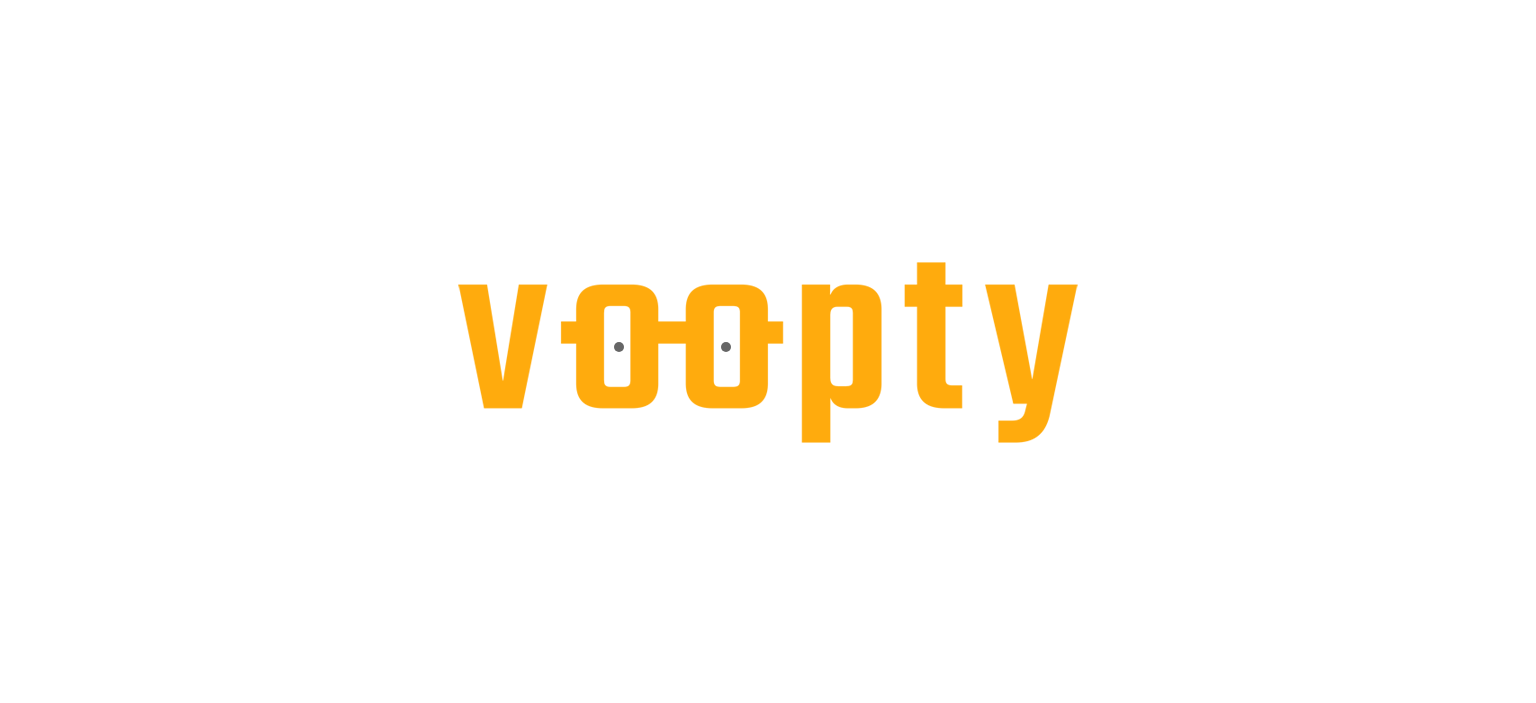 scroll, scrollTop: 0, scrollLeft: 0, axis: both 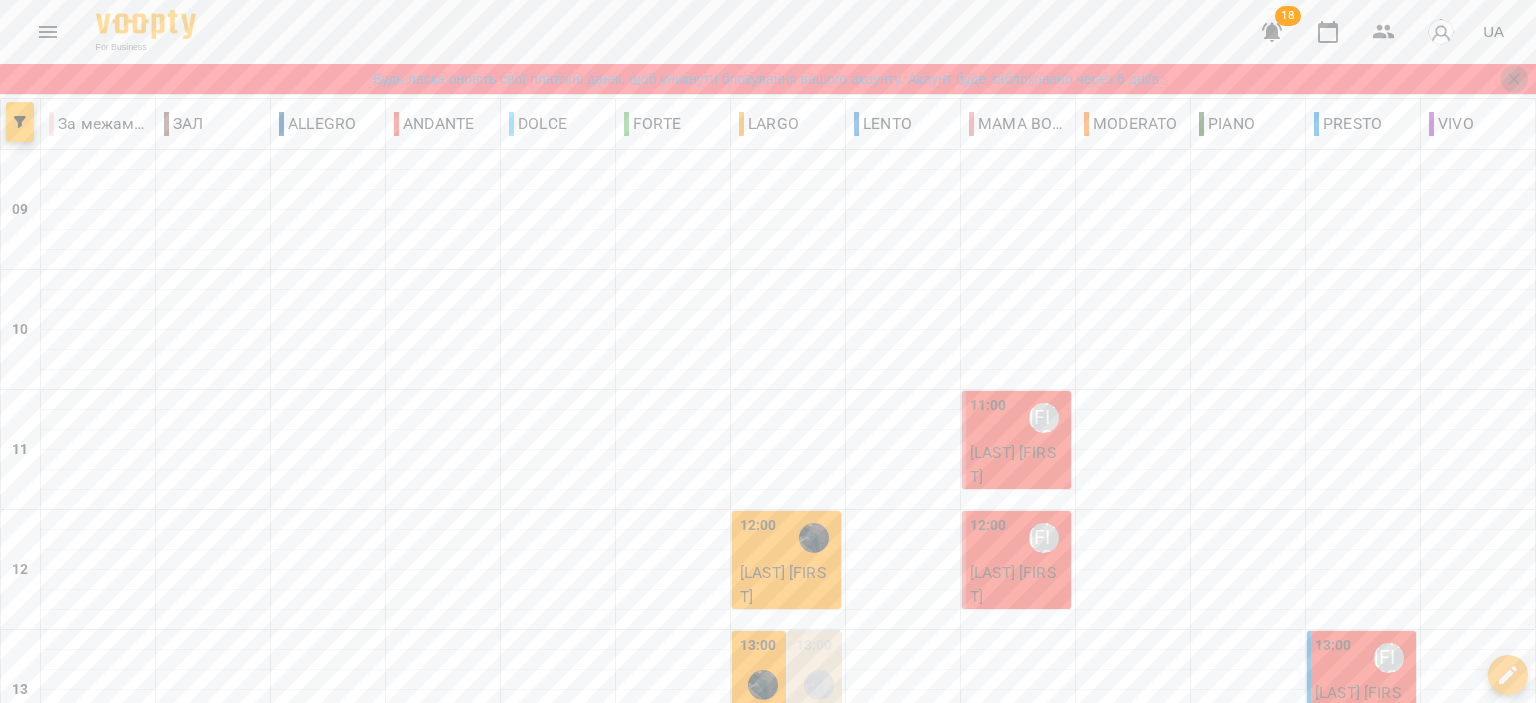 click at bounding box center [1514, 79] 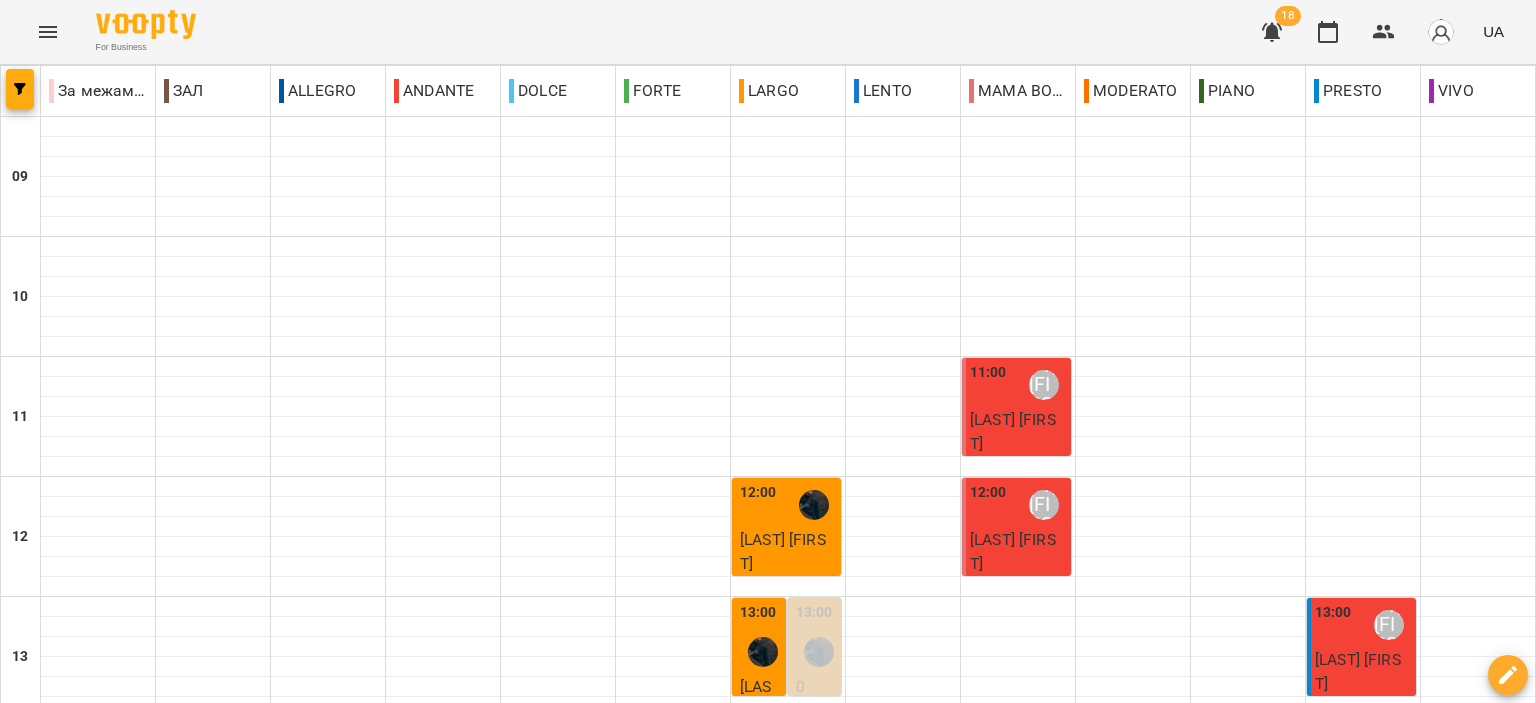 scroll, scrollTop: 986, scrollLeft: 0, axis: vertical 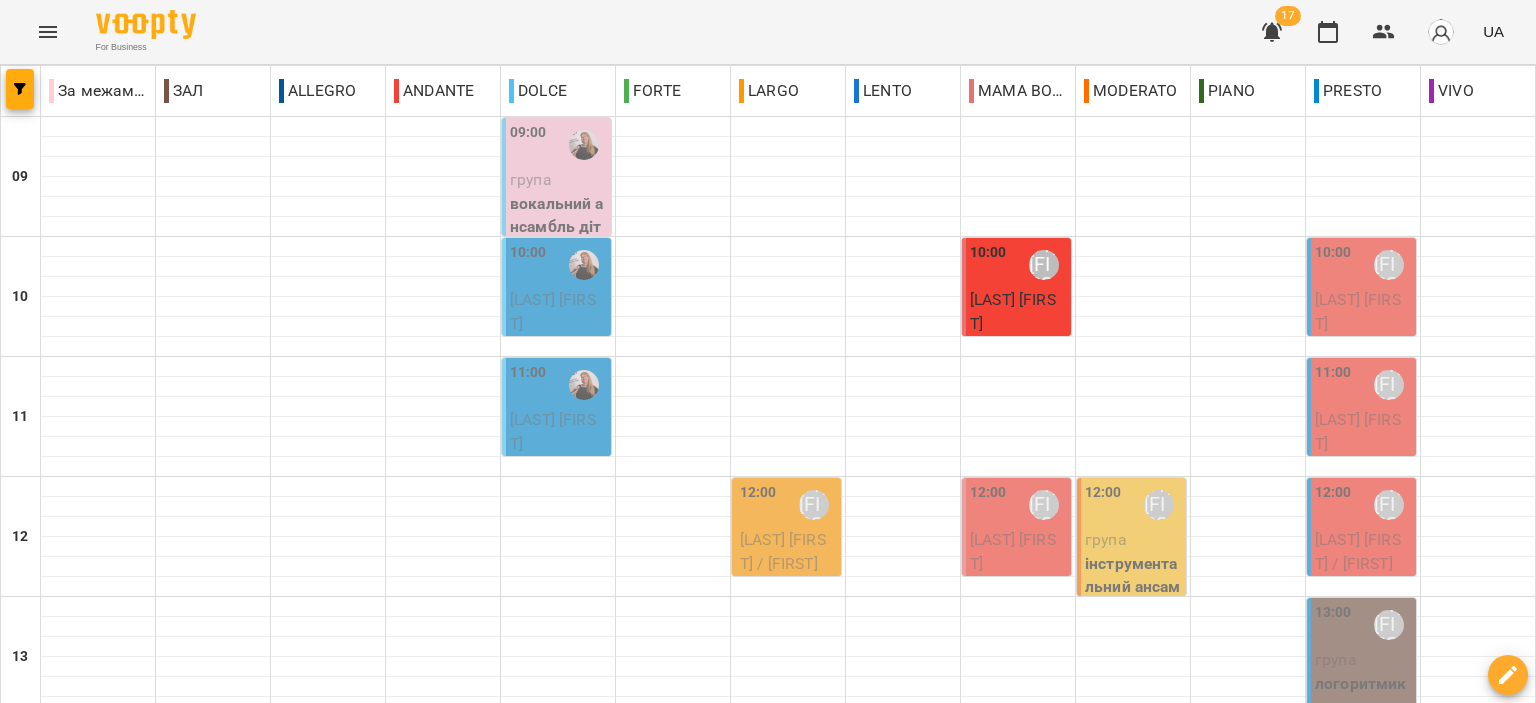 click on "вокальний ансамбль діти" at bounding box center (558, 227) 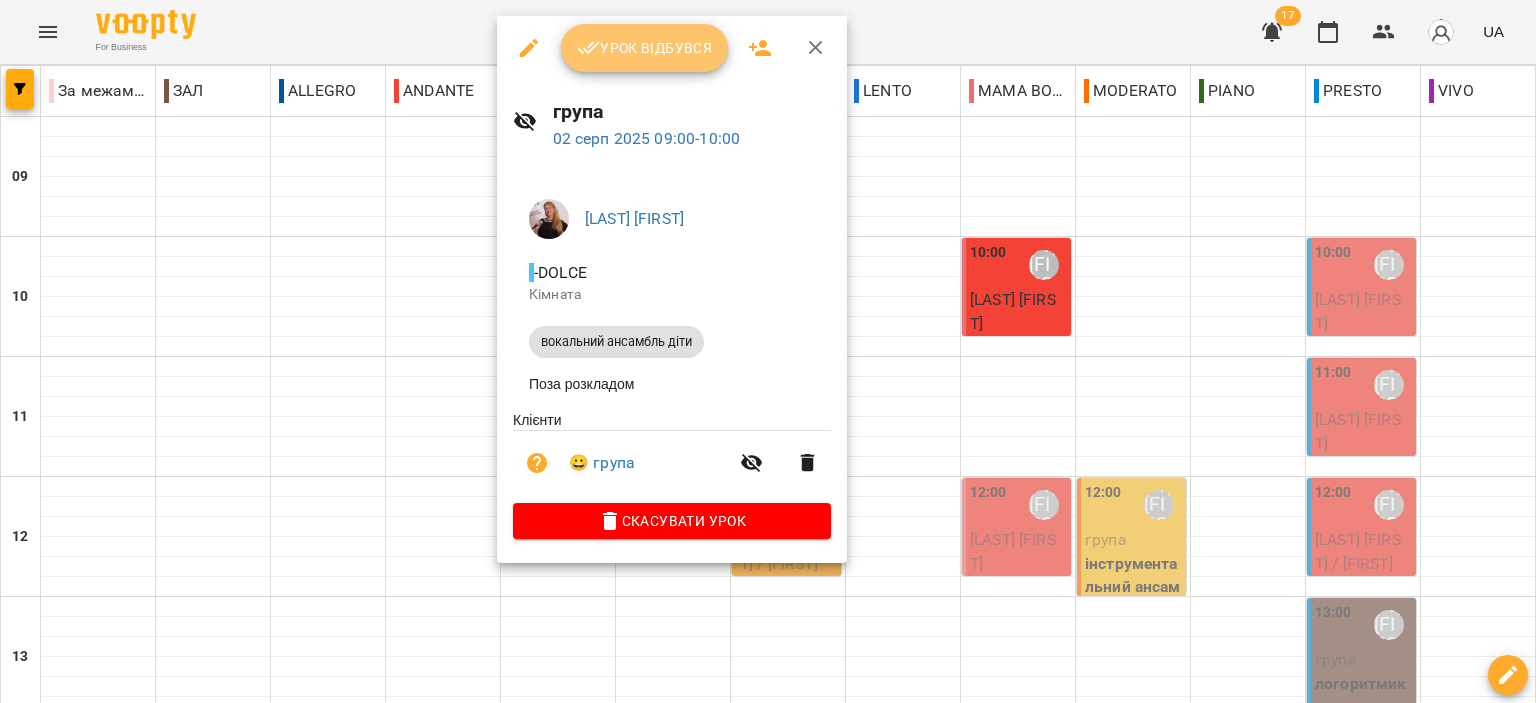 click on "Урок відбувся" at bounding box center [645, 48] 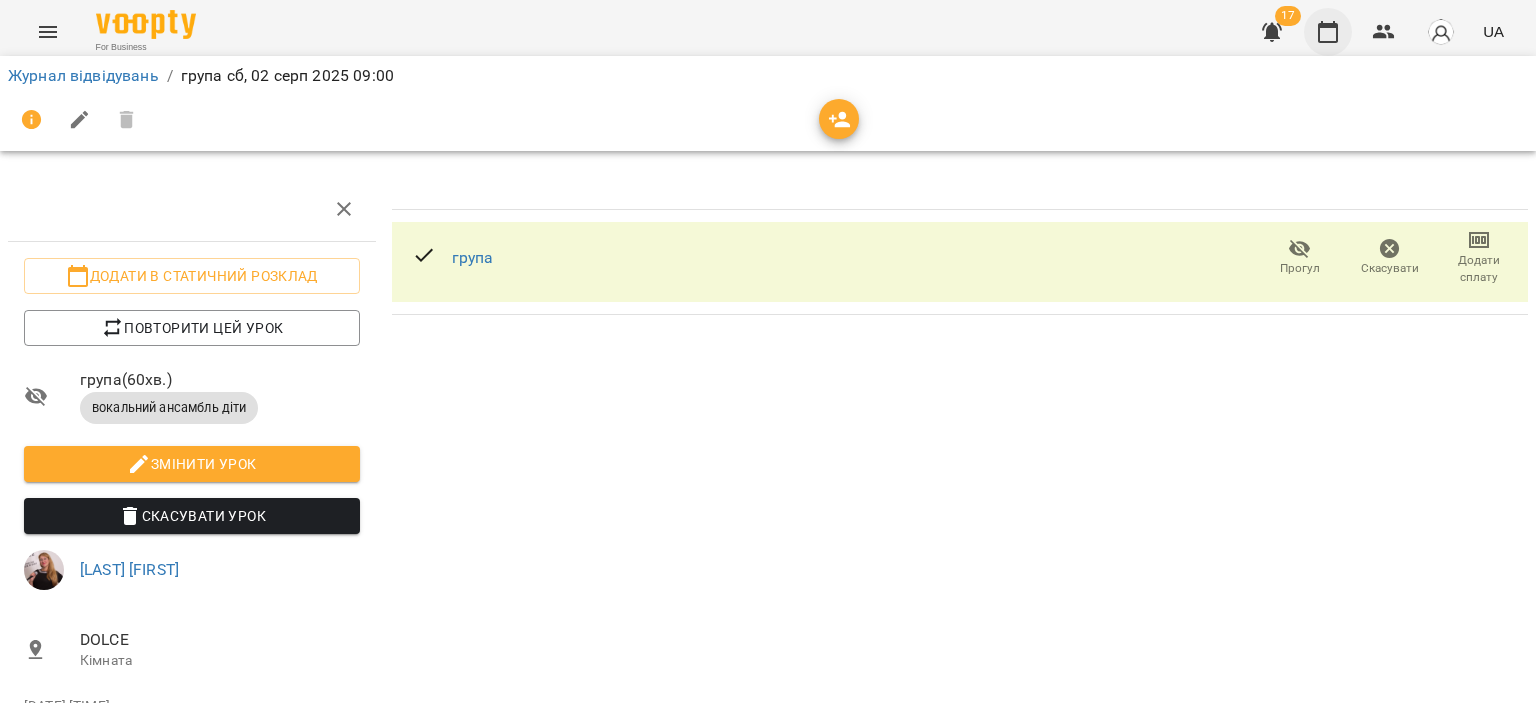 click 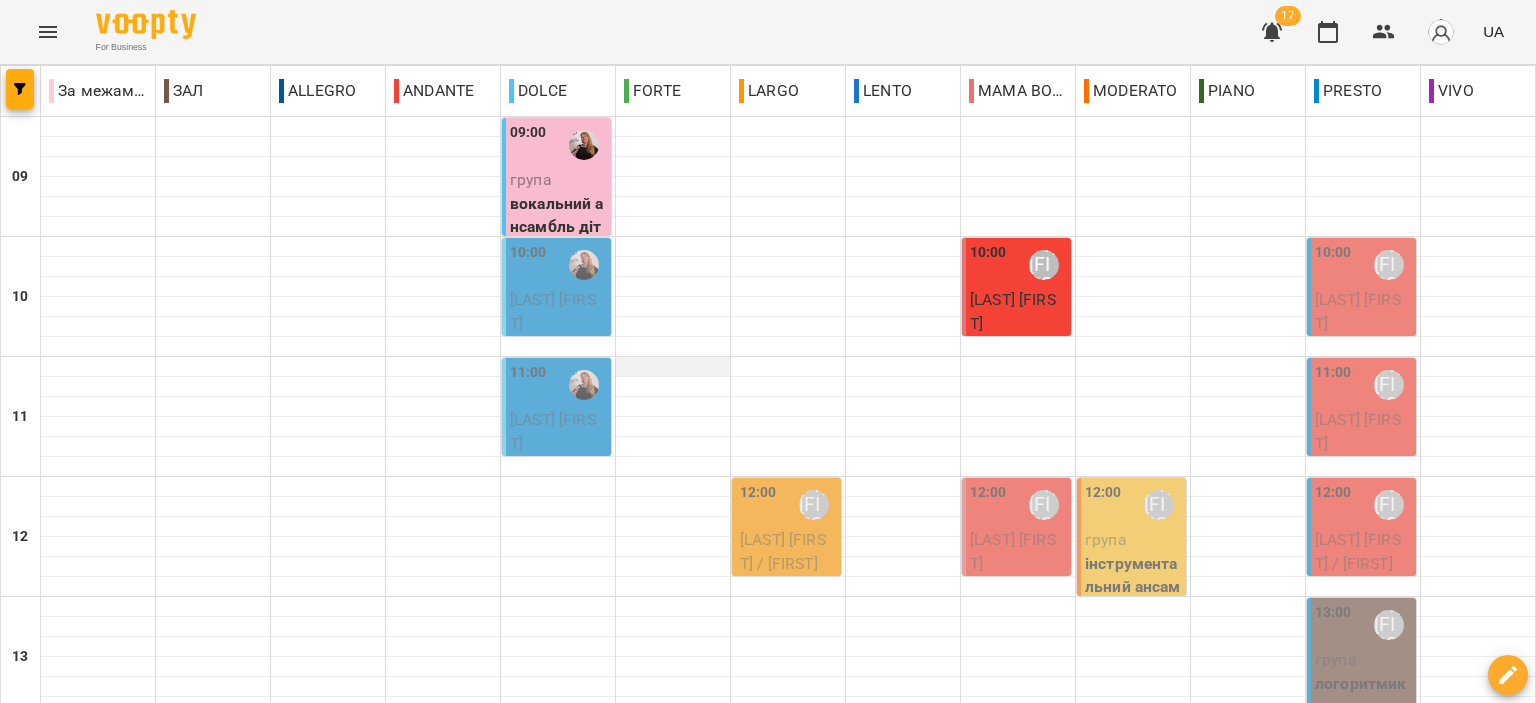 scroll, scrollTop: 300, scrollLeft: 0, axis: vertical 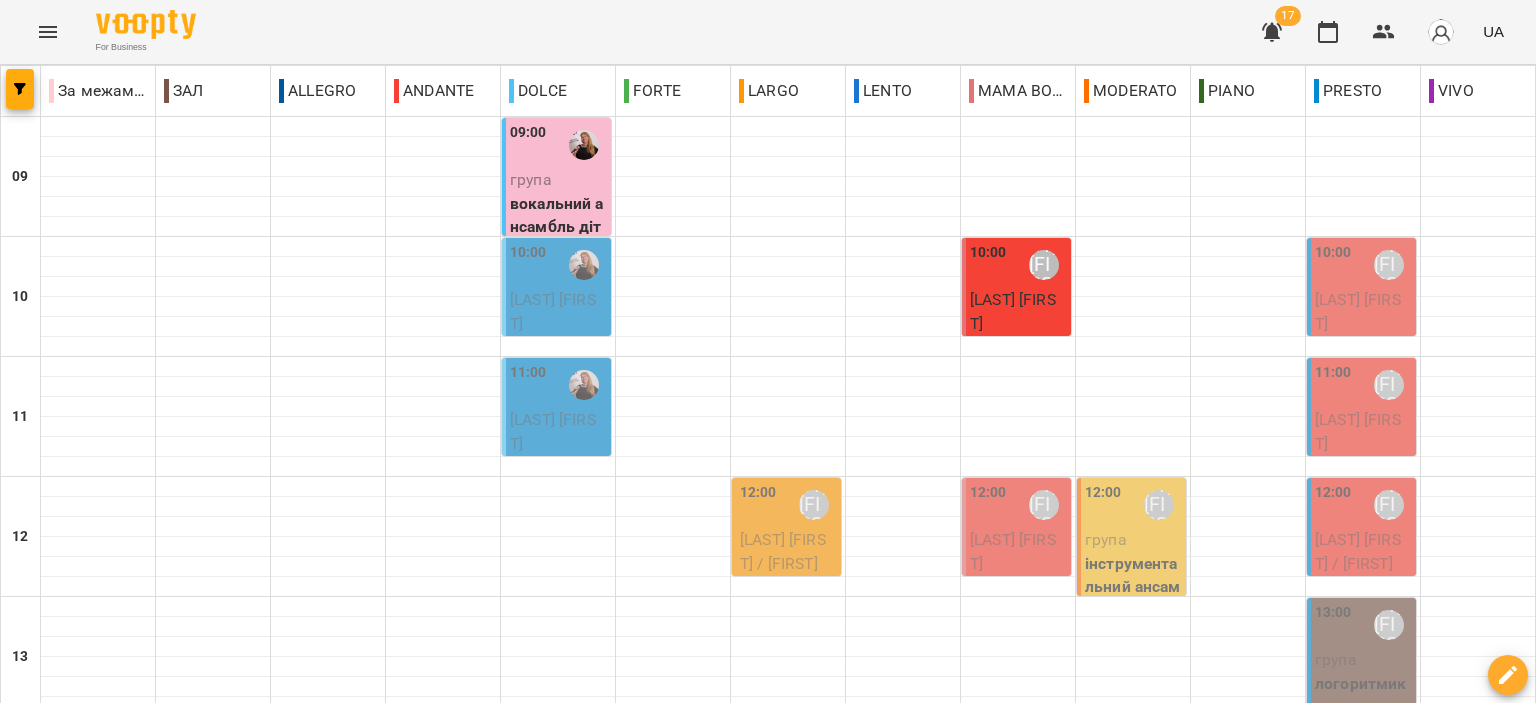 click on "[LAST] [FIRST]" at bounding box center [553, 311] 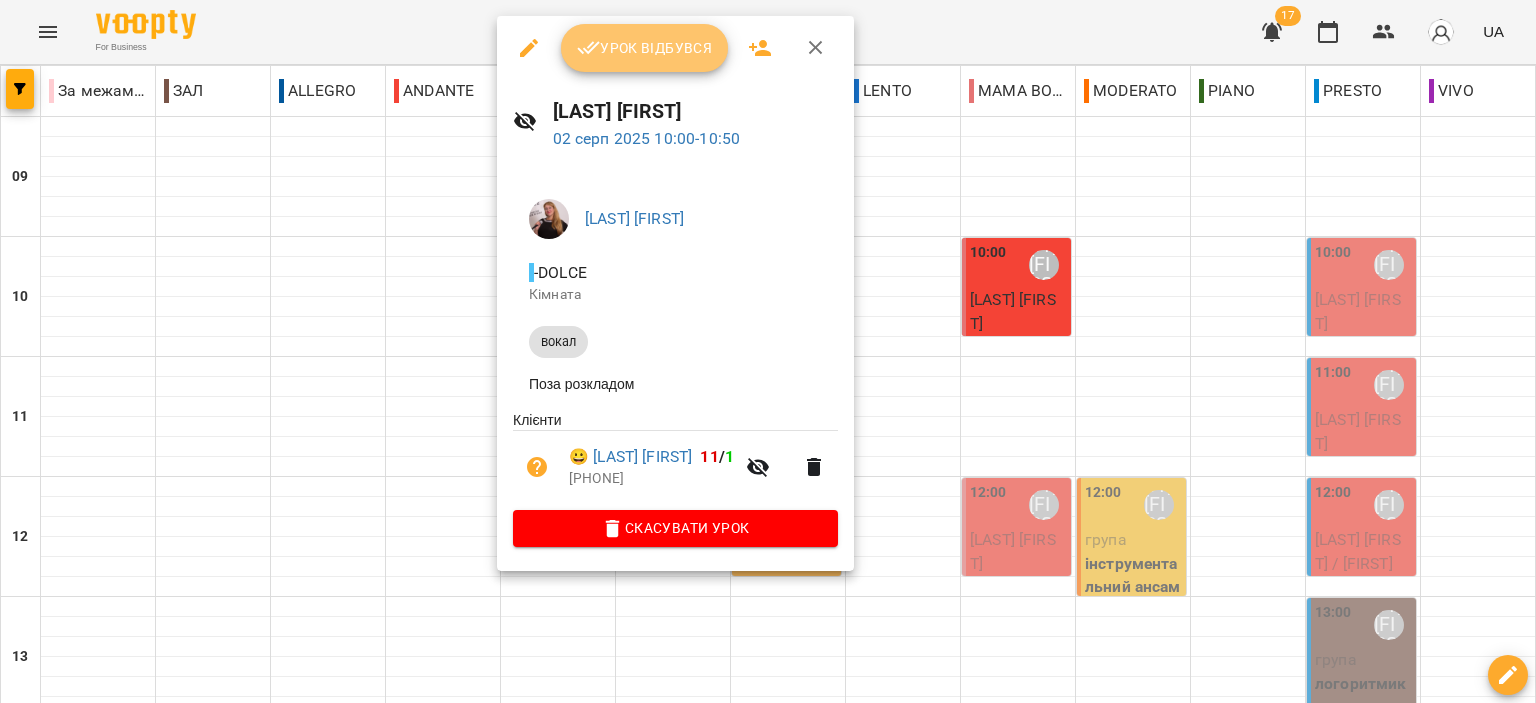 click 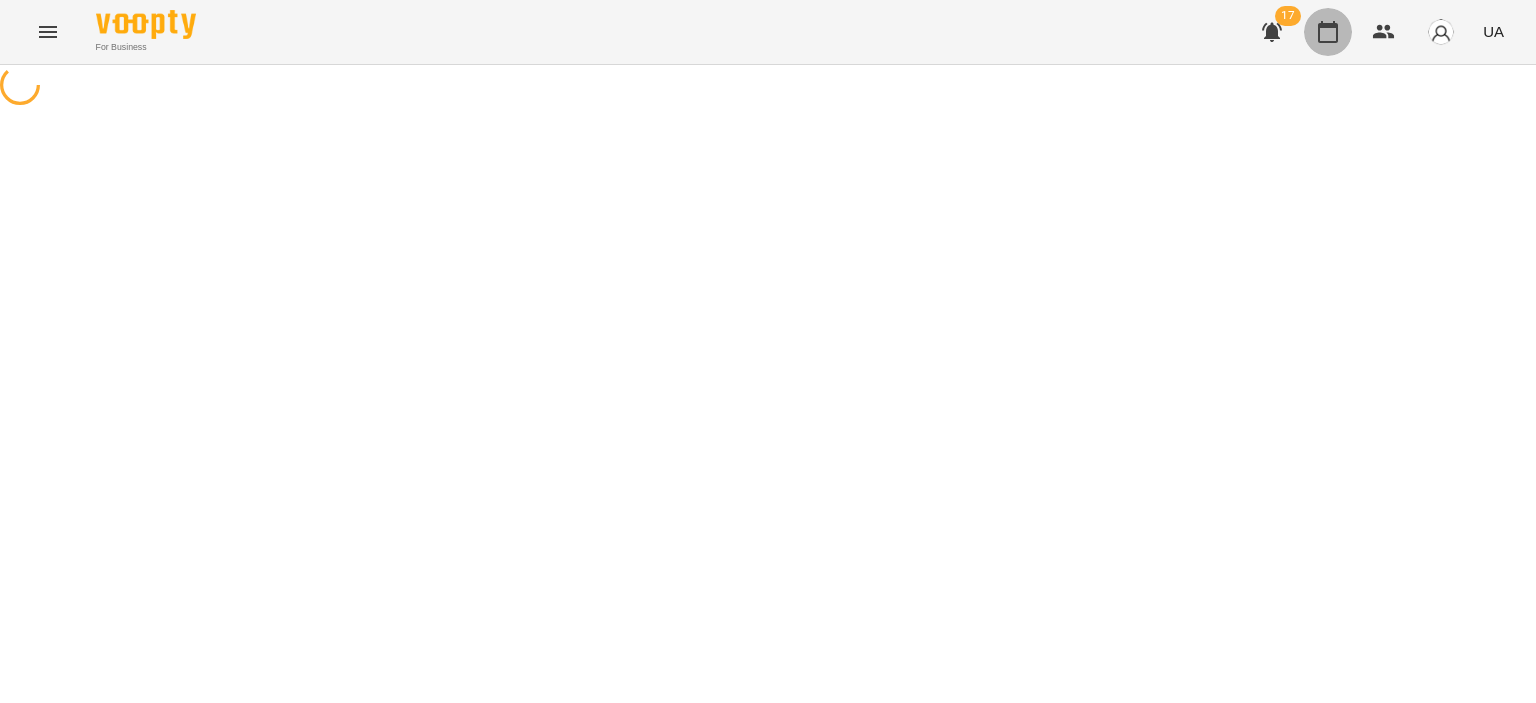 click 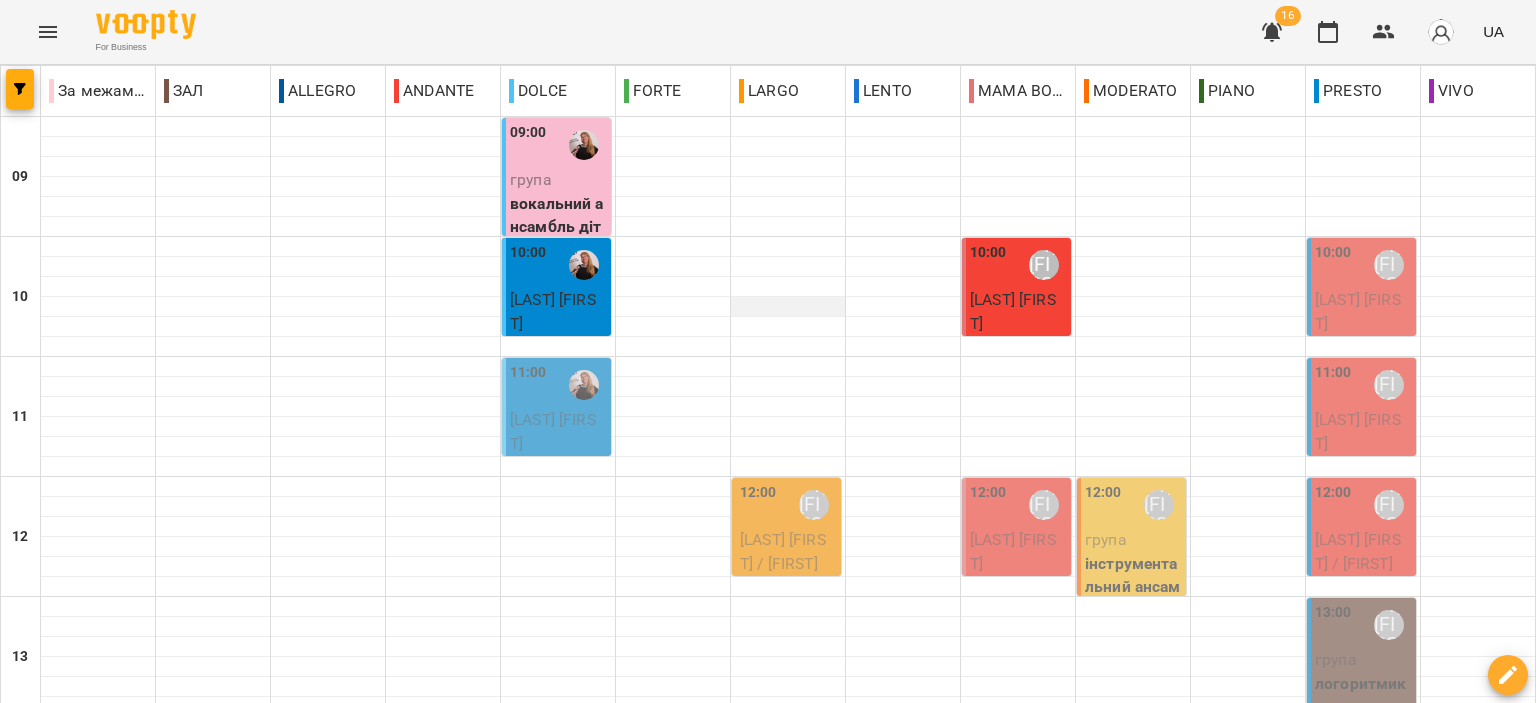 scroll, scrollTop: 0, scrollLeft: 0, axis: both 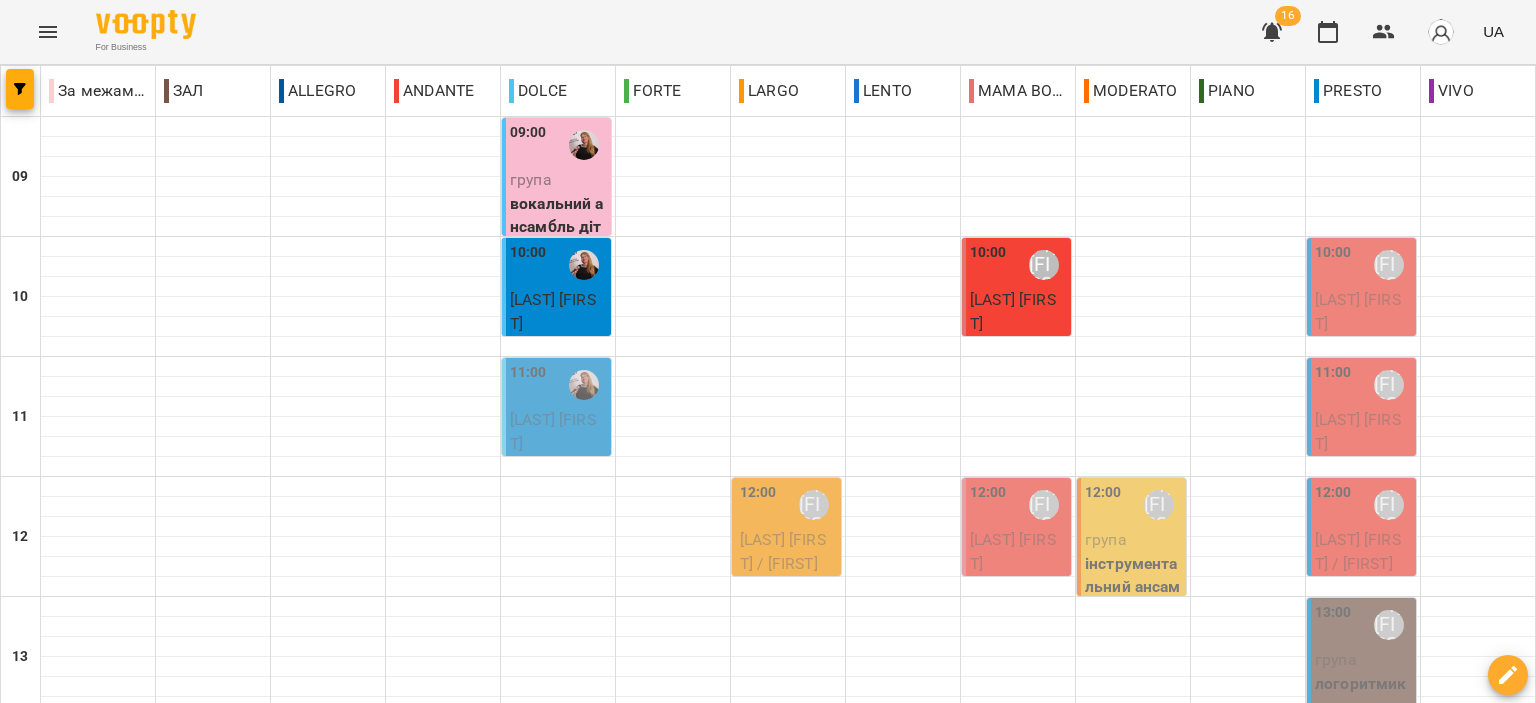 click 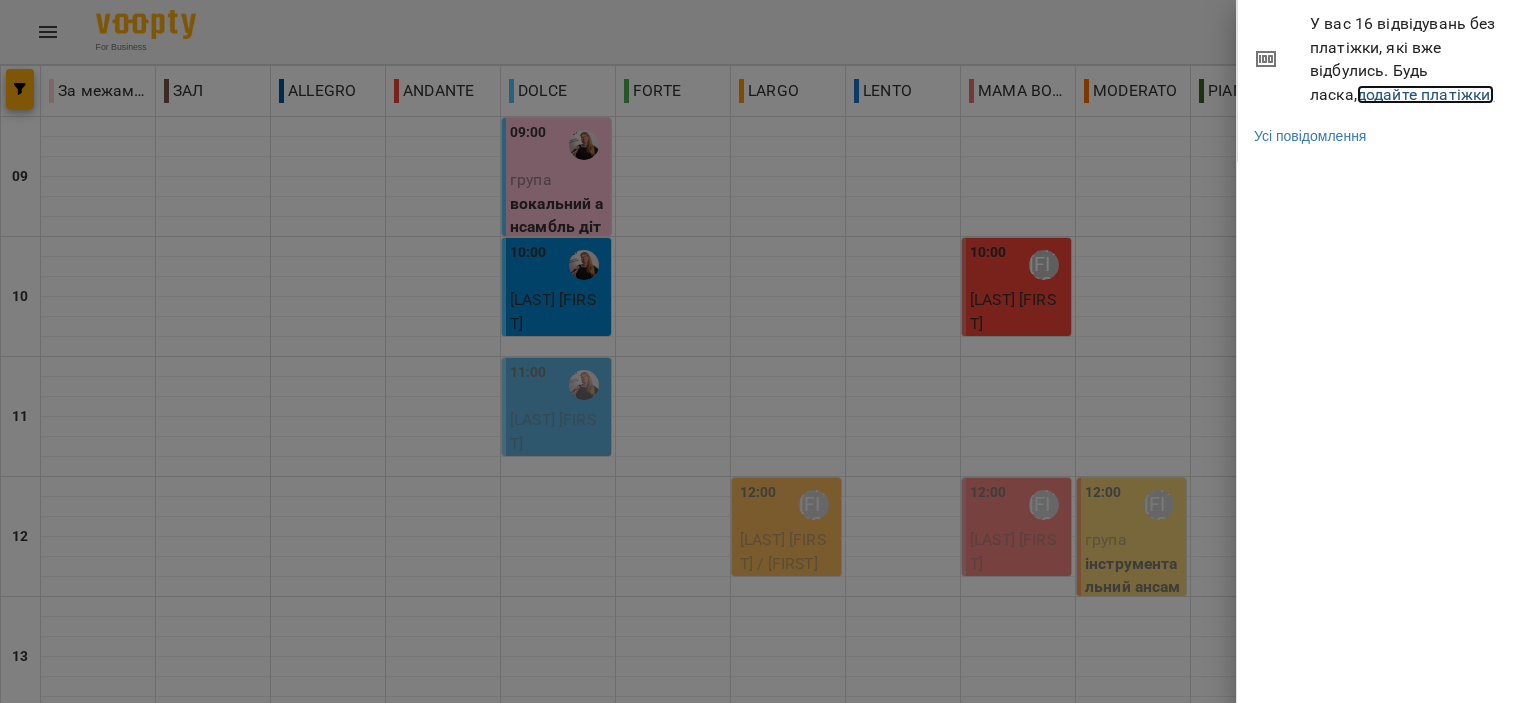 click on "додайте платіжки!" at bounding box center (1426, 94) 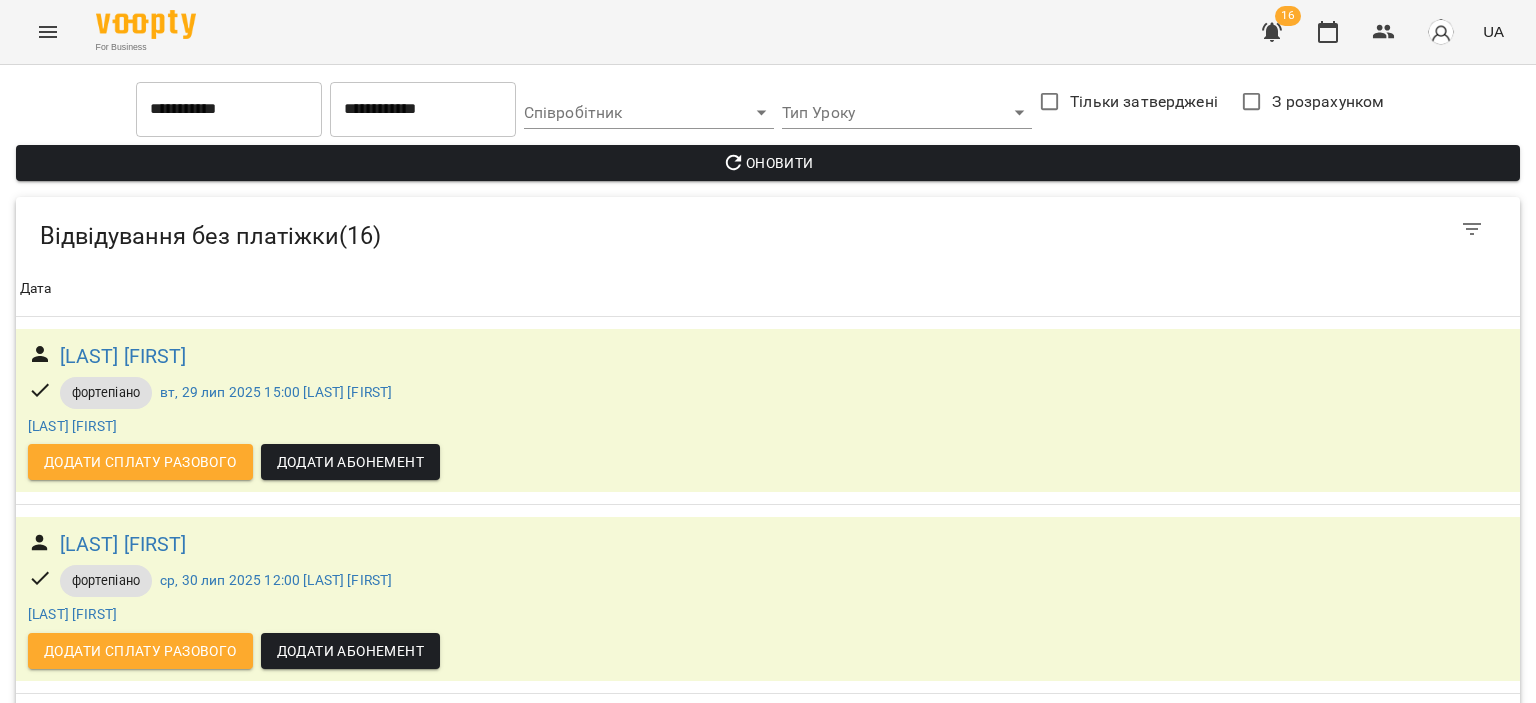 scroll, scrollTop: 800, scrollLeft: 0, axis: vertical 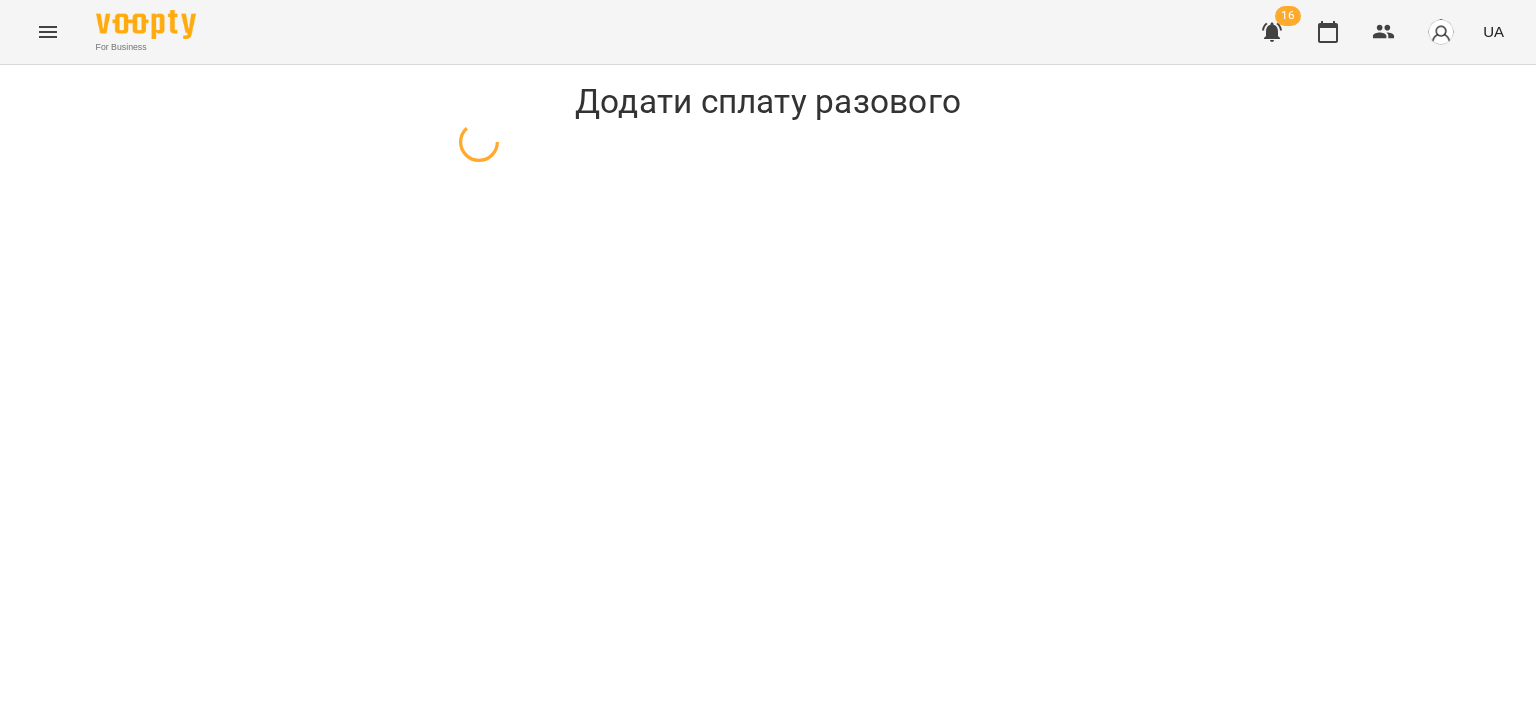 select on "**********" 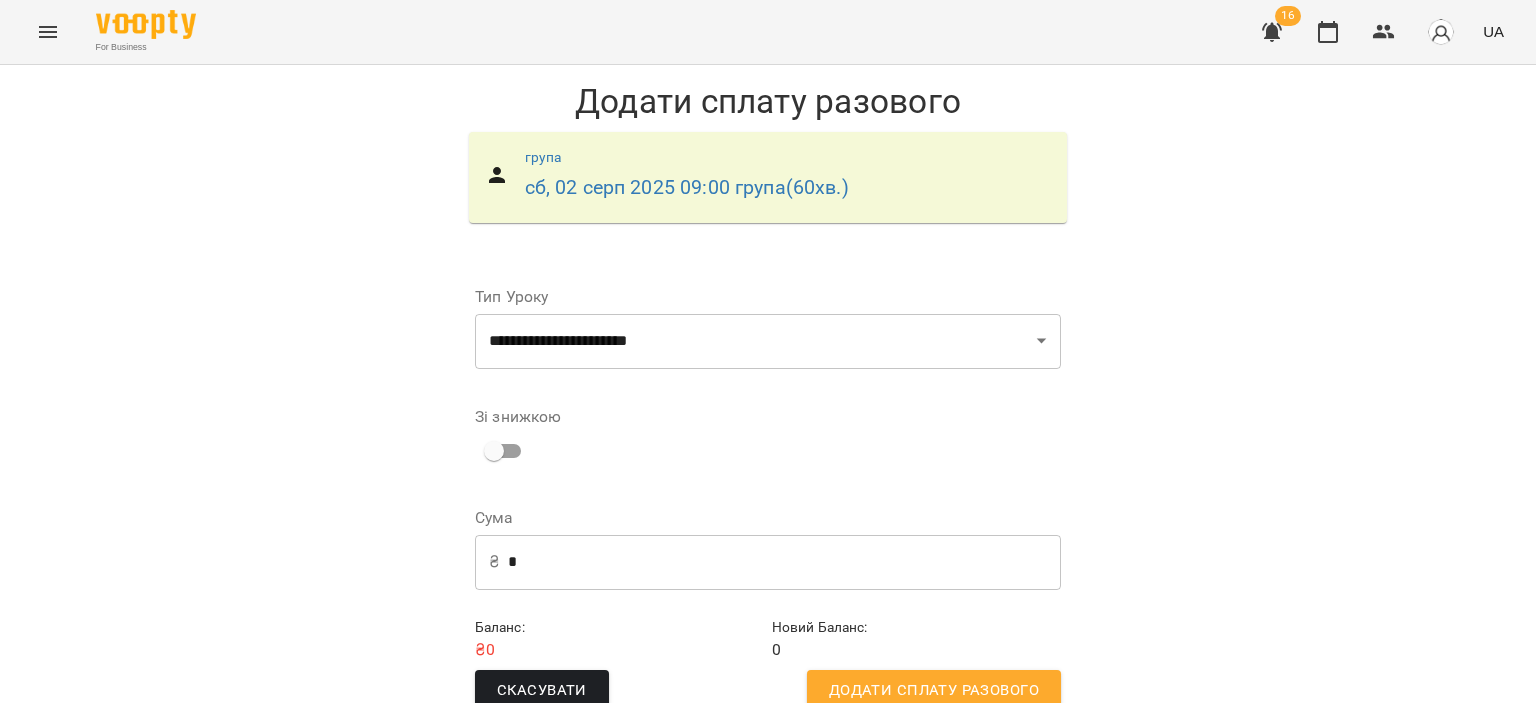 scroll, scrollTop: 40, scrollLeft: 0, axis: vertical 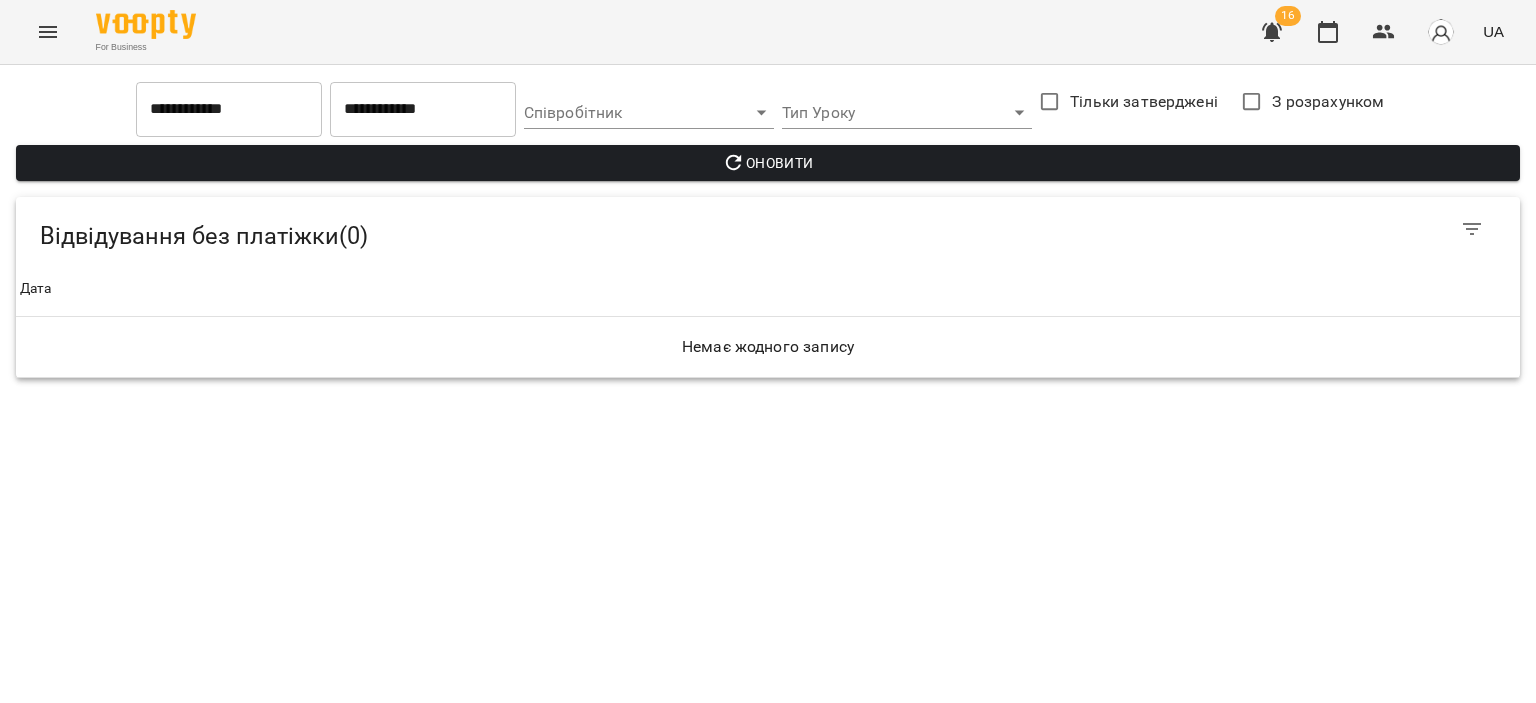 click 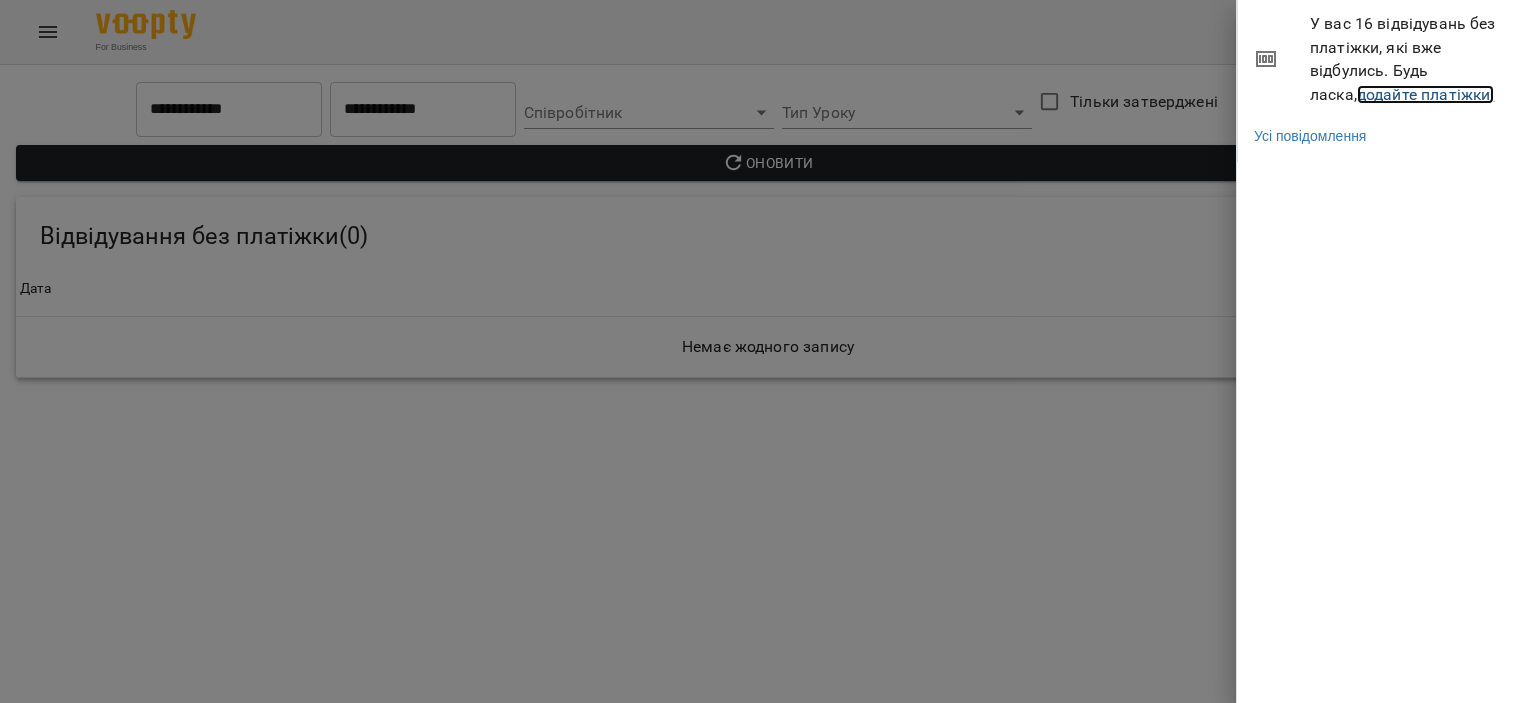 click on "додайте платіжки!" at bounding box center (1426, 94) 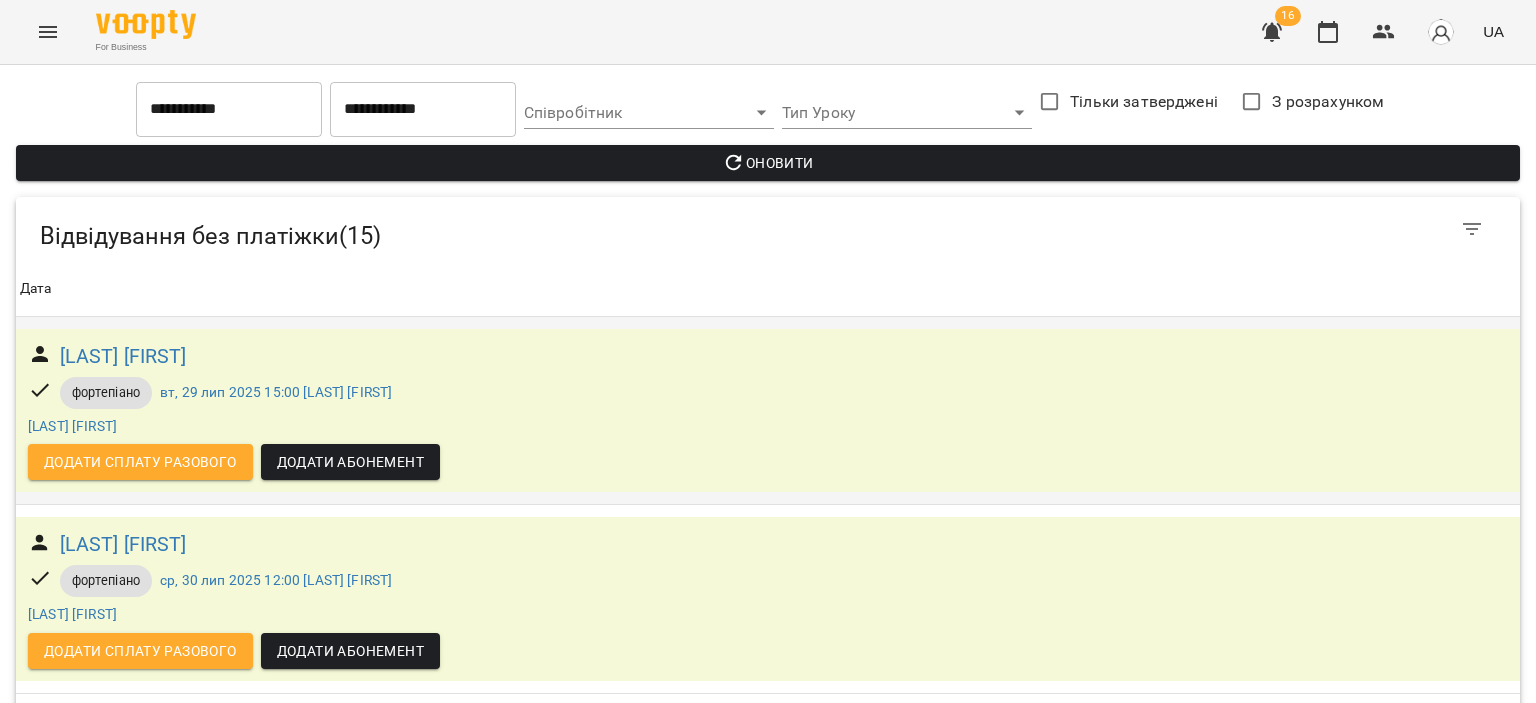 scroll, scrollTop: 0, scrollLeft: 0, axis: both 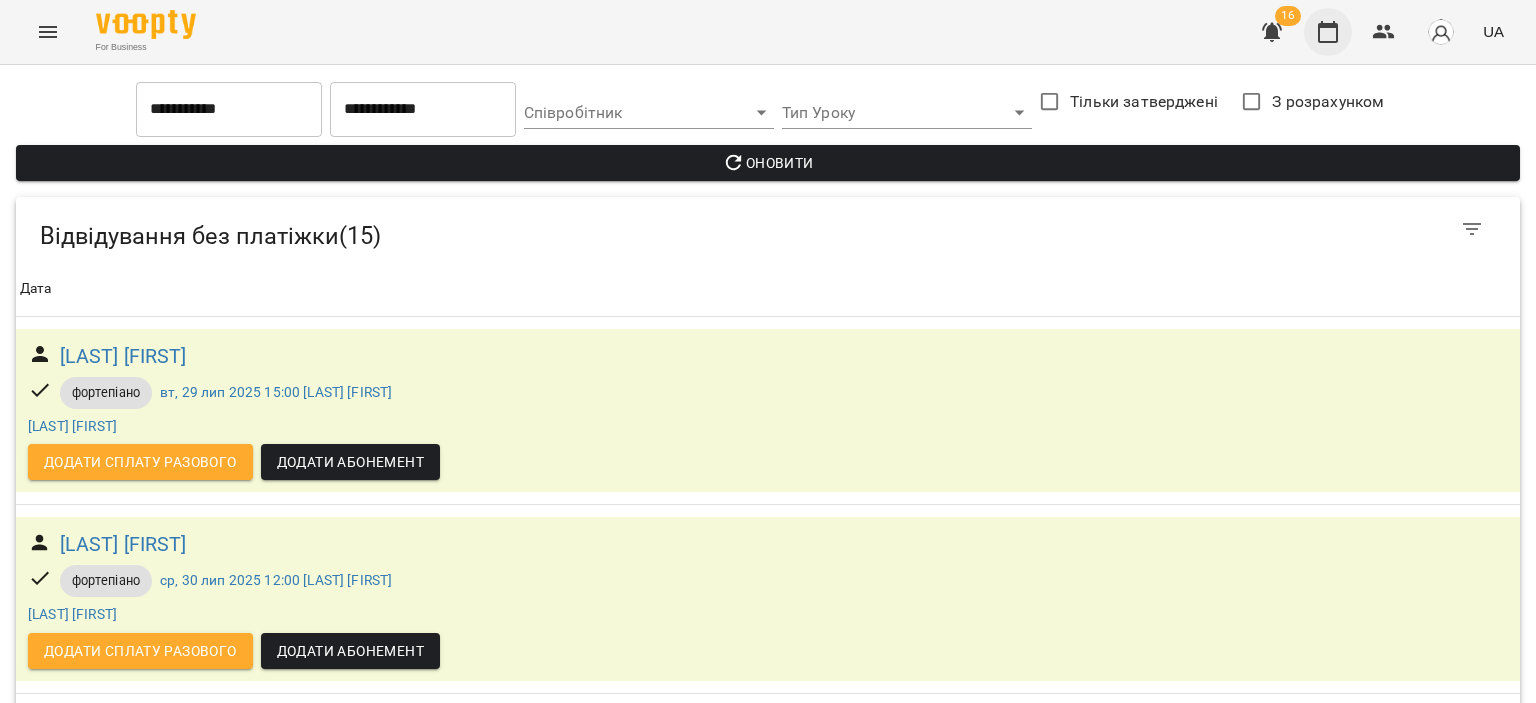 click 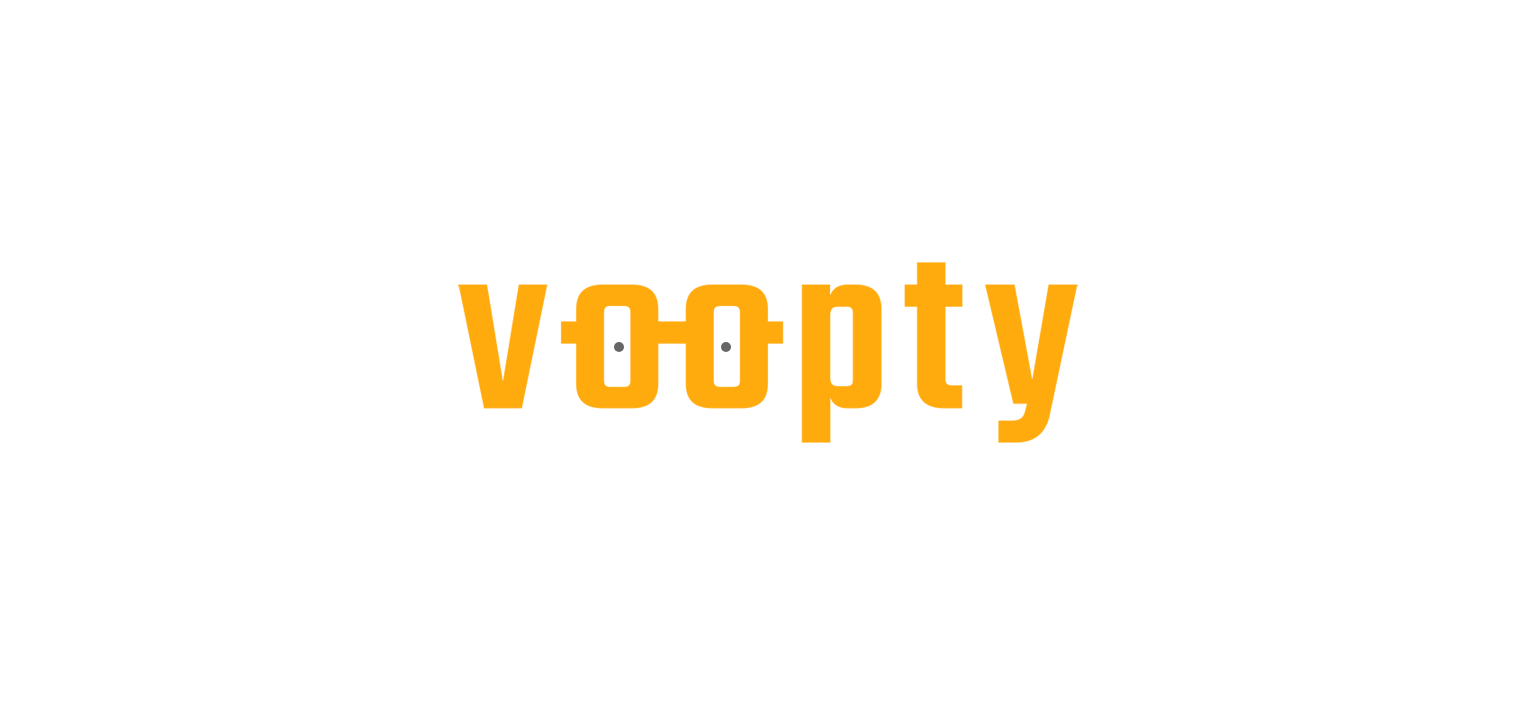 scroll, scrollTop: 0, scrollLeft: 0, axis: both 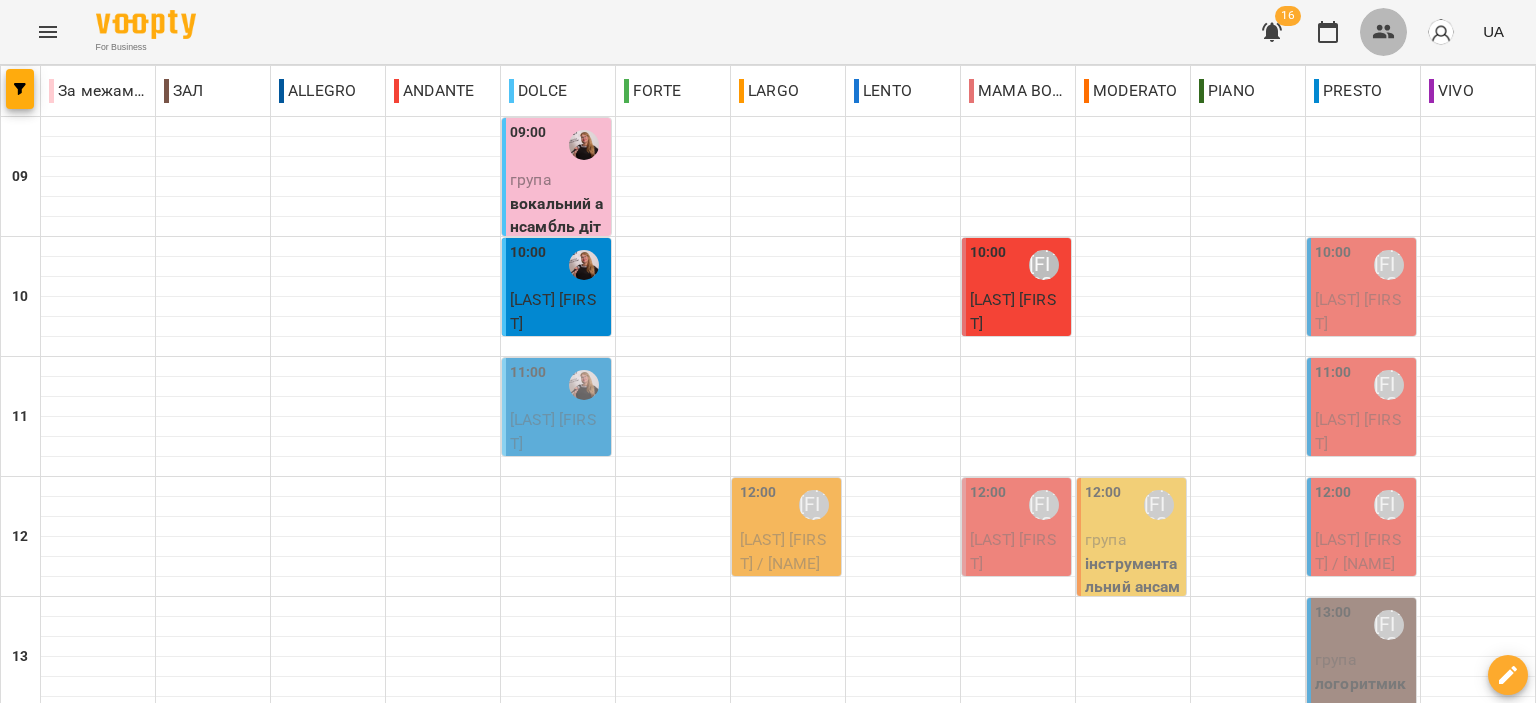 click 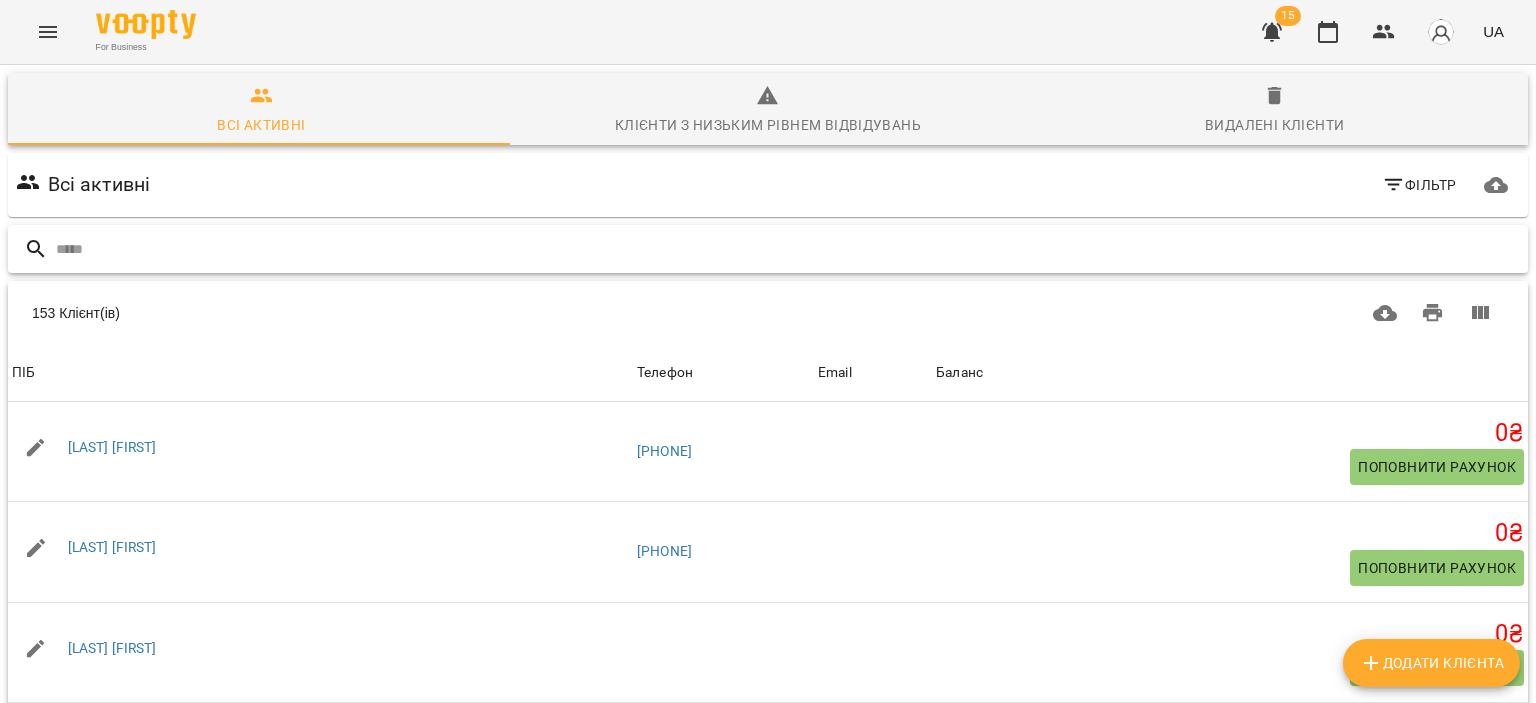 click at bounding box center [788, 249] 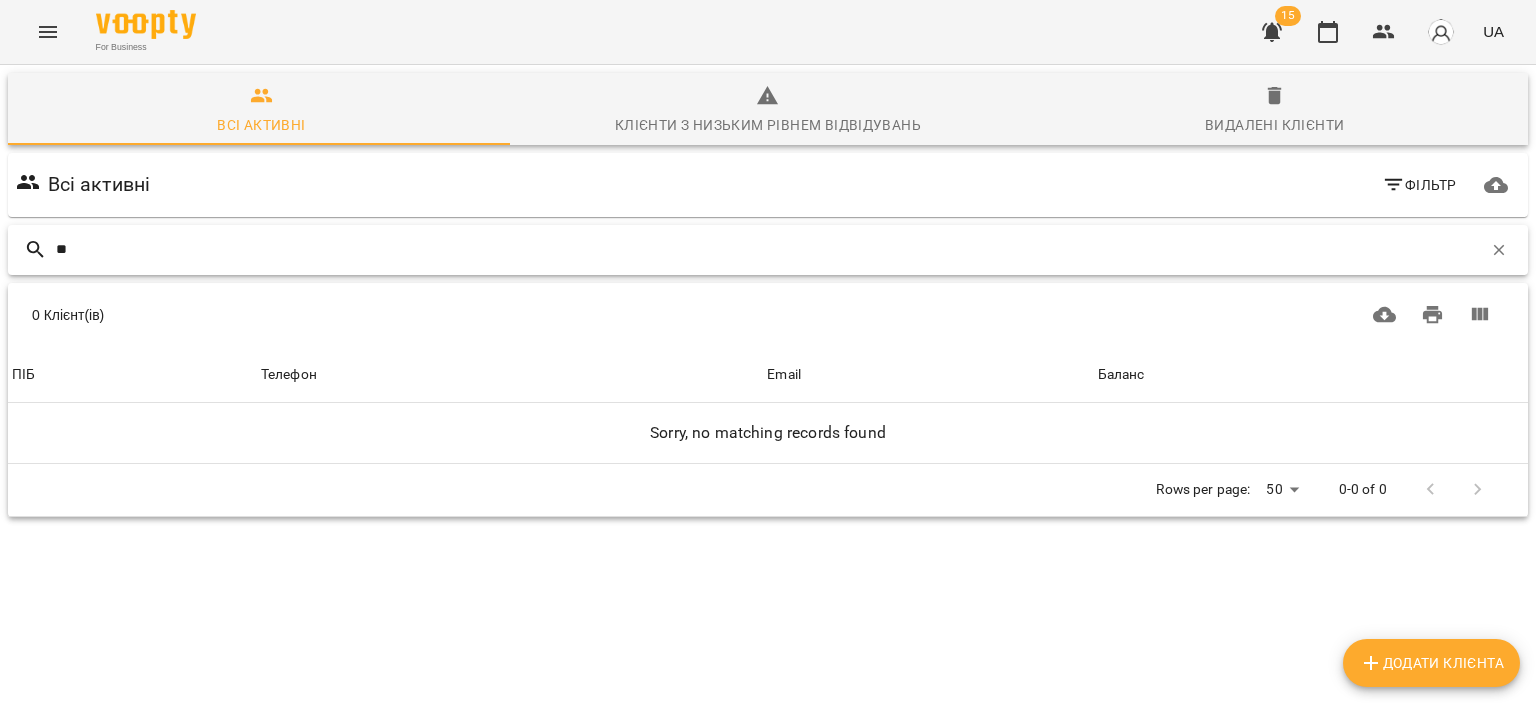type on "*" 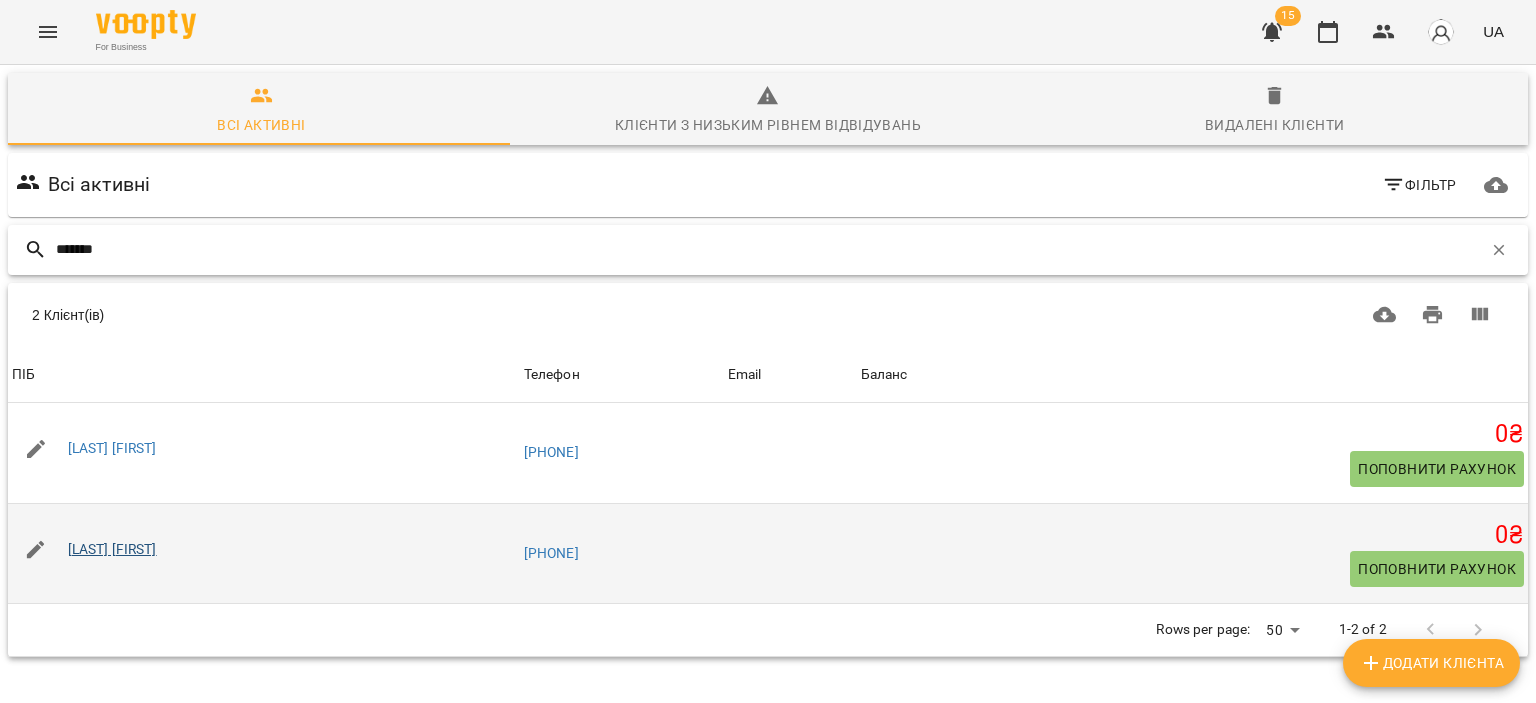 type on "*******" 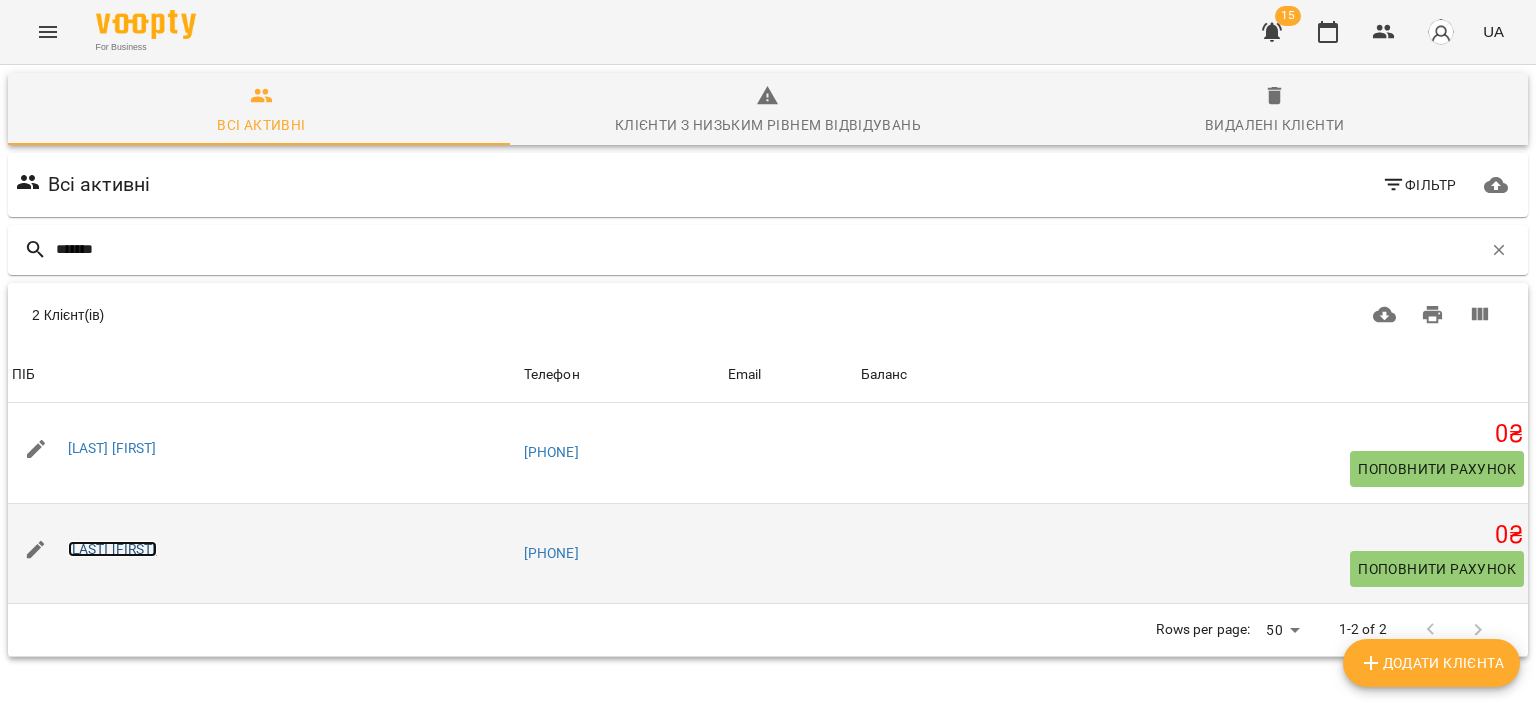 click on "Шкафенко Олександр" at bounding box center (112, 549) 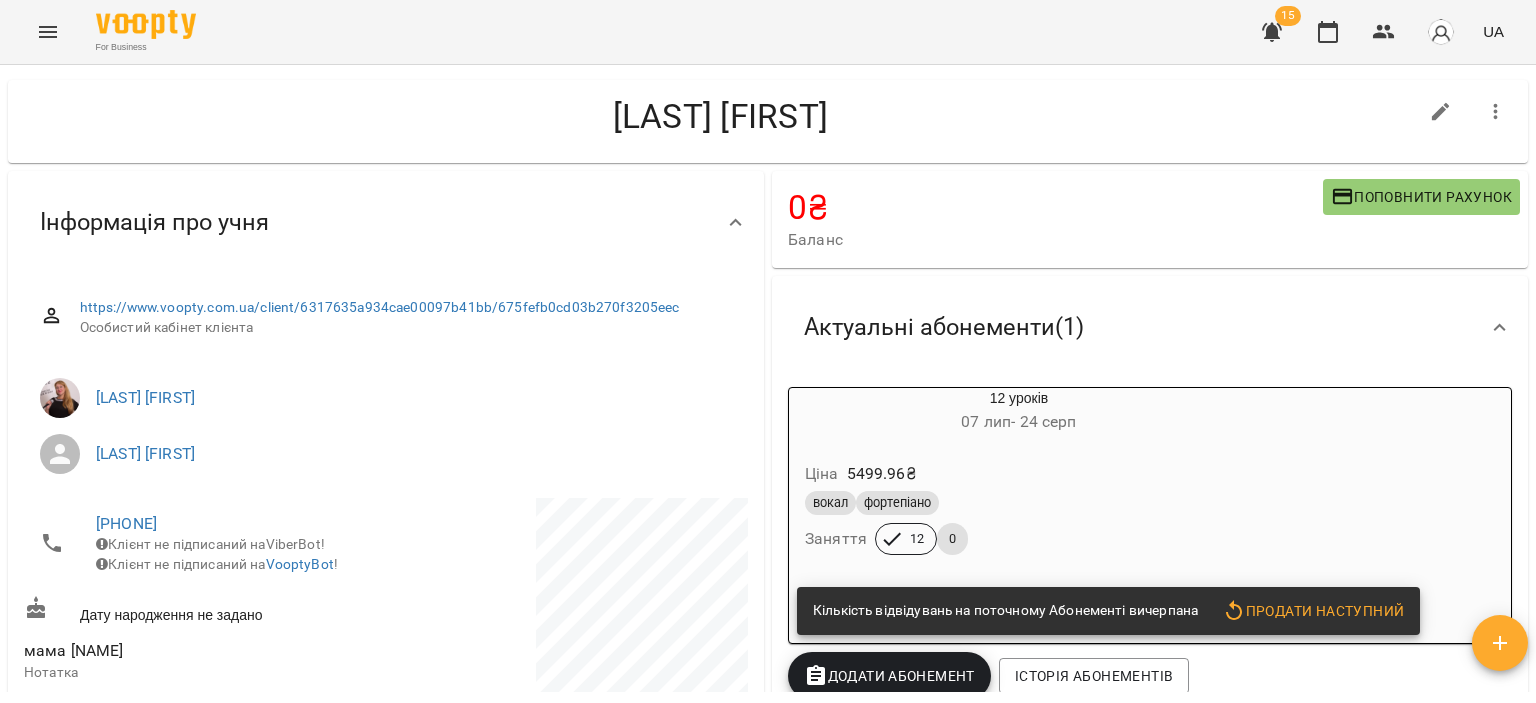 scroll, scrollTop: 0, scrollLeft: 0, axis: both 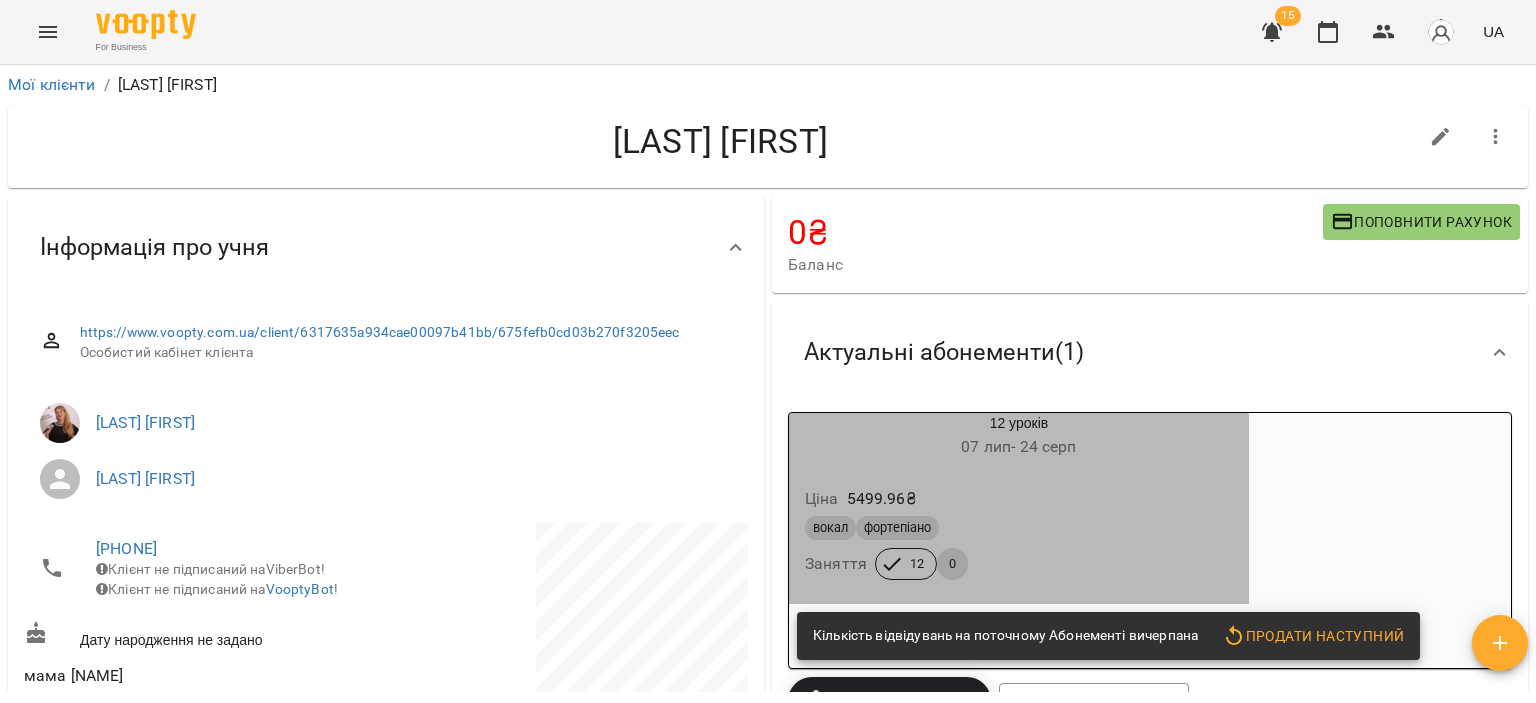 click on "вокал фортепіано" at bounding box center (1019, 528) 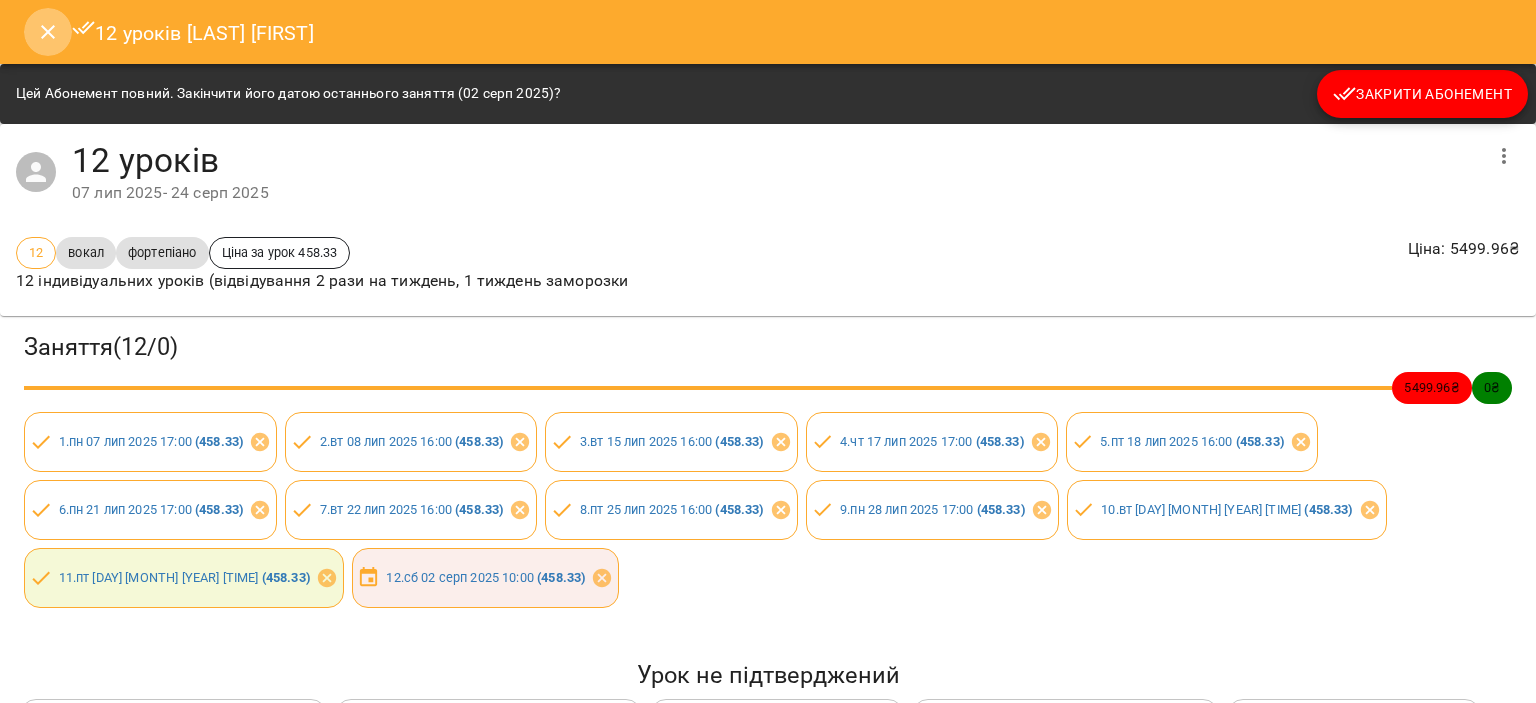 click 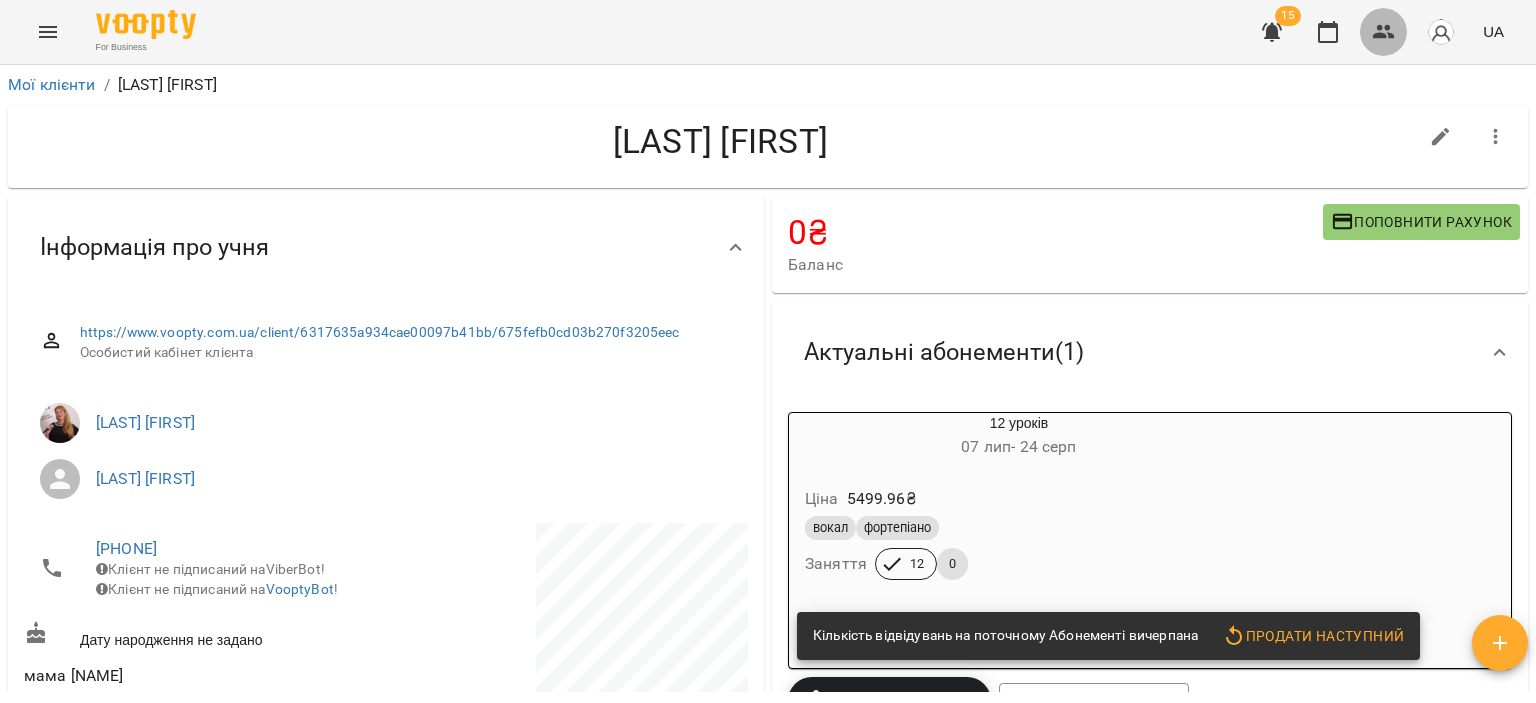 click at bounding box center (1384, 32) 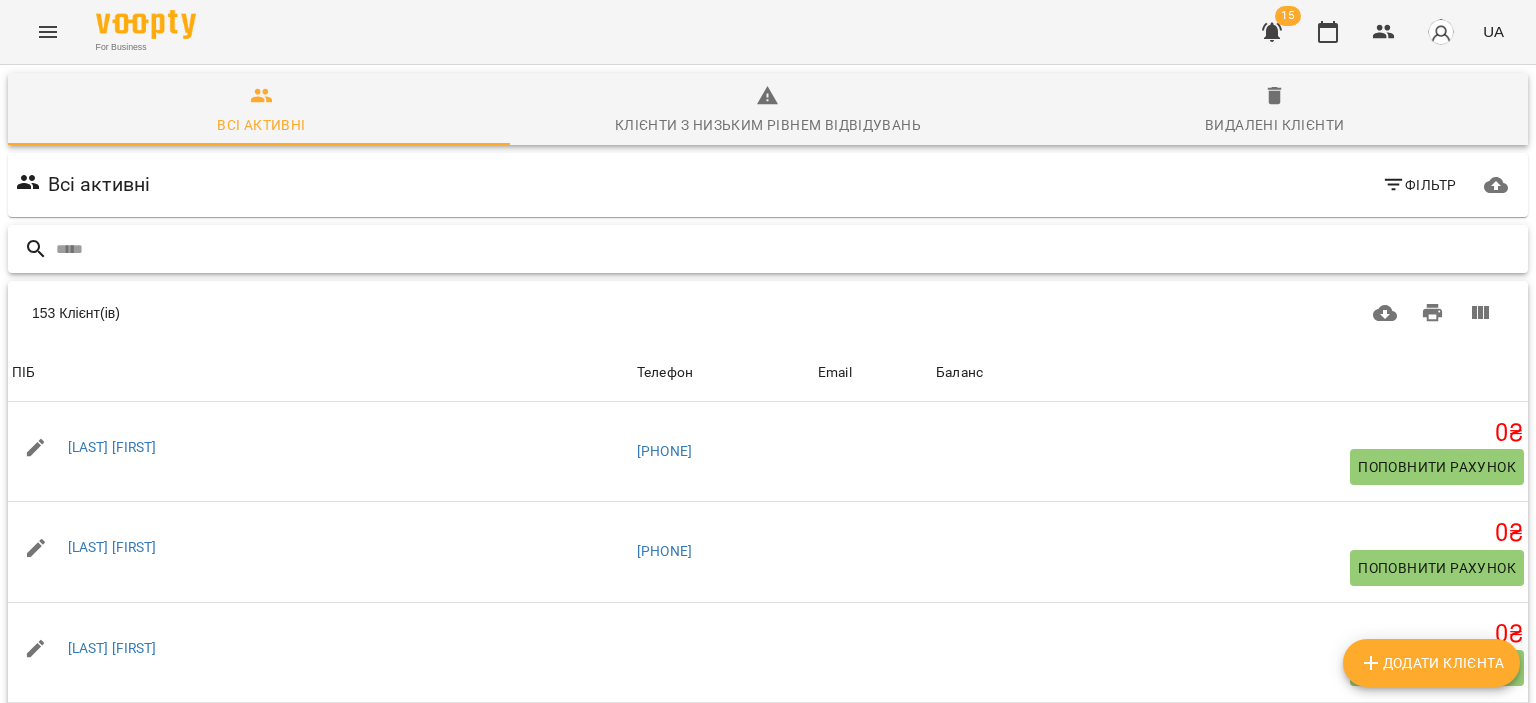 click at bounding box center [788, 249] 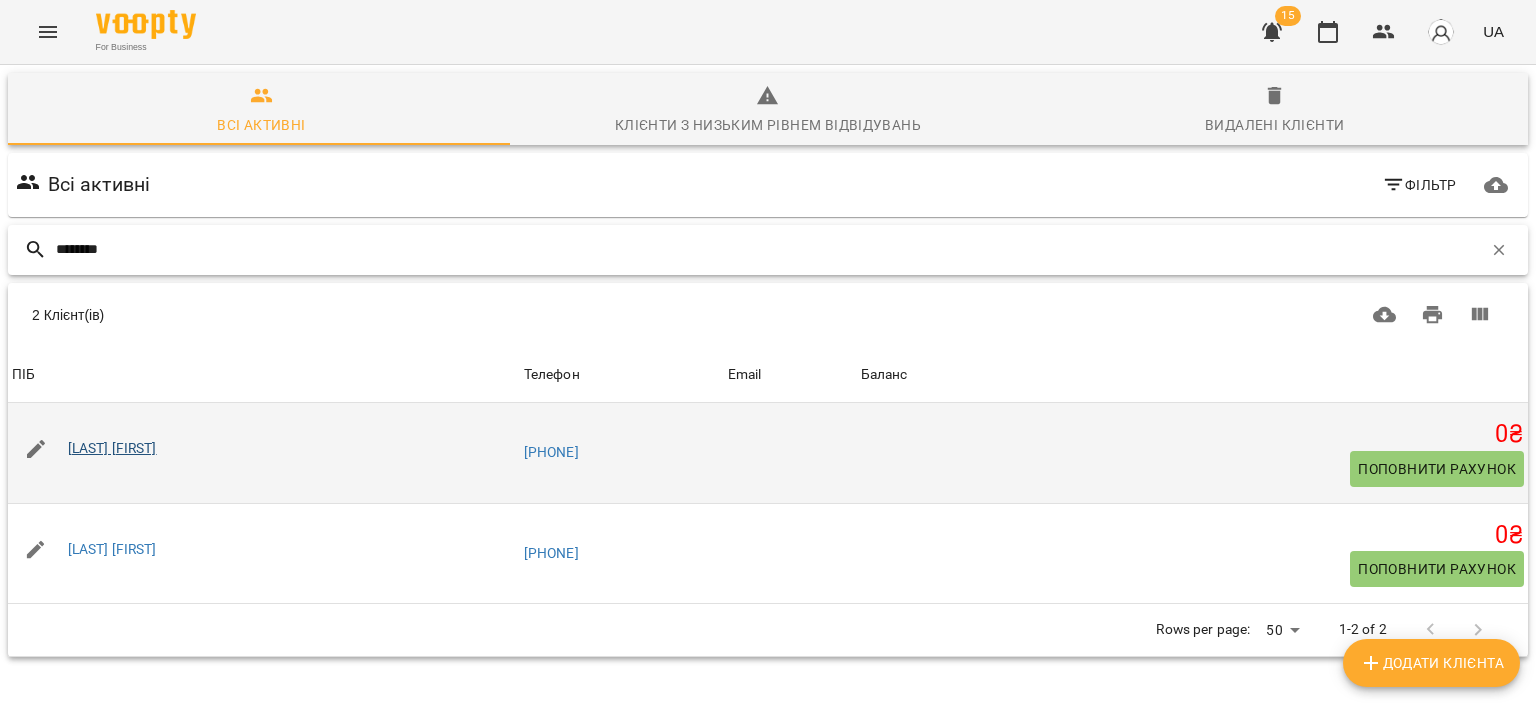type on "********" 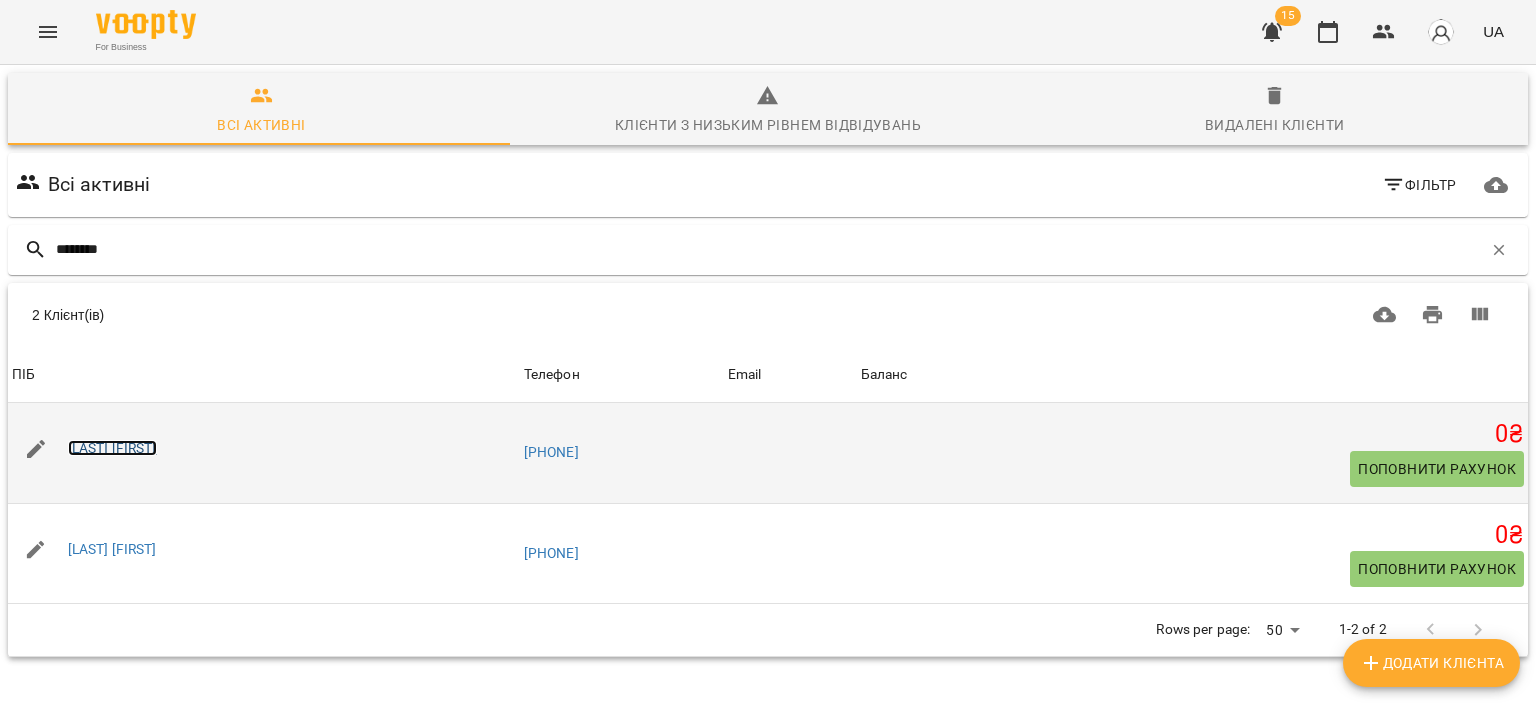 click on "Шкафенко Андрій" at bounding box center (112, 448) 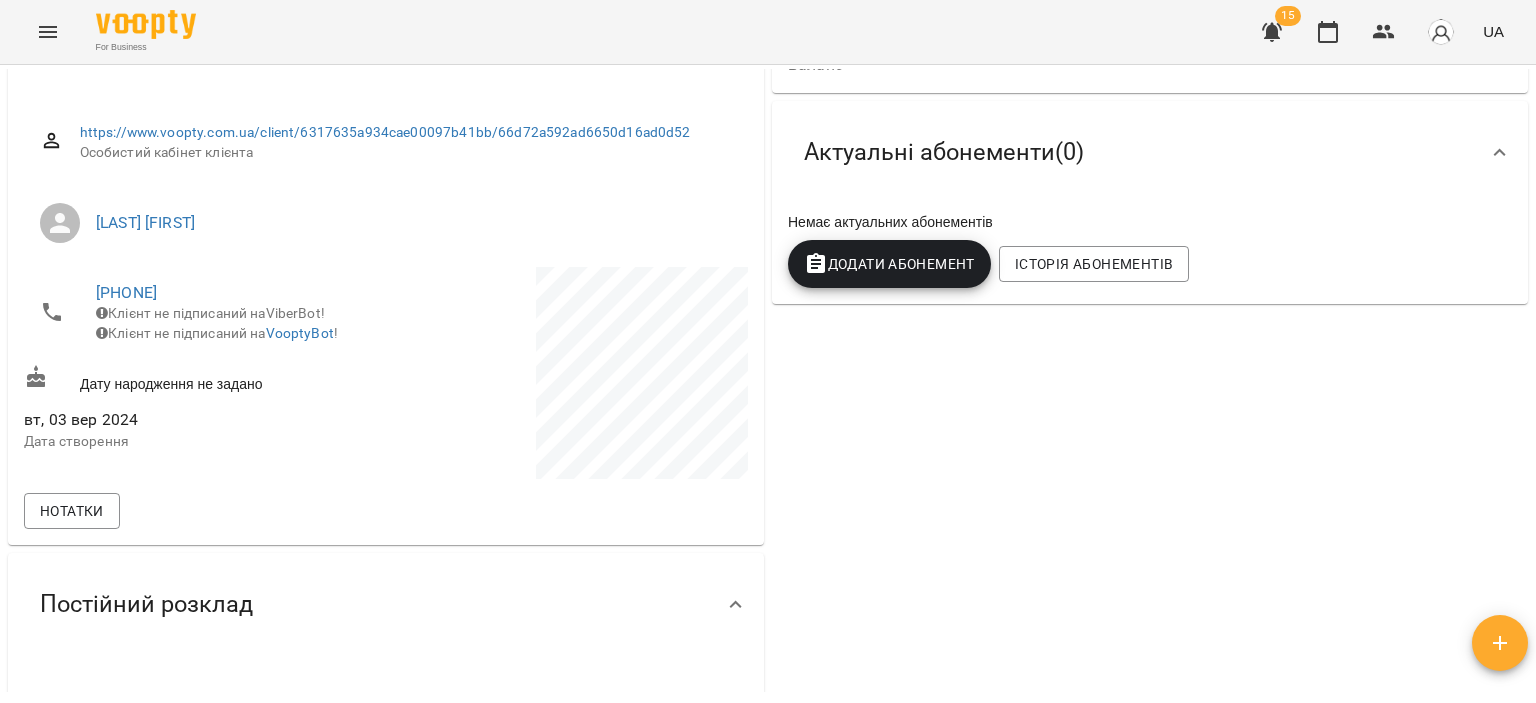 scroll, scrollTop: 600, scrollLeft: 0, axis: vertical 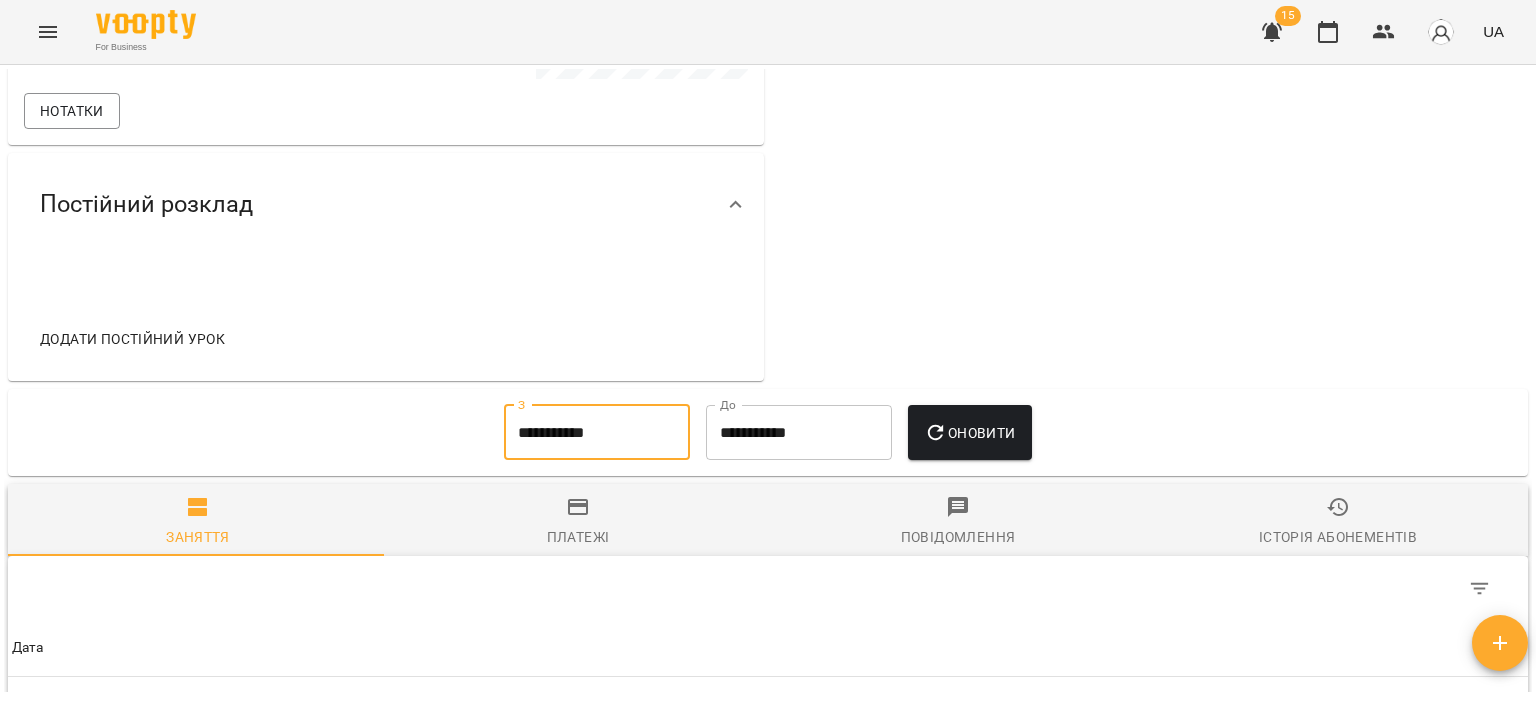 click on "**********" at bounding box center [597, 433] 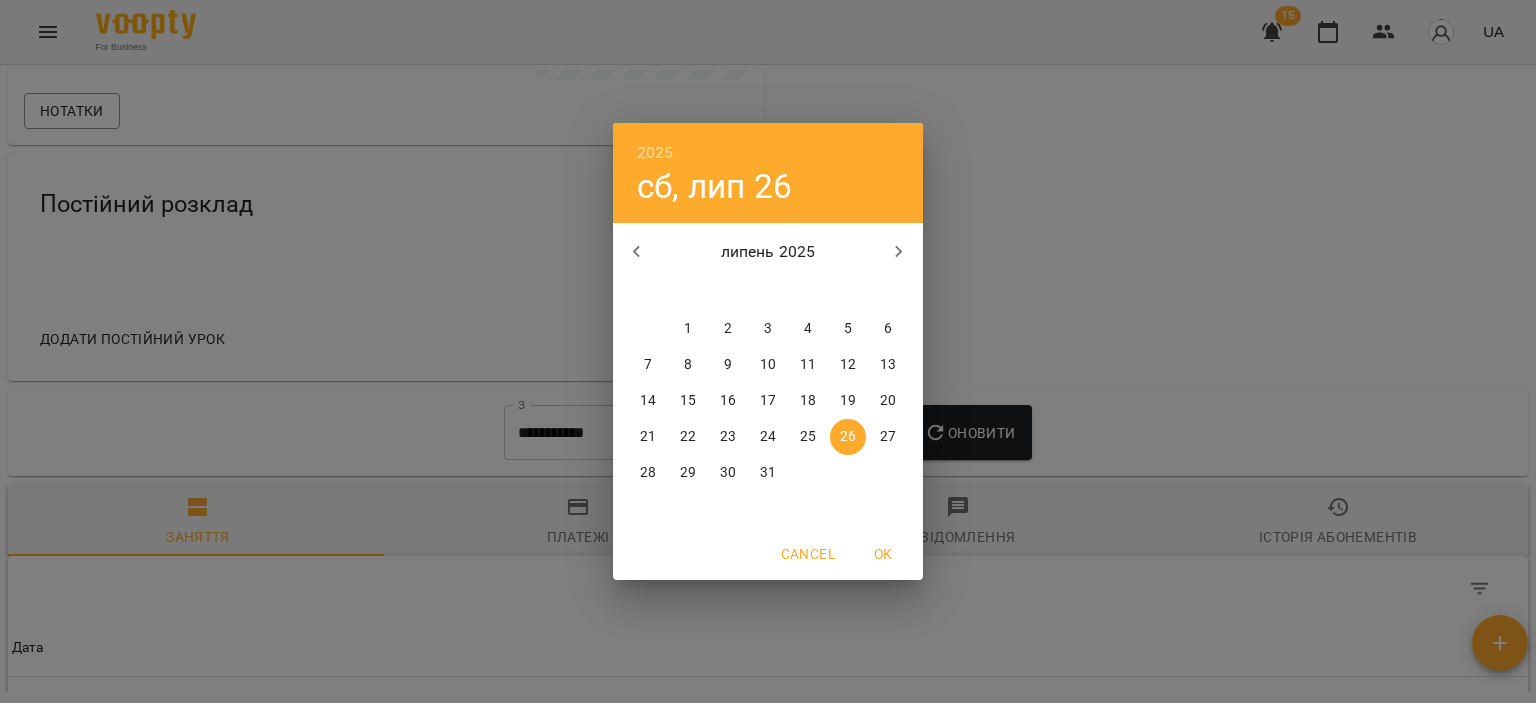 click on "1" at bounding box center (688, 329) 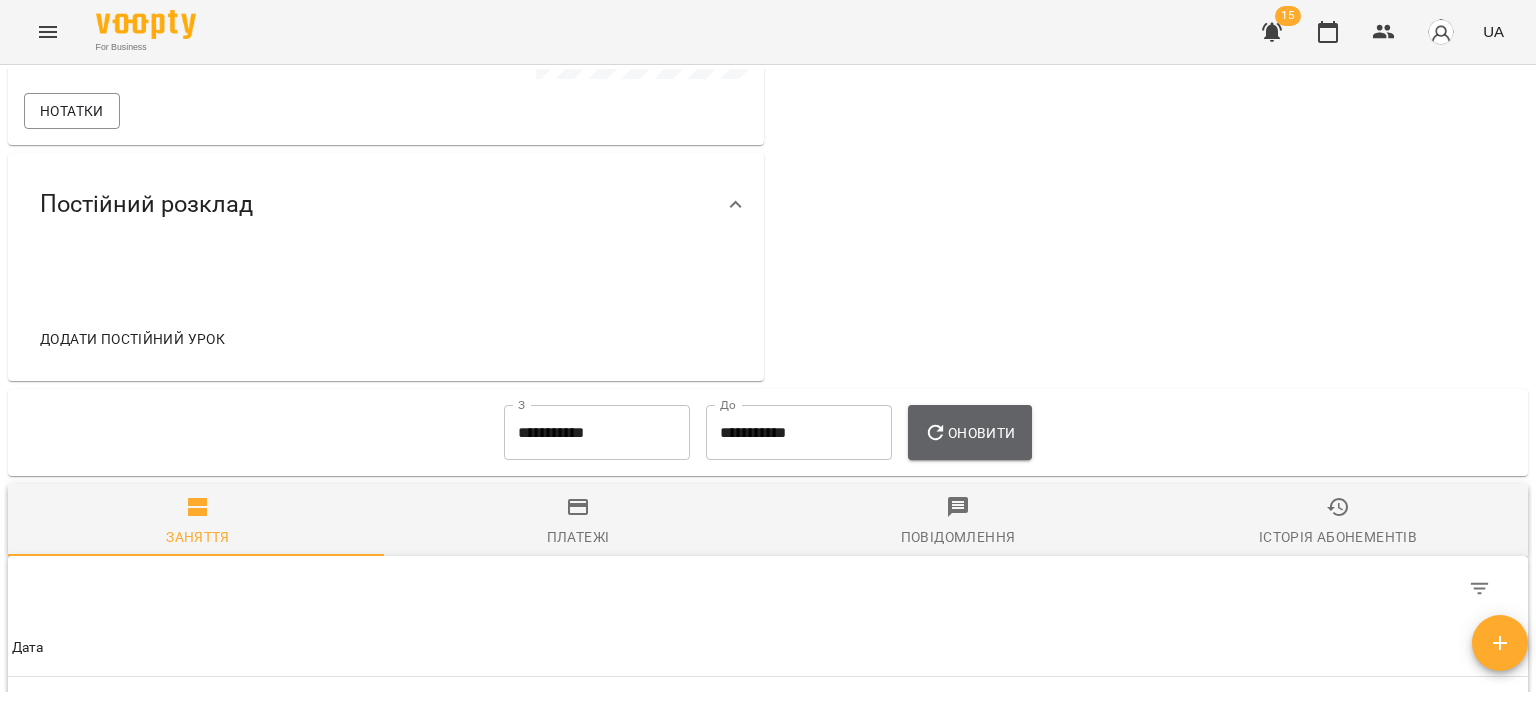 click on "Оновити" at bounding box center [969, 433] 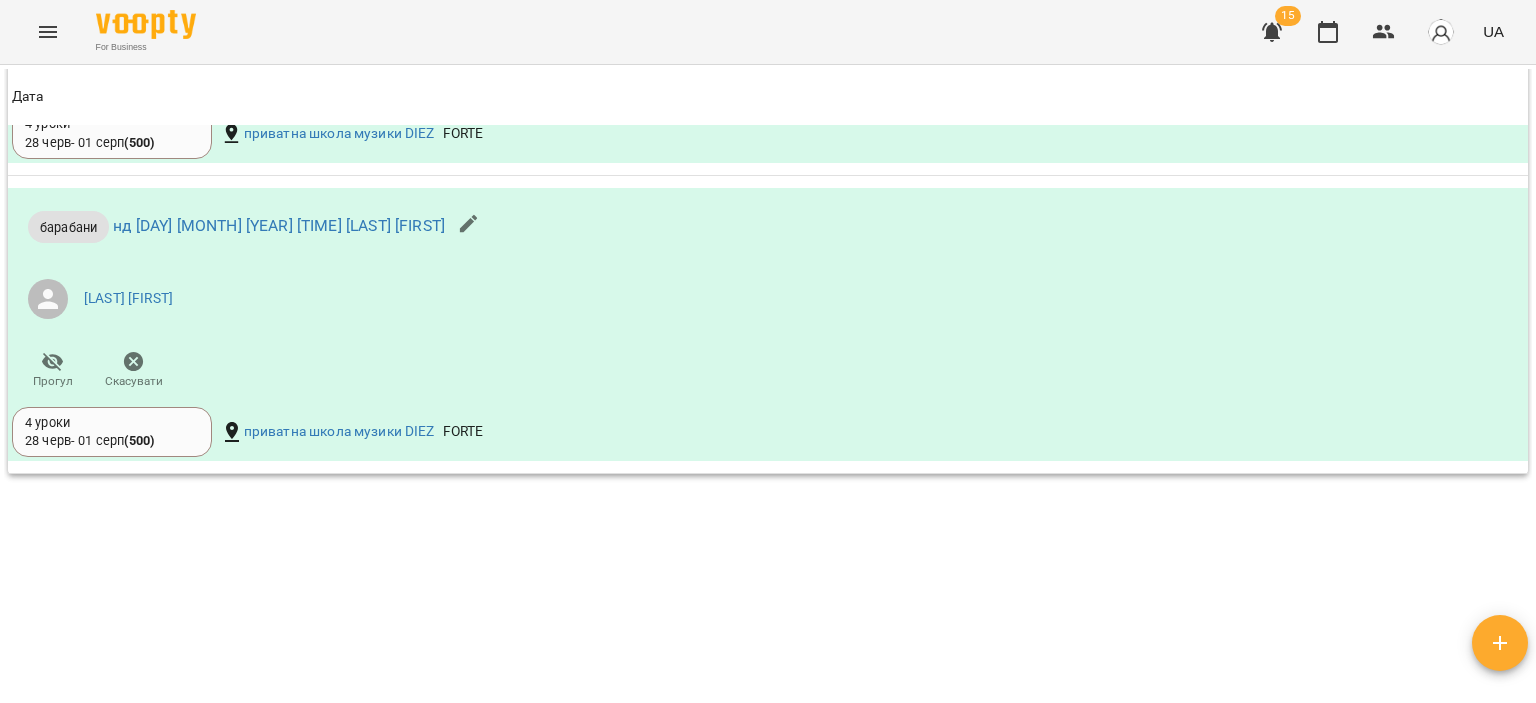 scroll, scrollTop: 1424, scrollLeft: 0, axis: vertical 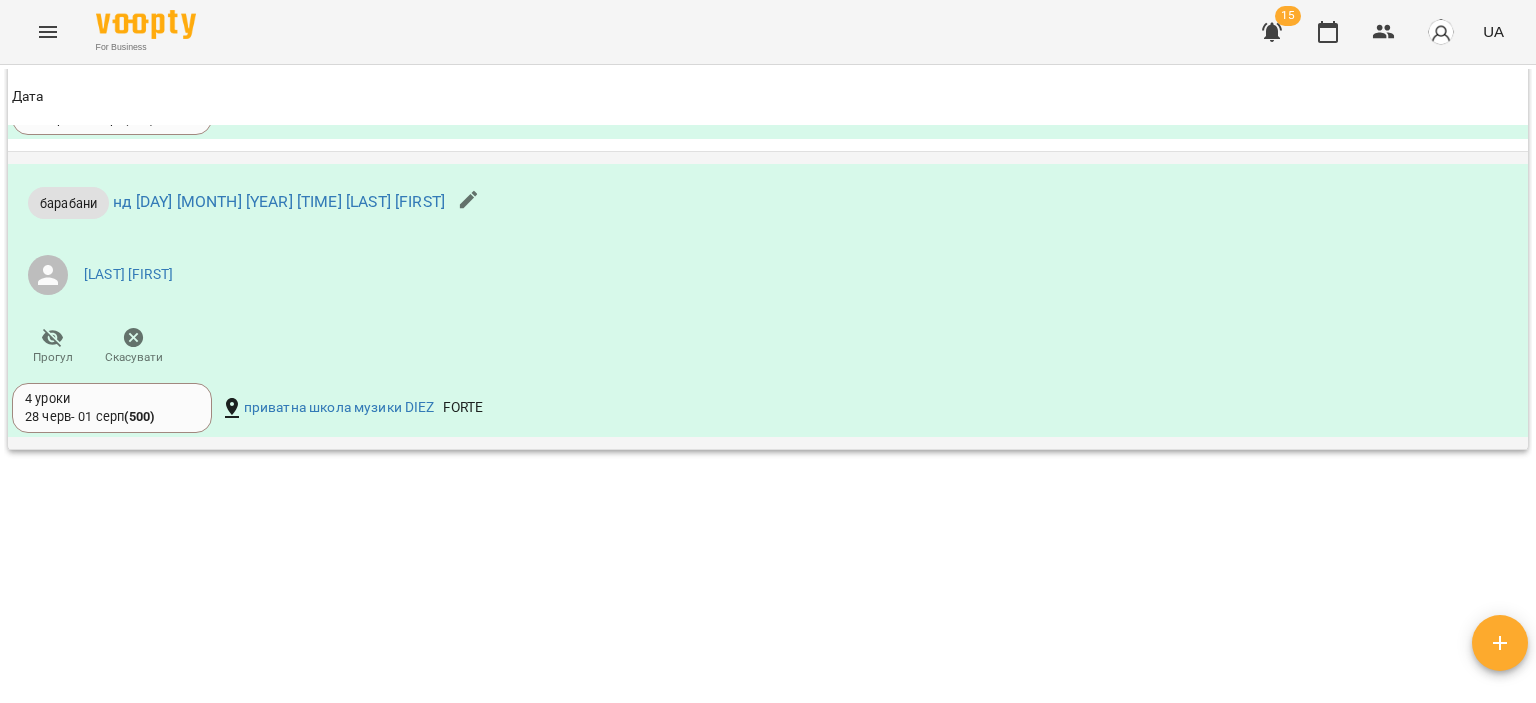 click on "4 уроки 28 черв -   01 серп ( 500 )" at bounding box center (112, 408) 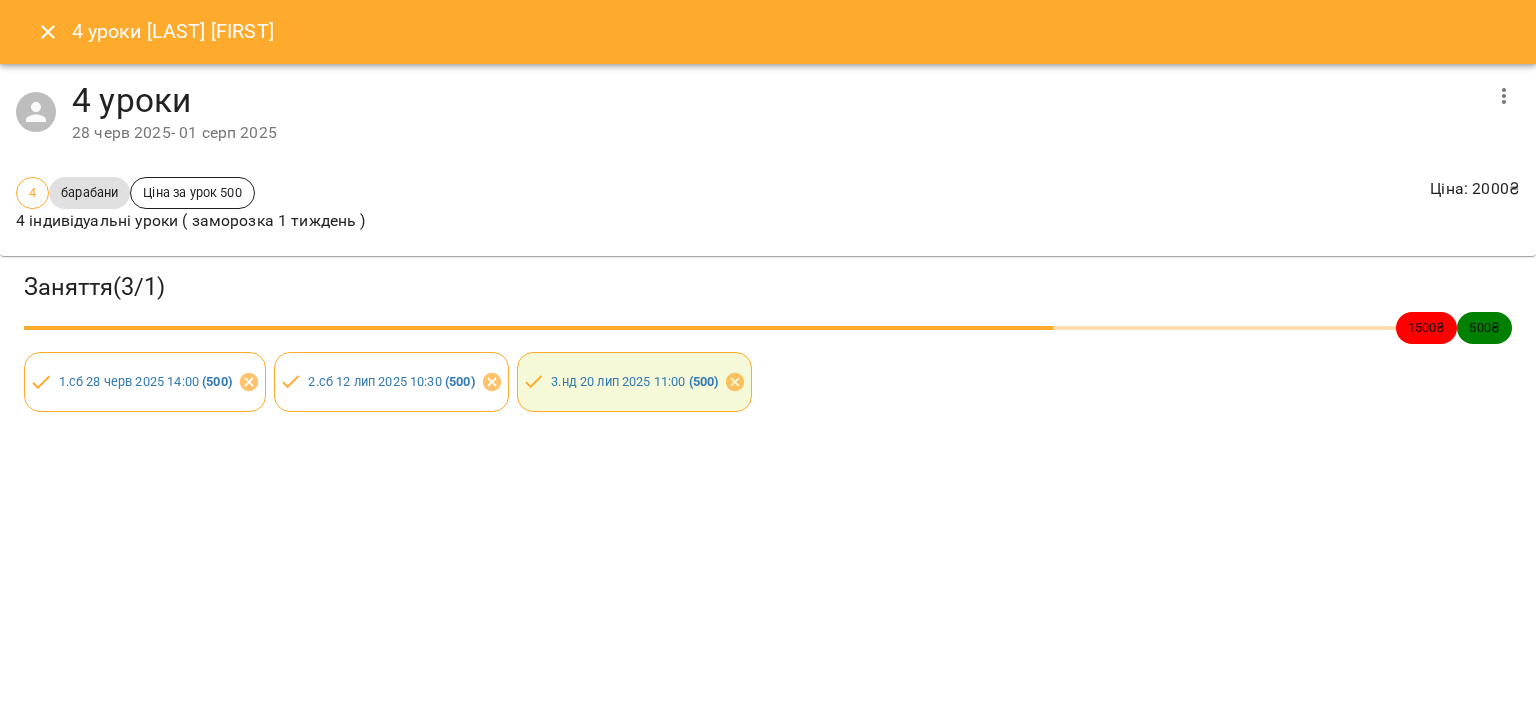 click at bounding box center [48, 32] 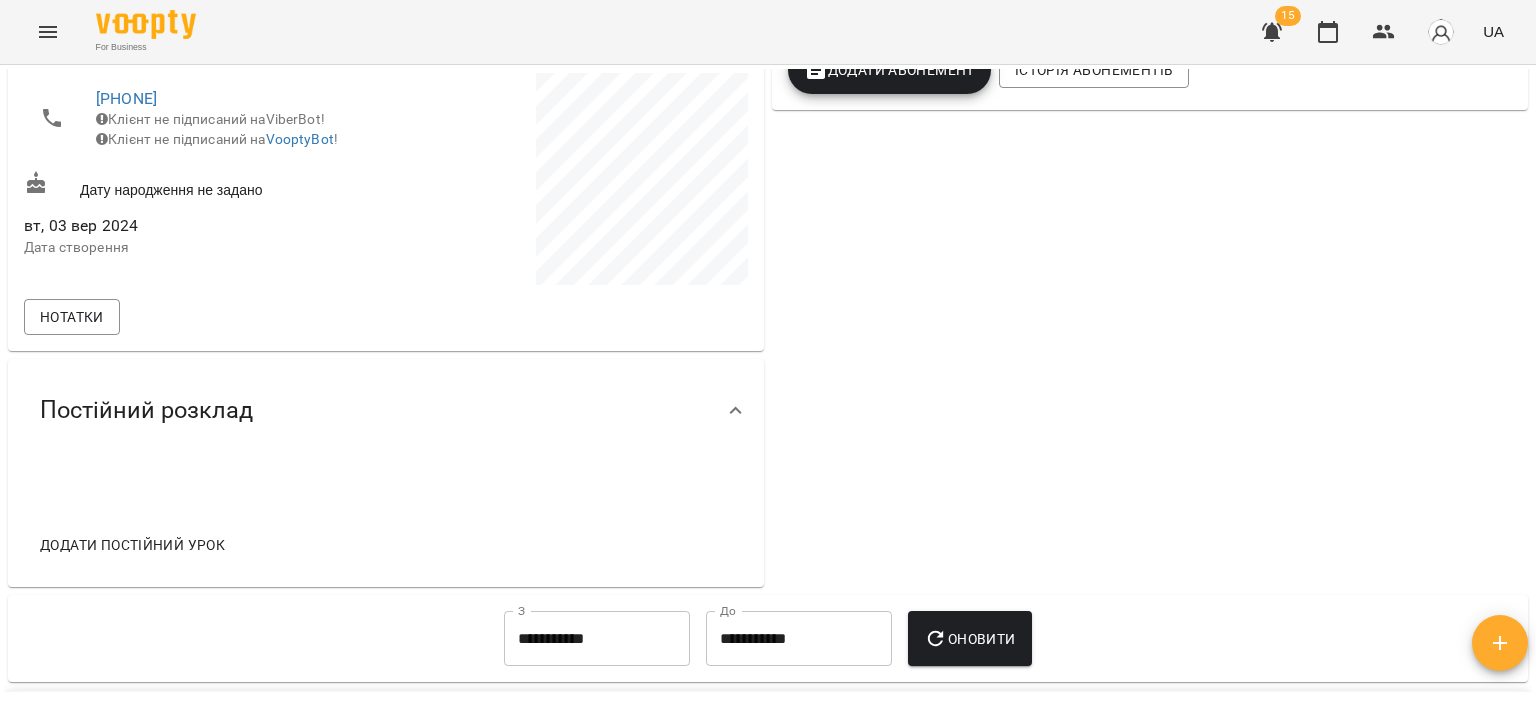 scroll, scrollTop: 0, scrollLeft: 0, axis: both 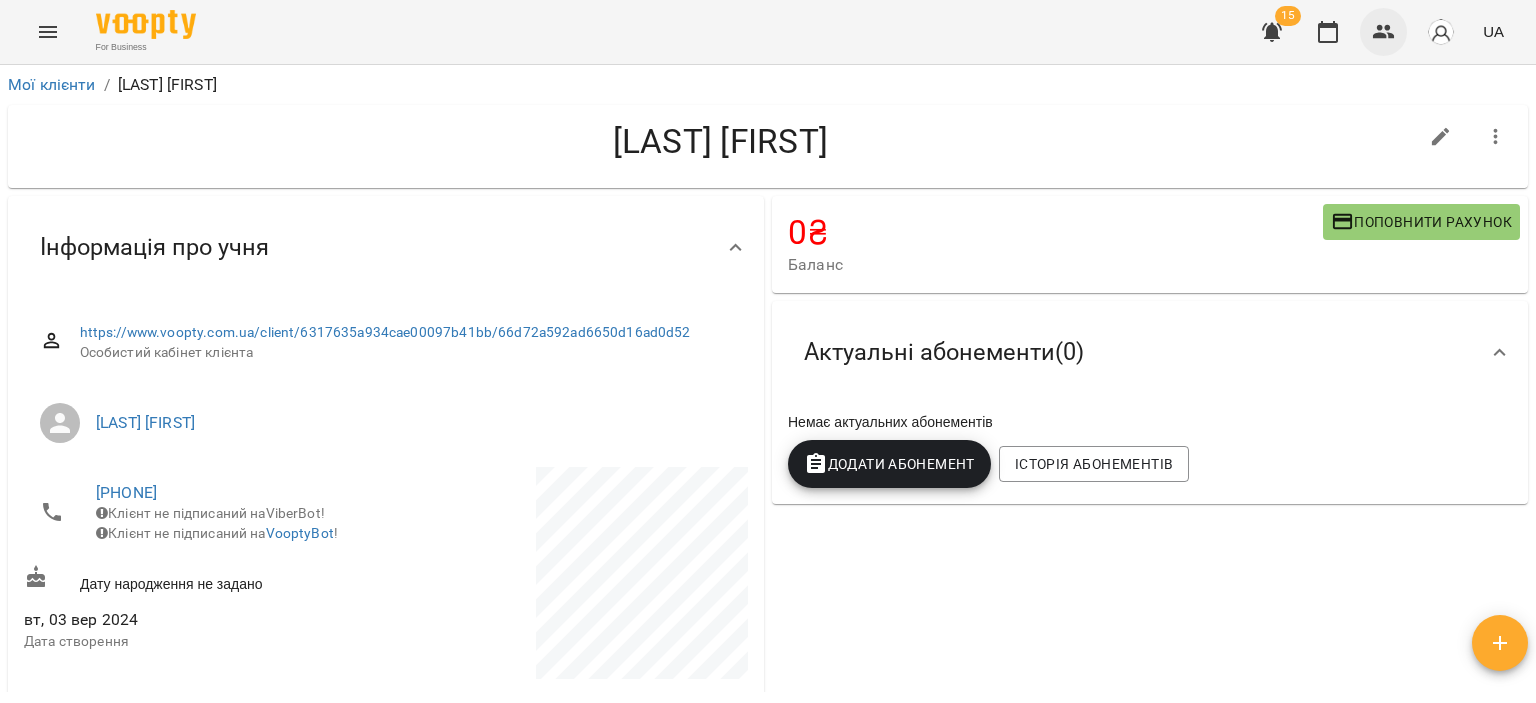 click 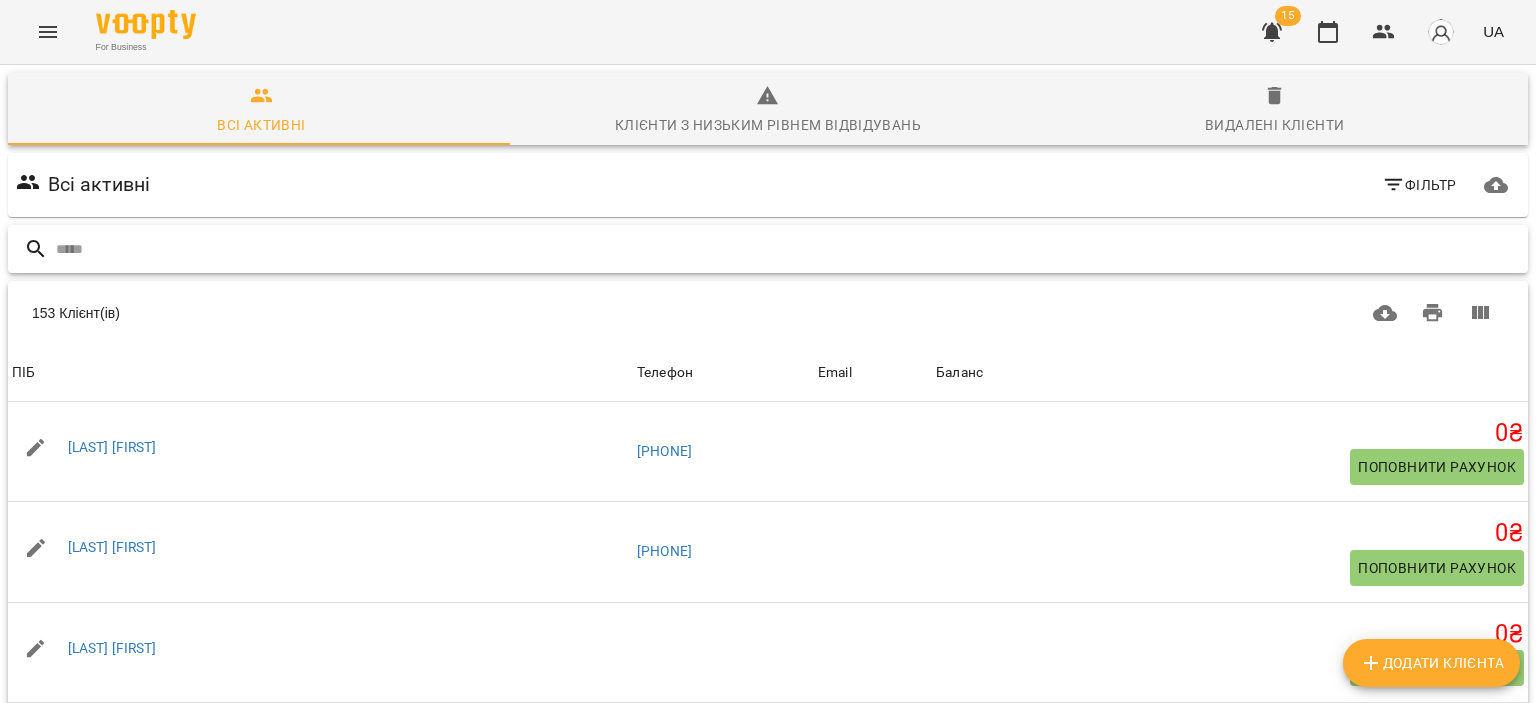 click at bounding box center (788, 249) 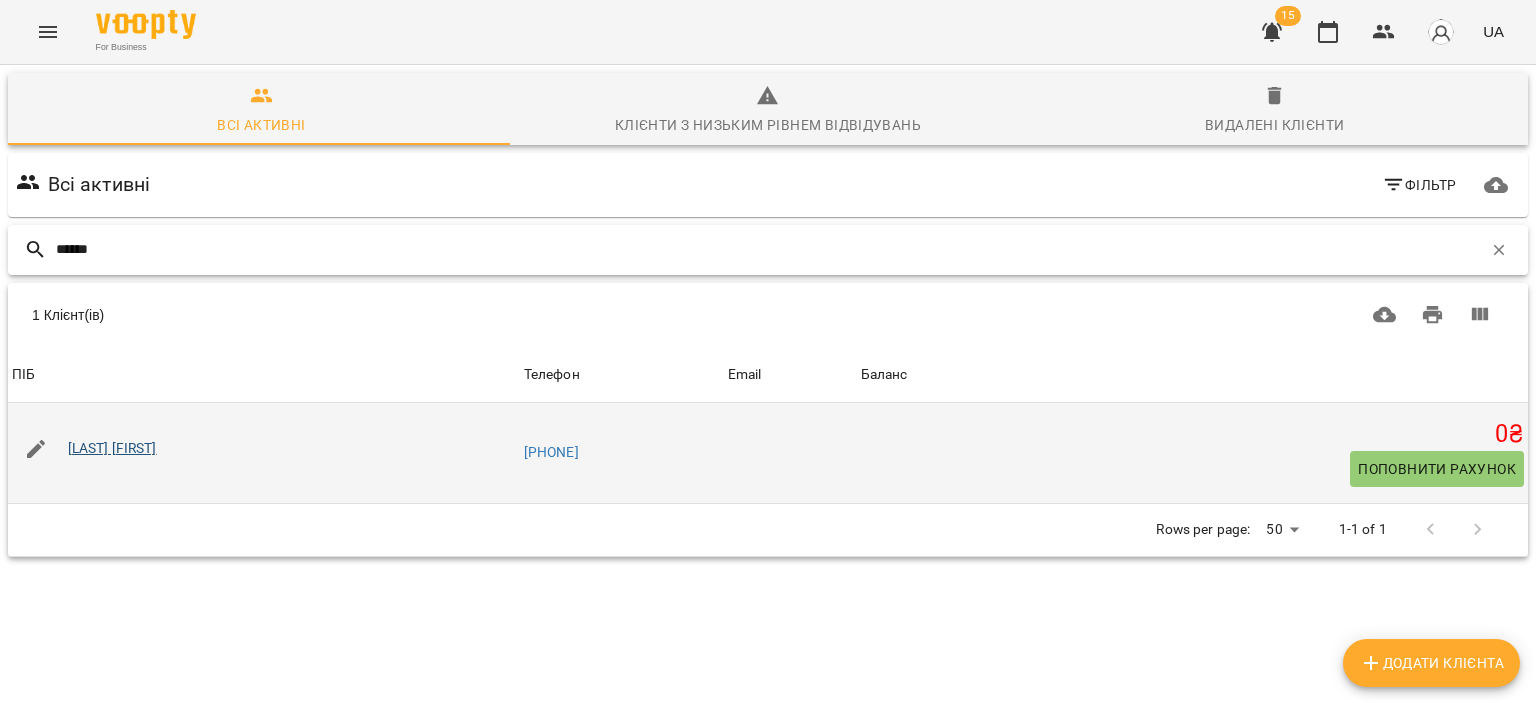 type on "******" 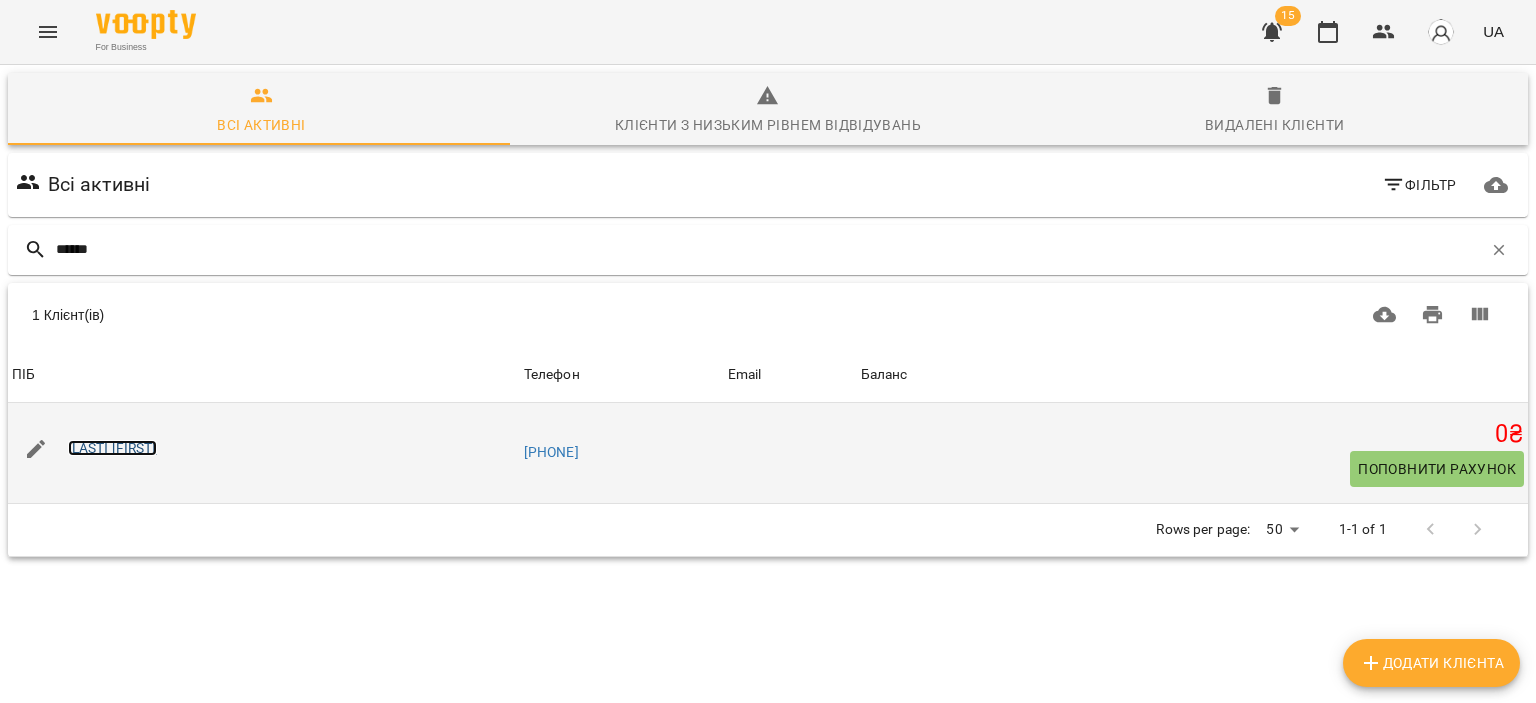 click on "Назаренко Єва" at bounding box center [112, 448] 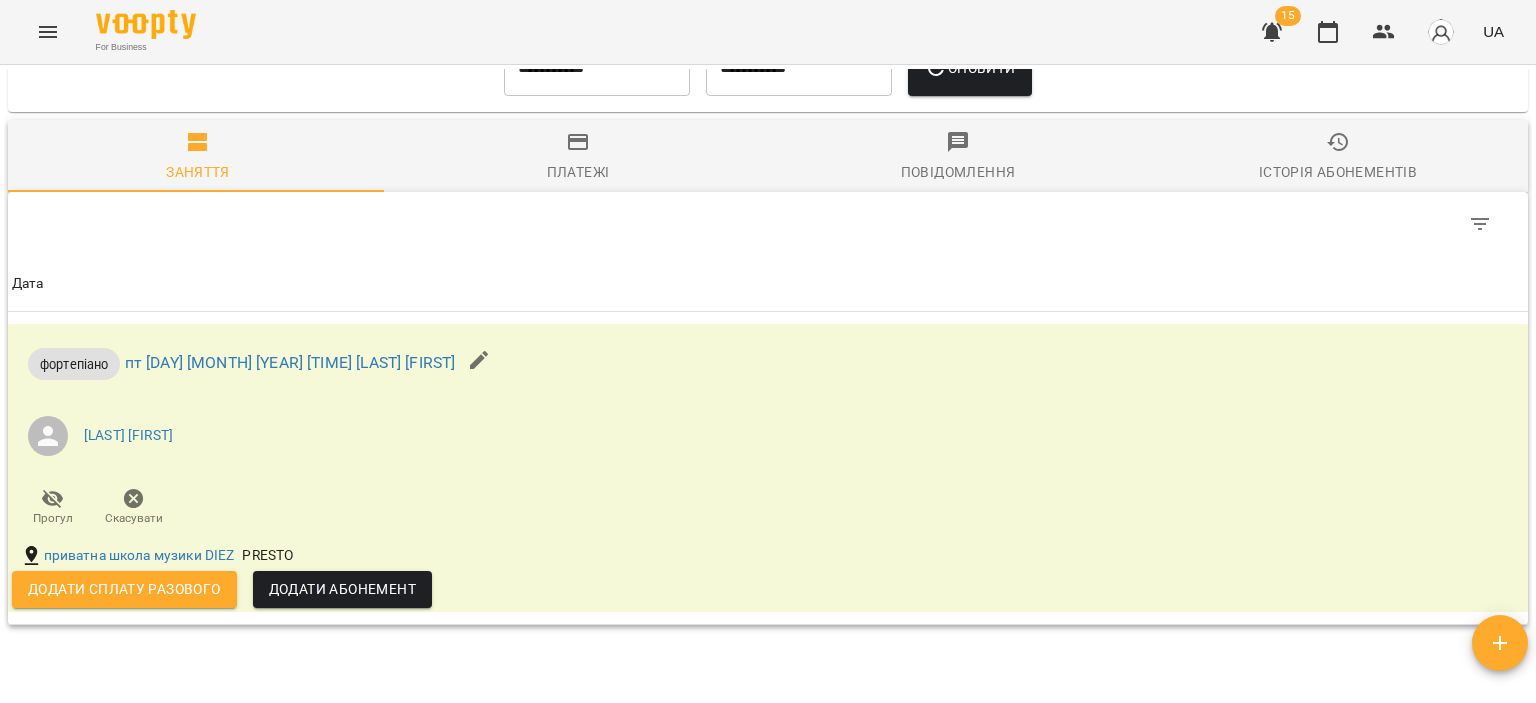 scroll, scrollTop: 800, scrollLeft: 0, axis: vertical 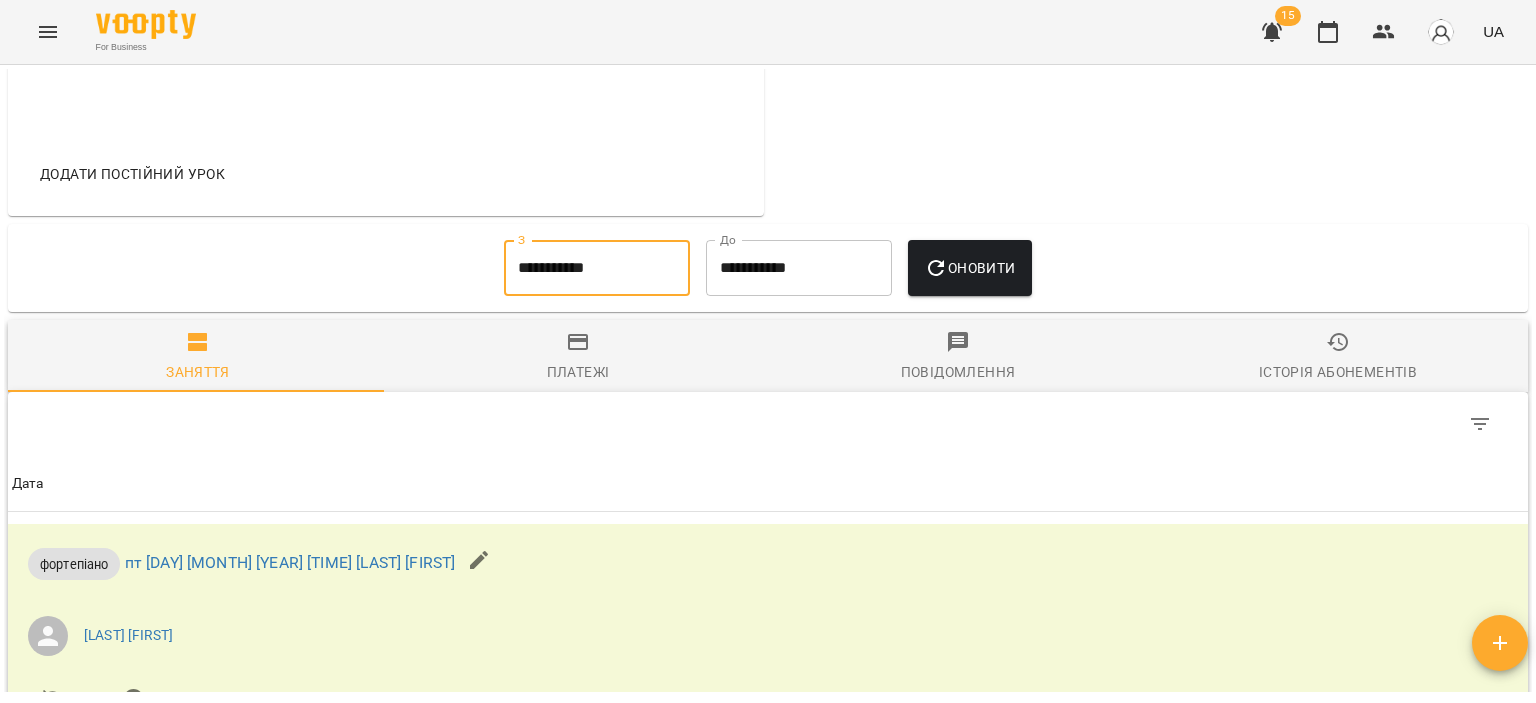 click on "**********" at bounding box center [597, 268] 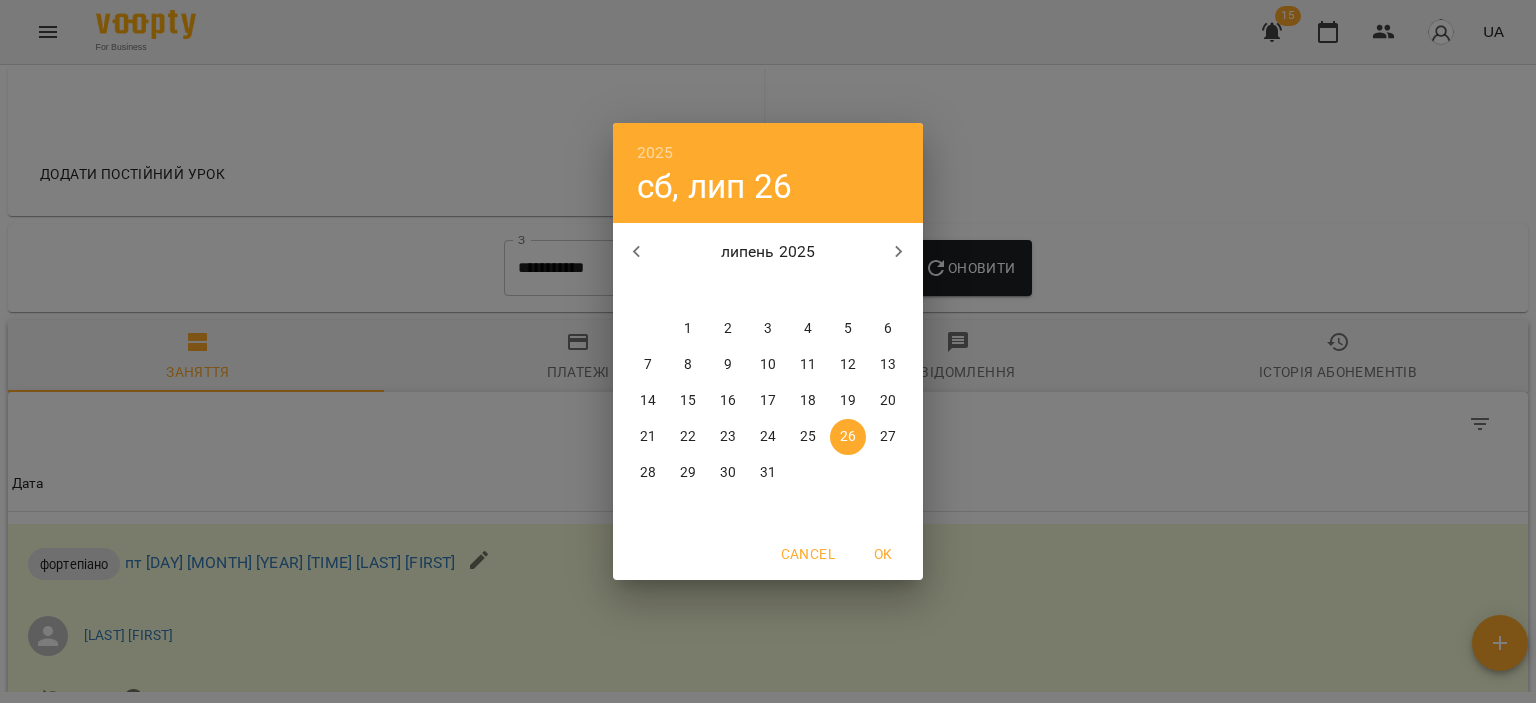 click 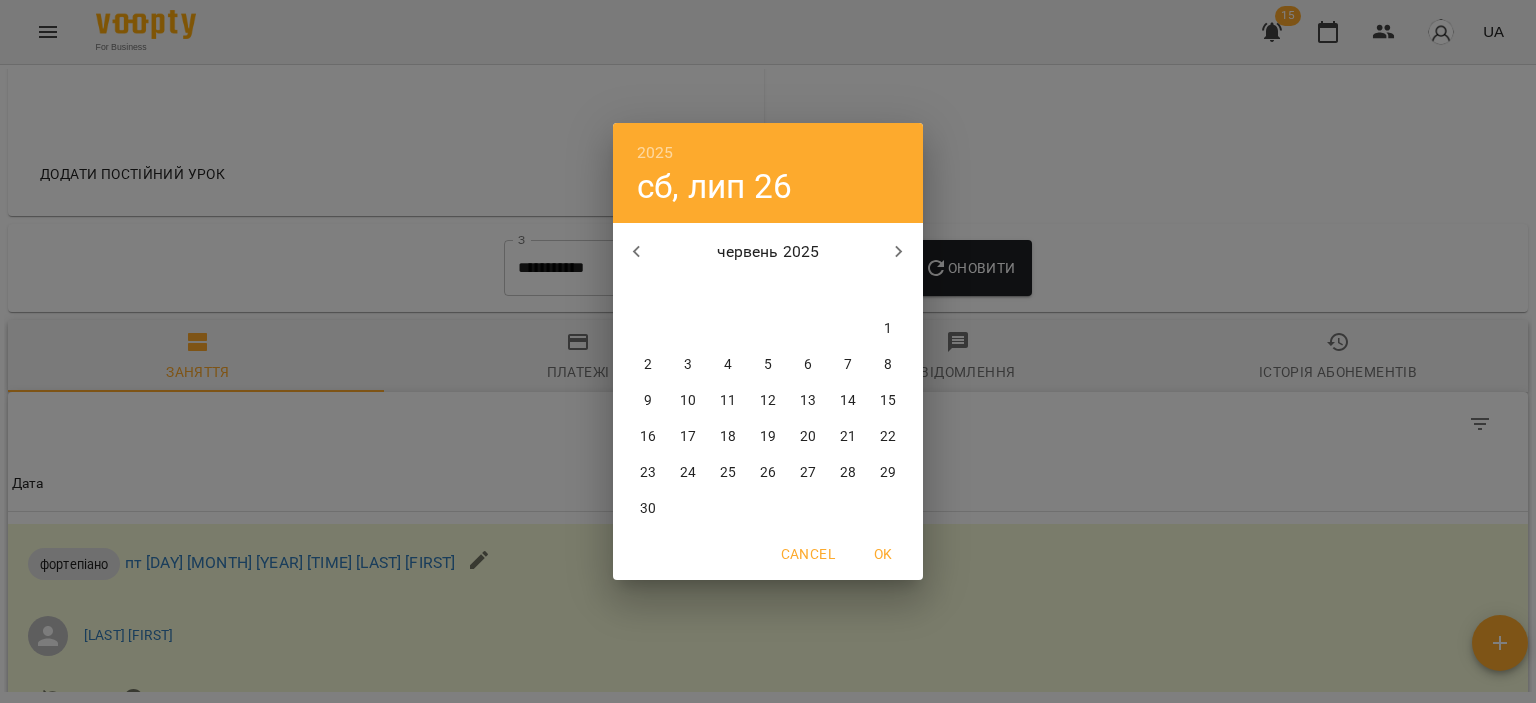 click on "1" at bounding box center (888, 329) 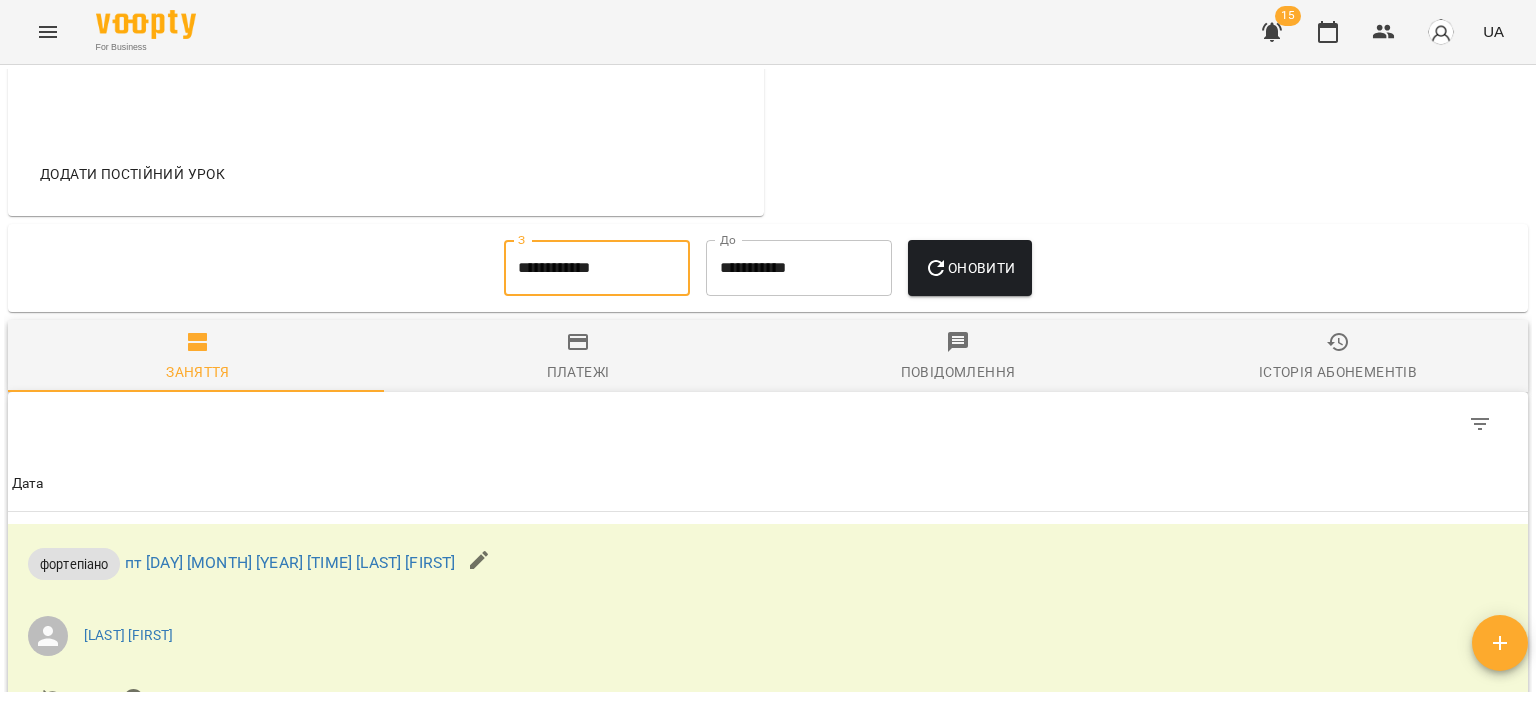 type on "**********" 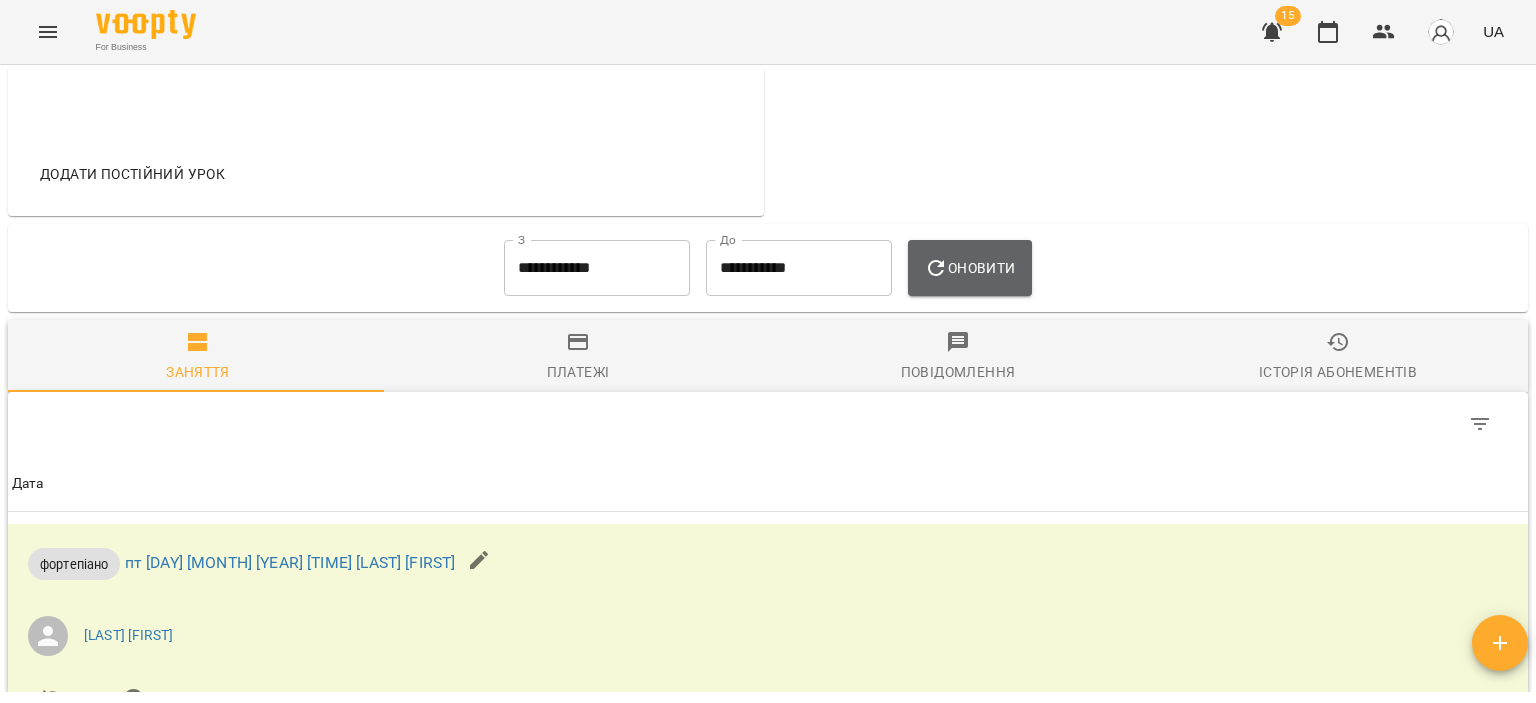click on "Оновити" at bounding box center [969, 268] 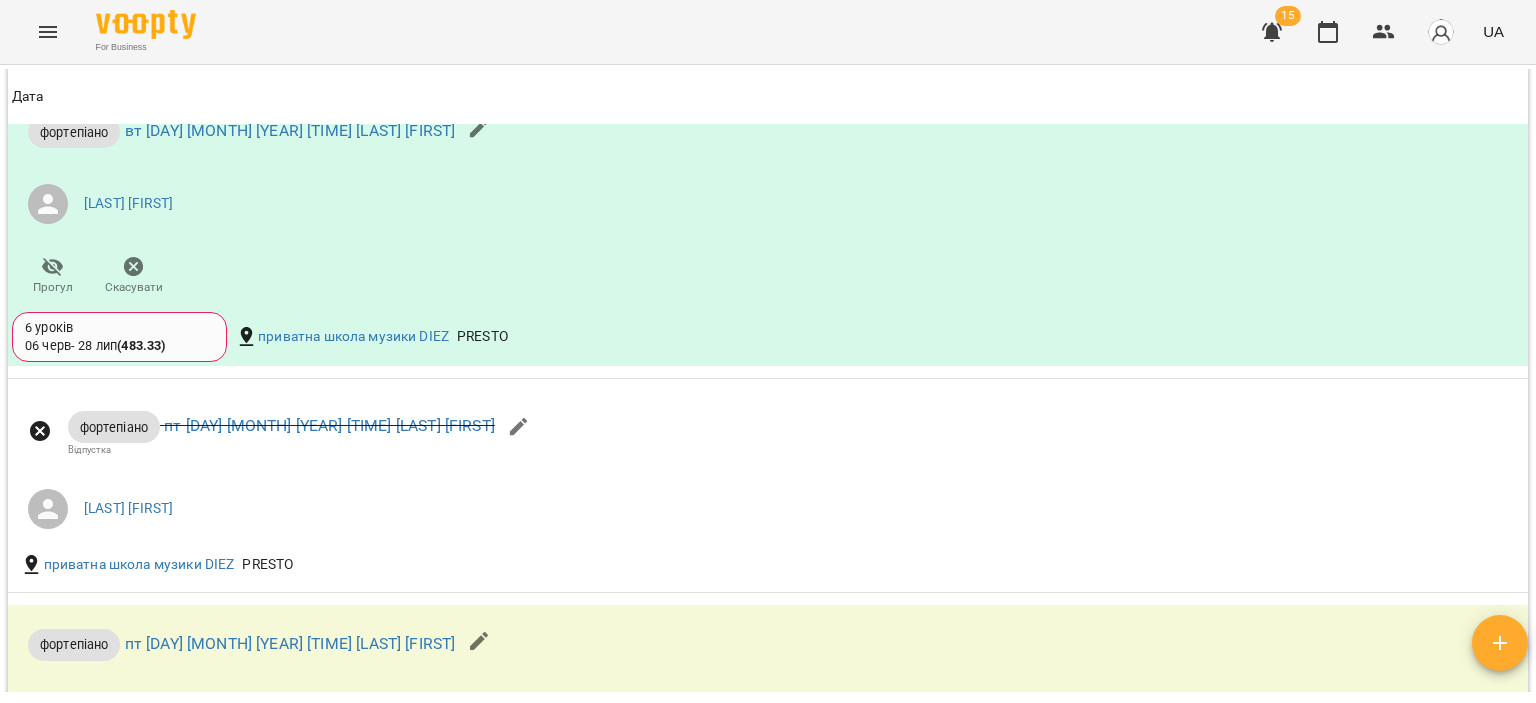 scroll, scrollTop: 2900, scrollLeft: 0, axis: vertical 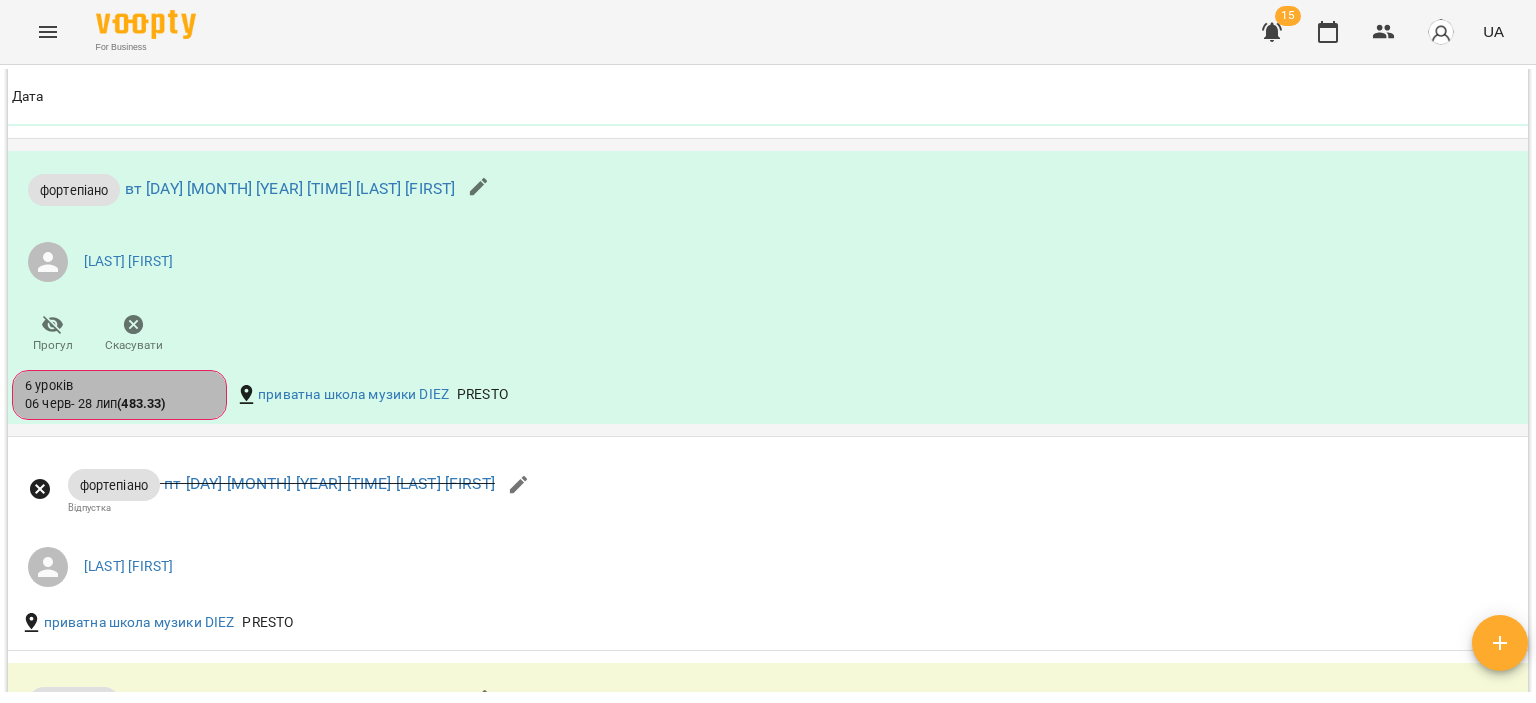 click on "6 уроків  06 черв -   28 лип ( 483.33 )" at bounding box center (119, 395) 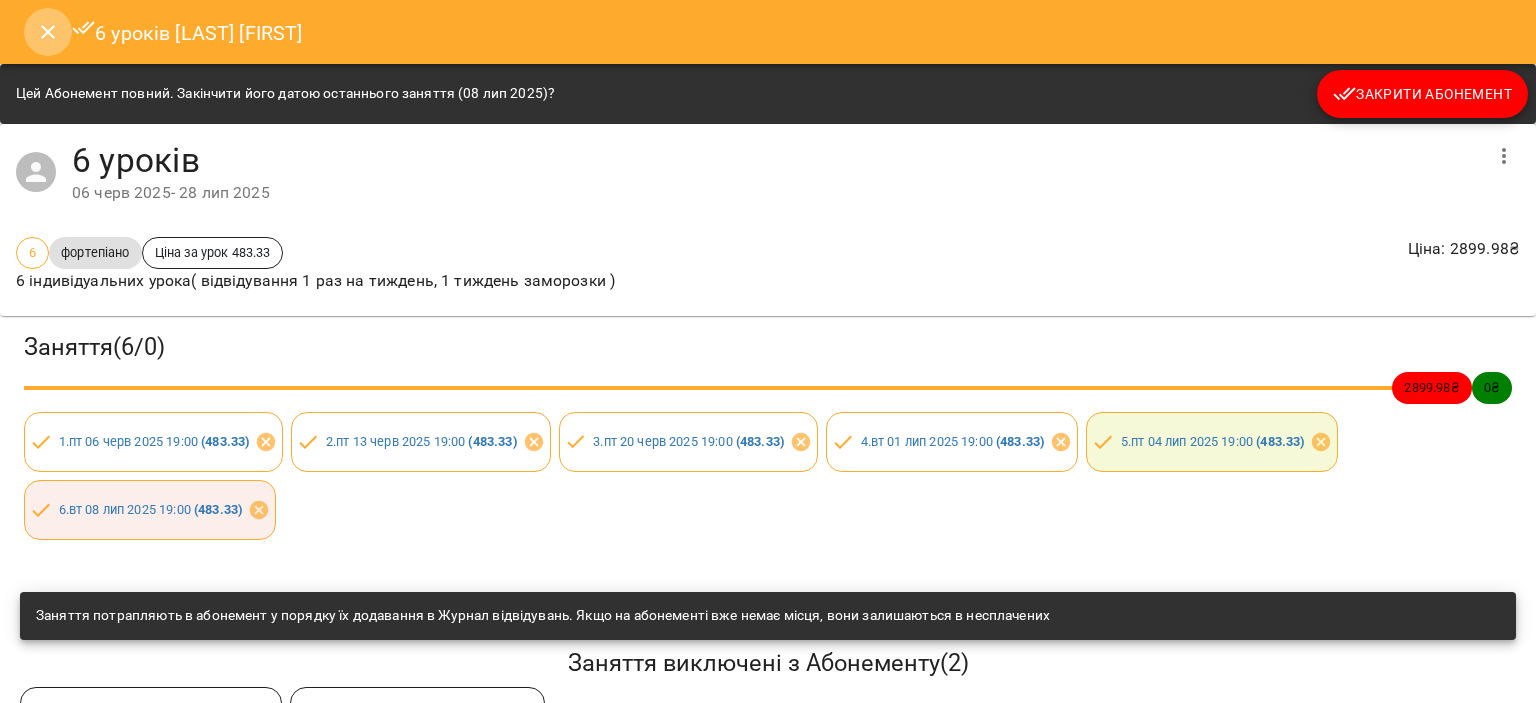 click 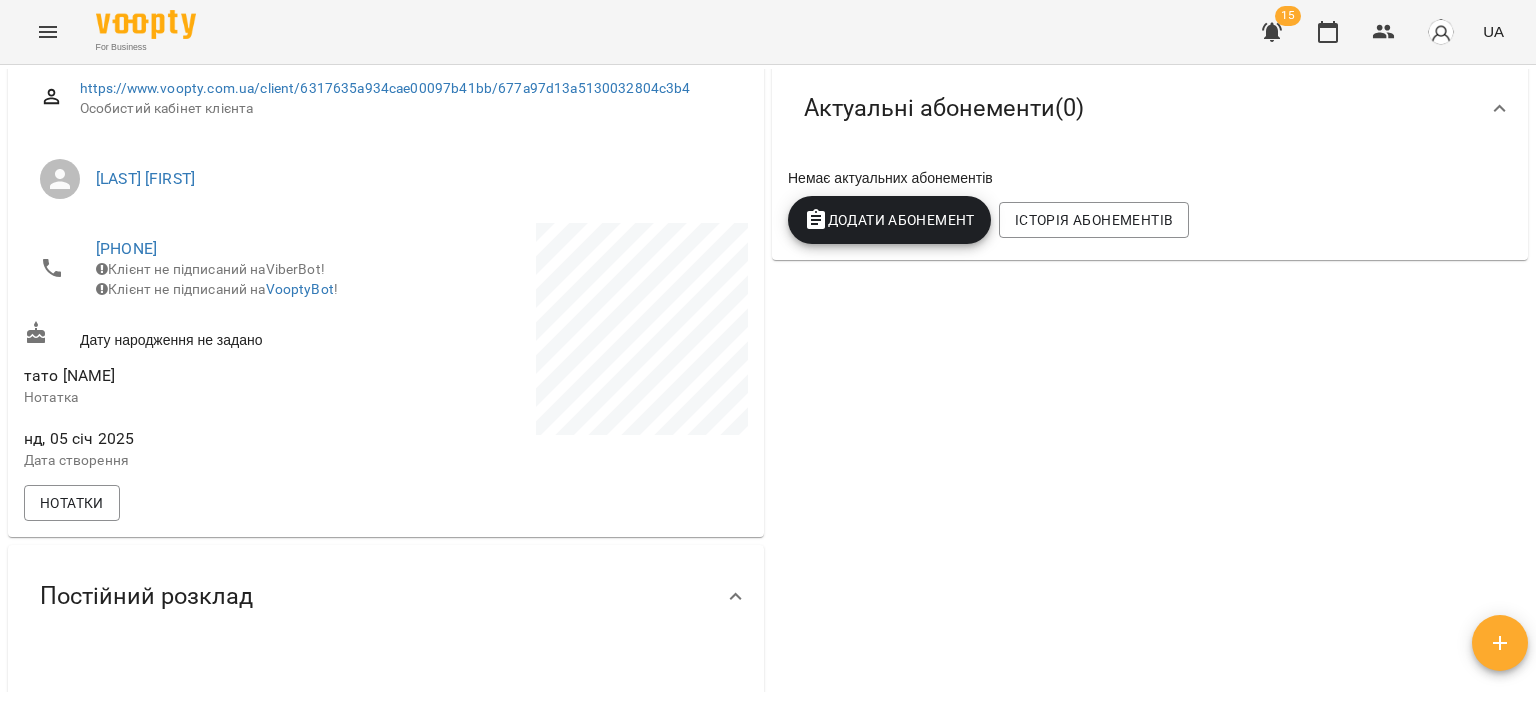 scroll, scrollTop: 0, scrollLeft: 0, axis: both 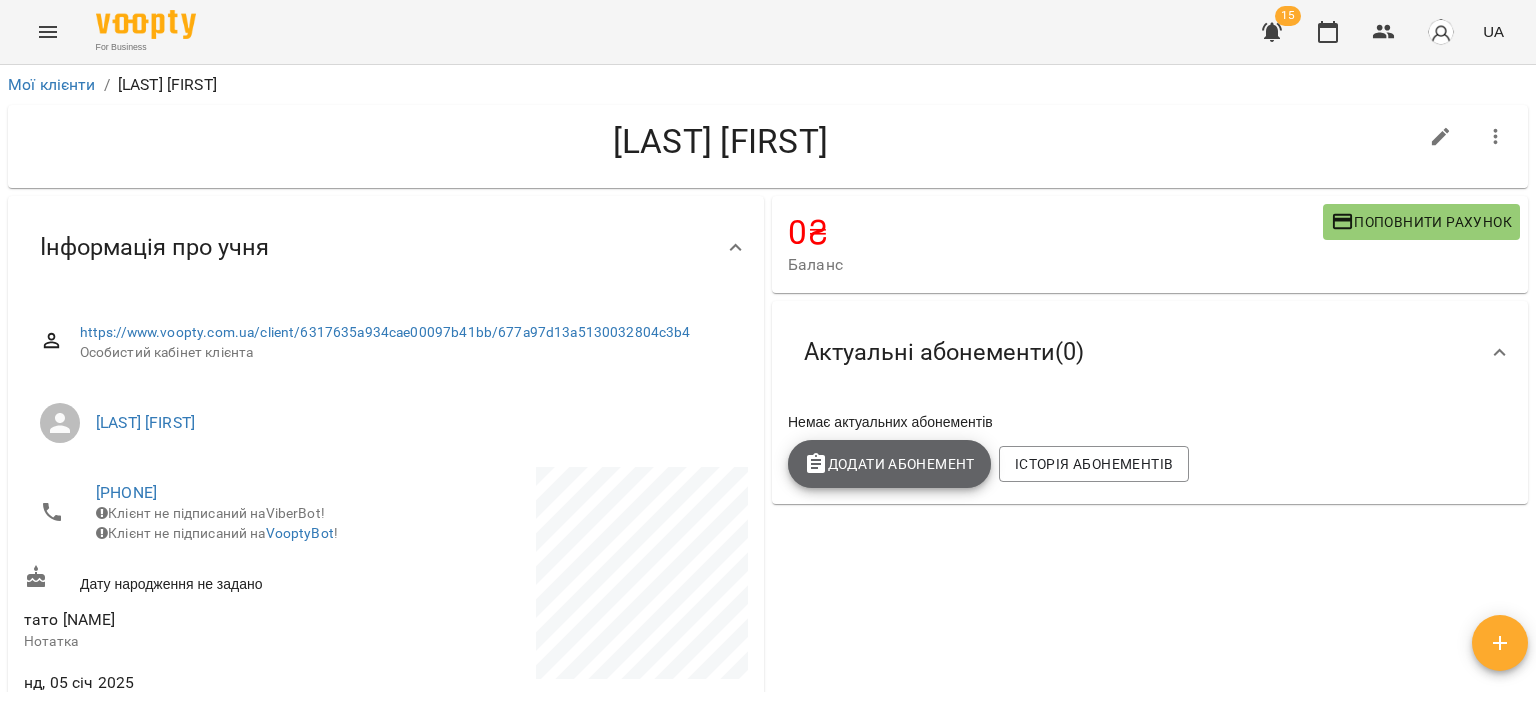 click on "Додати Абонемент" at bounding box center [889, 464] 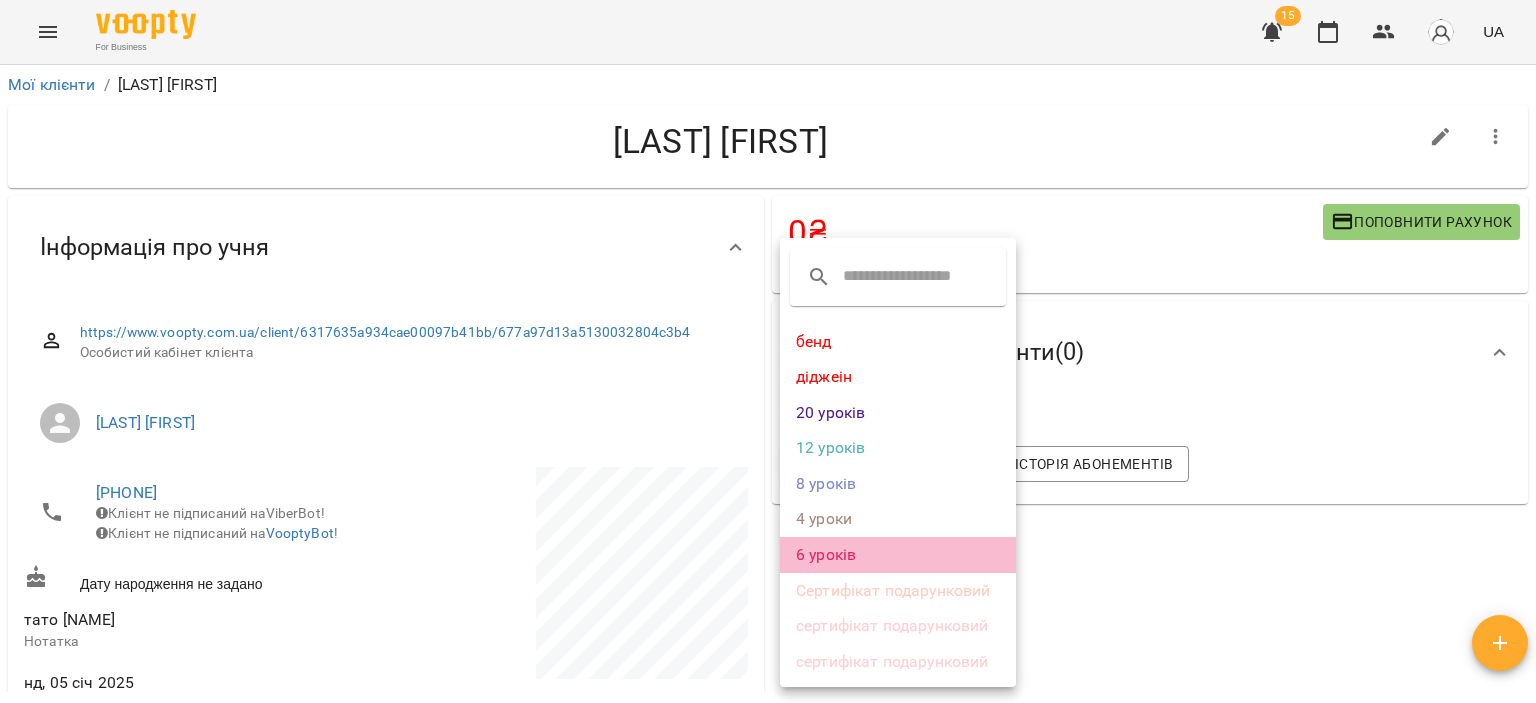 click on "6 уроків" at bounding box center (898, 555) 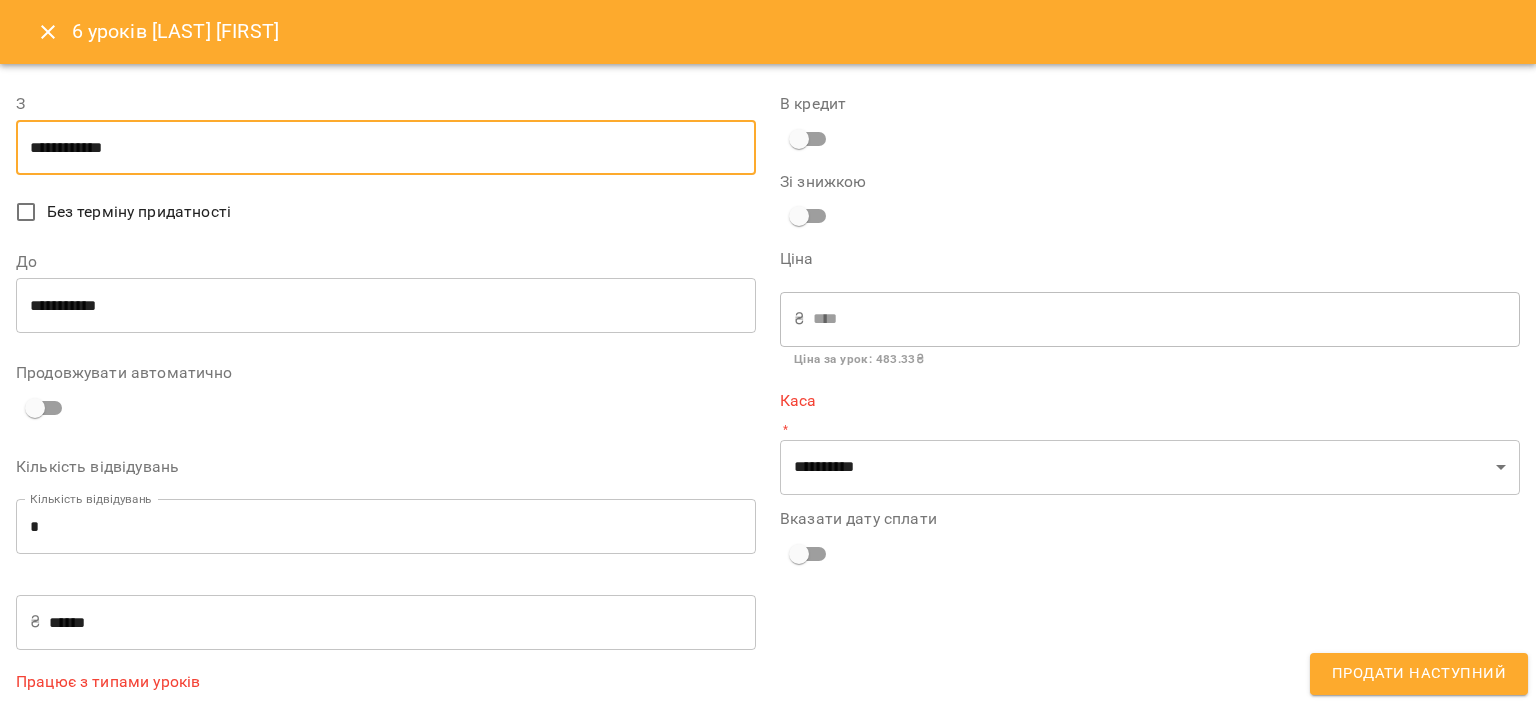 click on "**********" at bounding box center [386, 148] 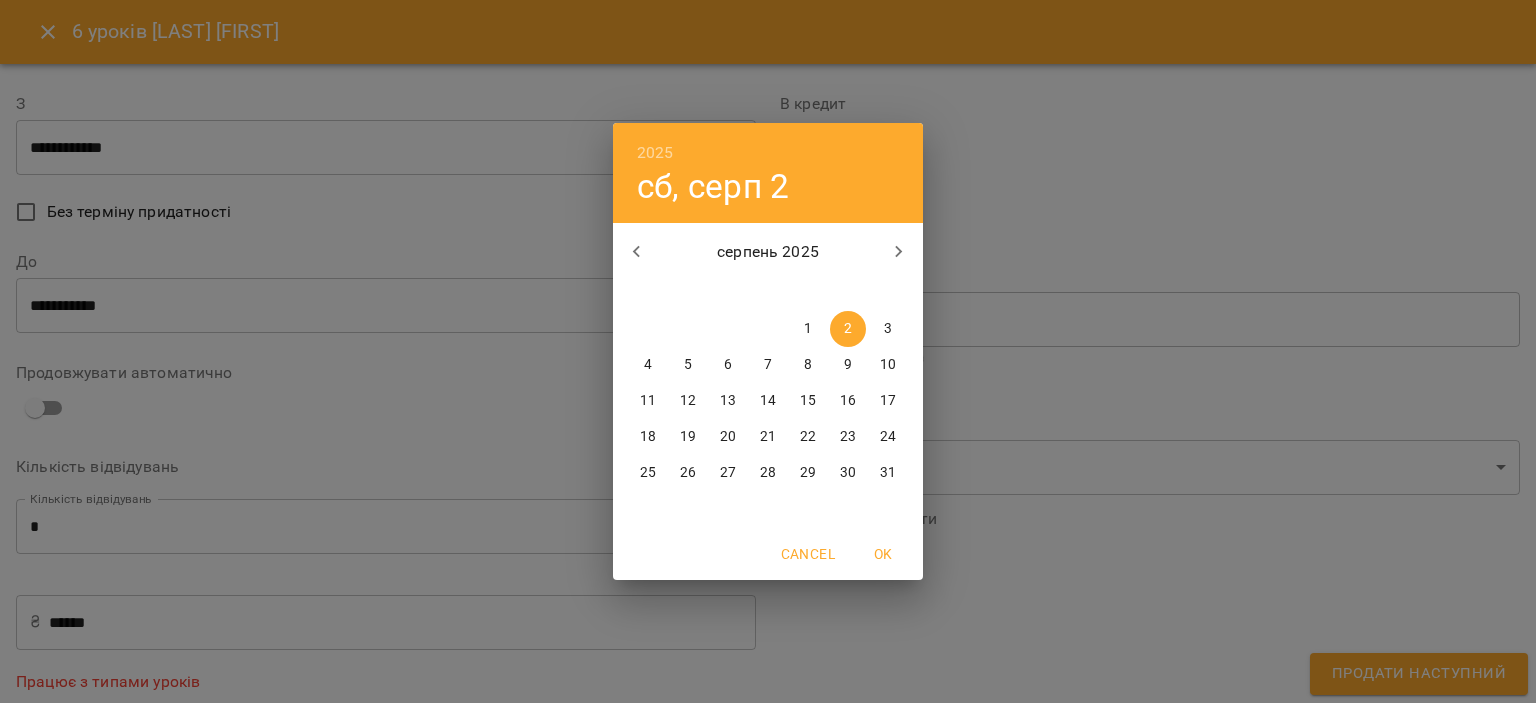 click on "1" at bounding box center [808, 329] 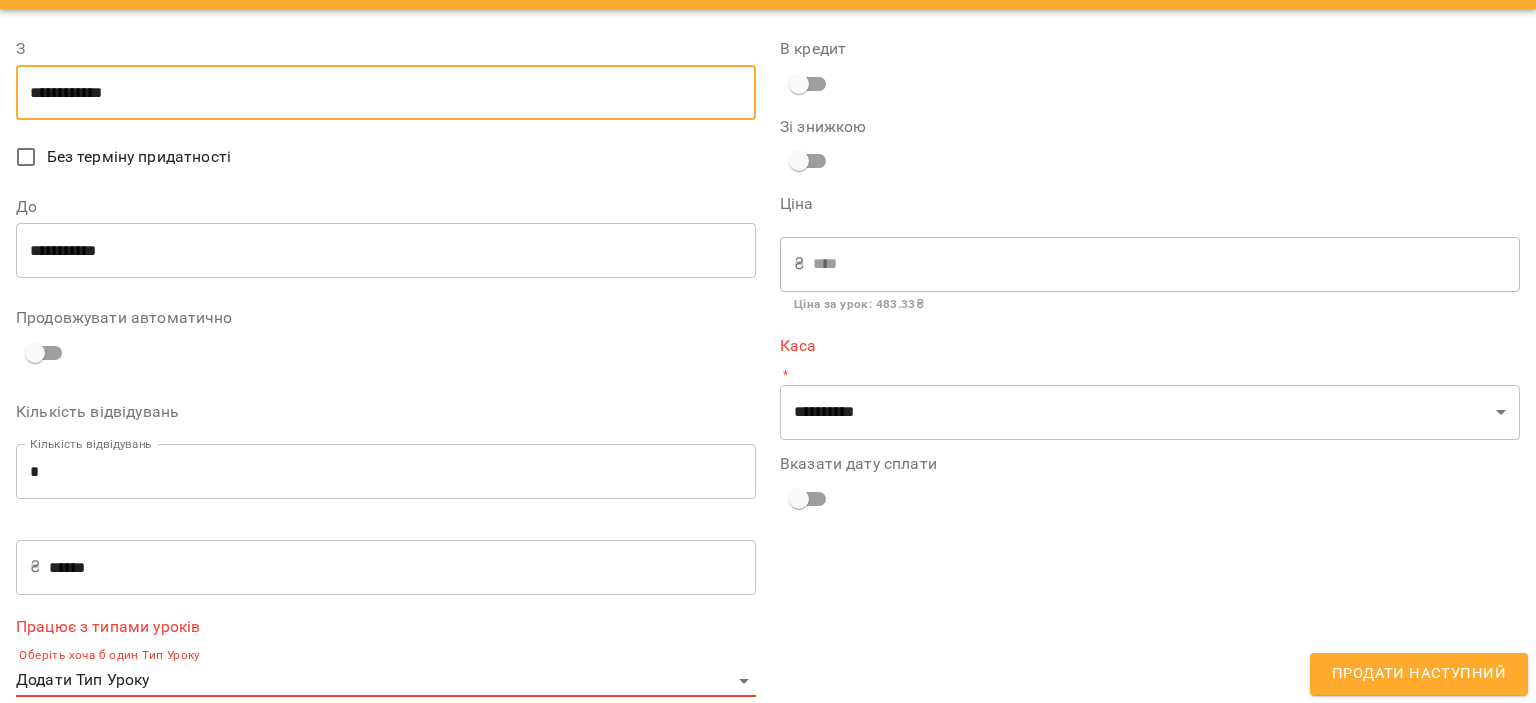 scroll, scrollTop: 80, scrollLeft: 0, axis: vertical 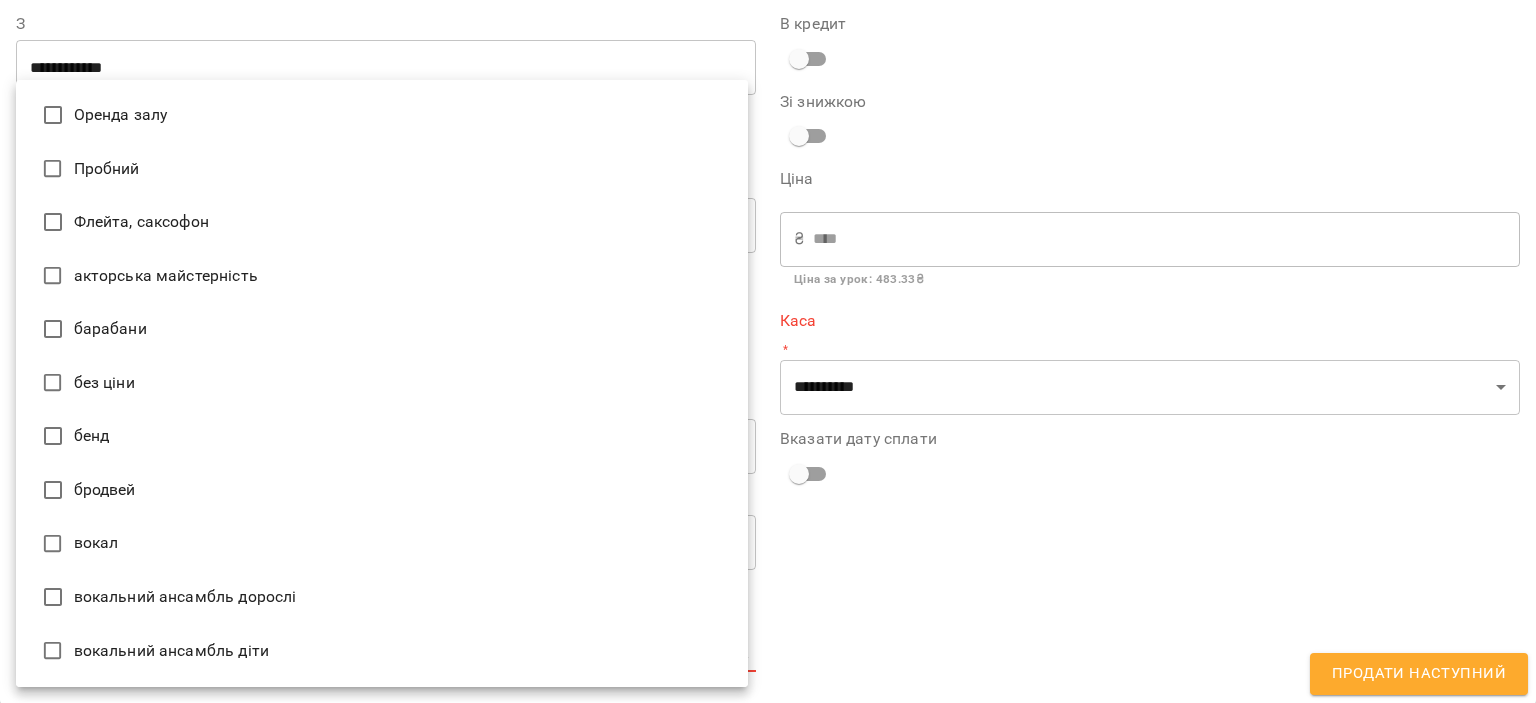 click on "**********" at bounding box center (768, 384) 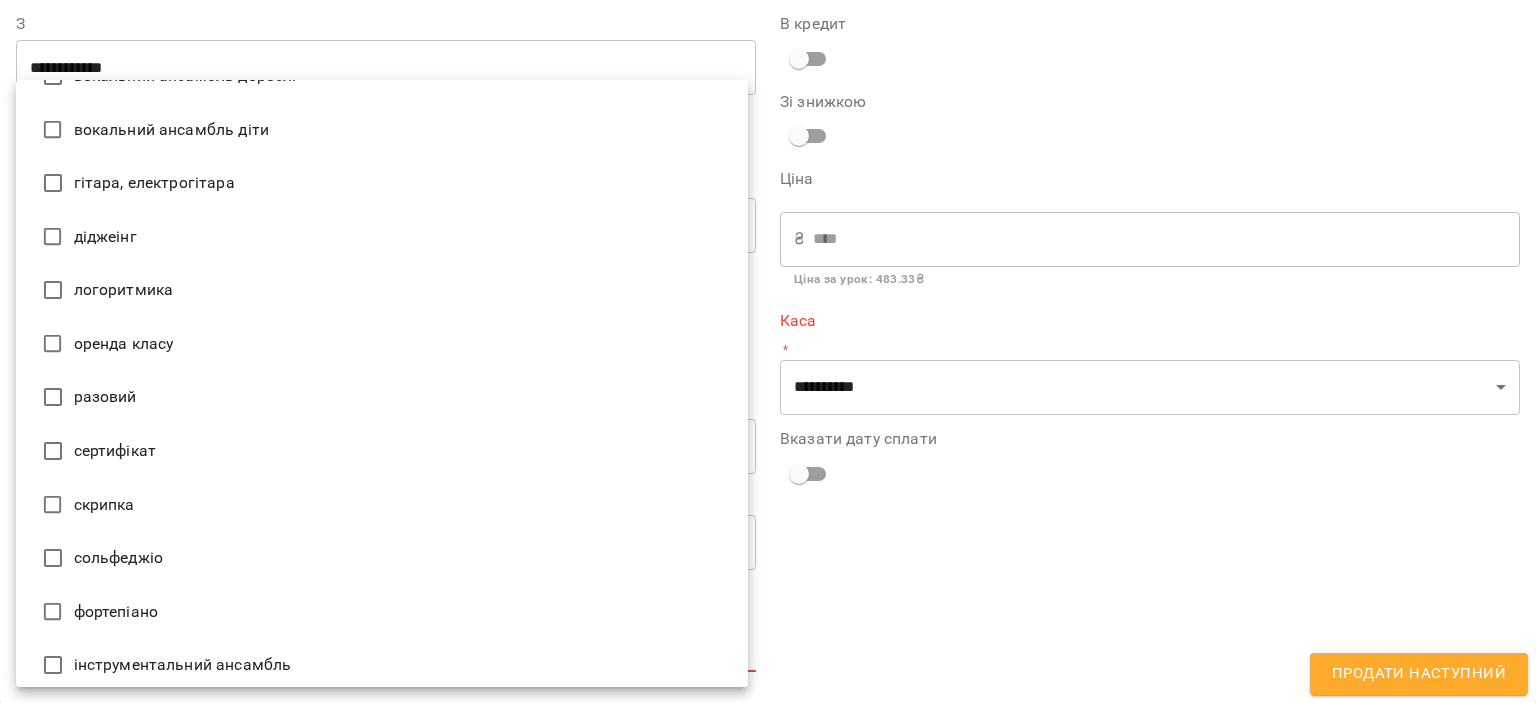 scroll, scrollTop: 533, scrollLeft: 0, axis: vertical 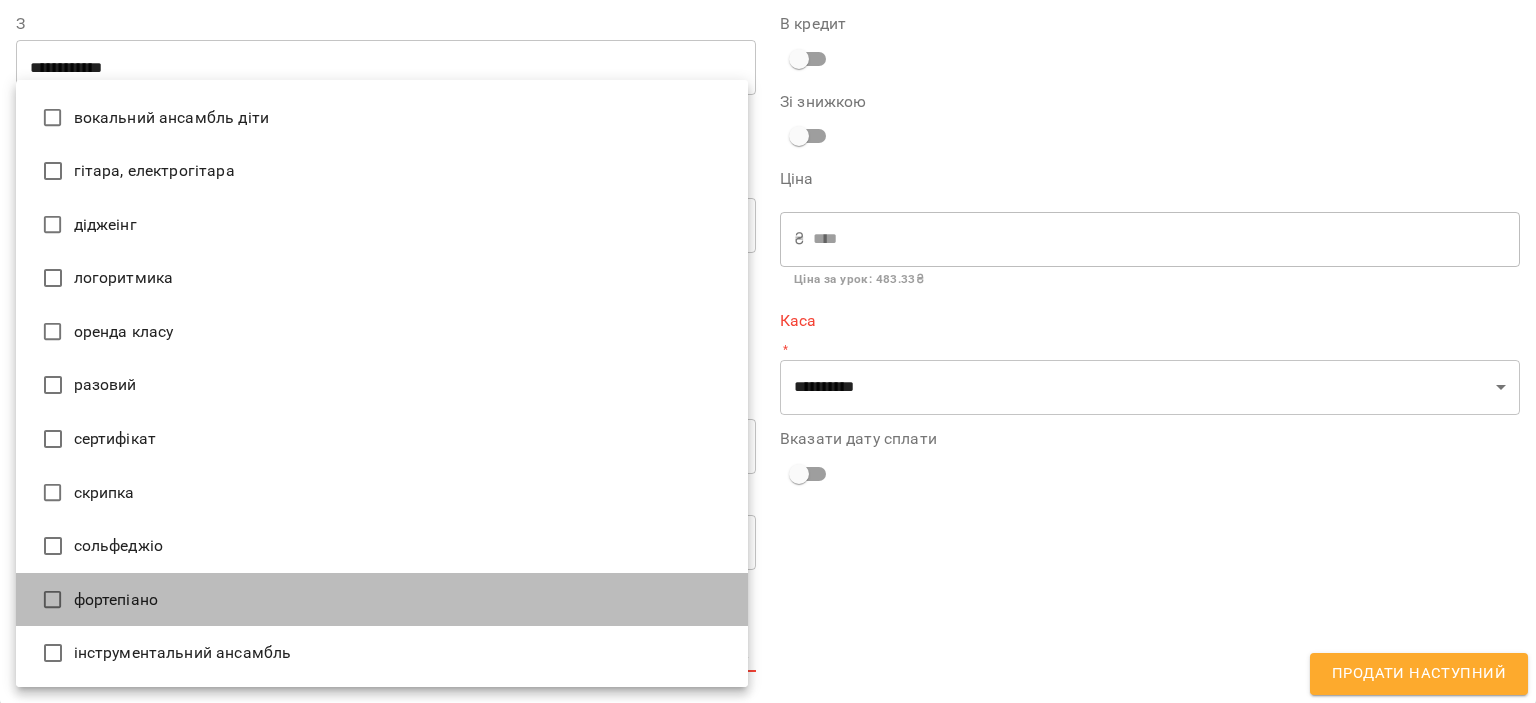 drag, startPoint x: 434, startPoint y: 615, endPoint x: 434, endPoint y: 626, distance: 11 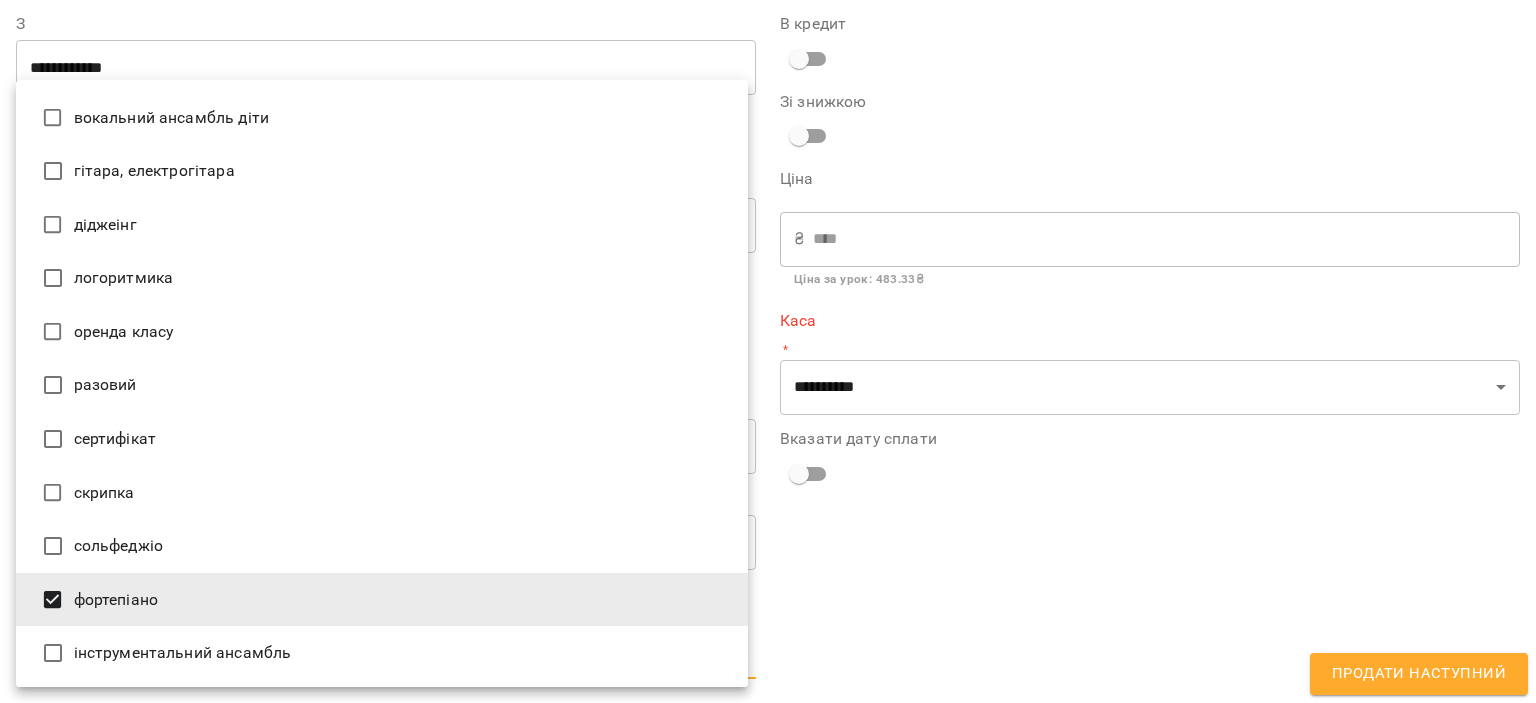 click at bounding box center [768, 351] 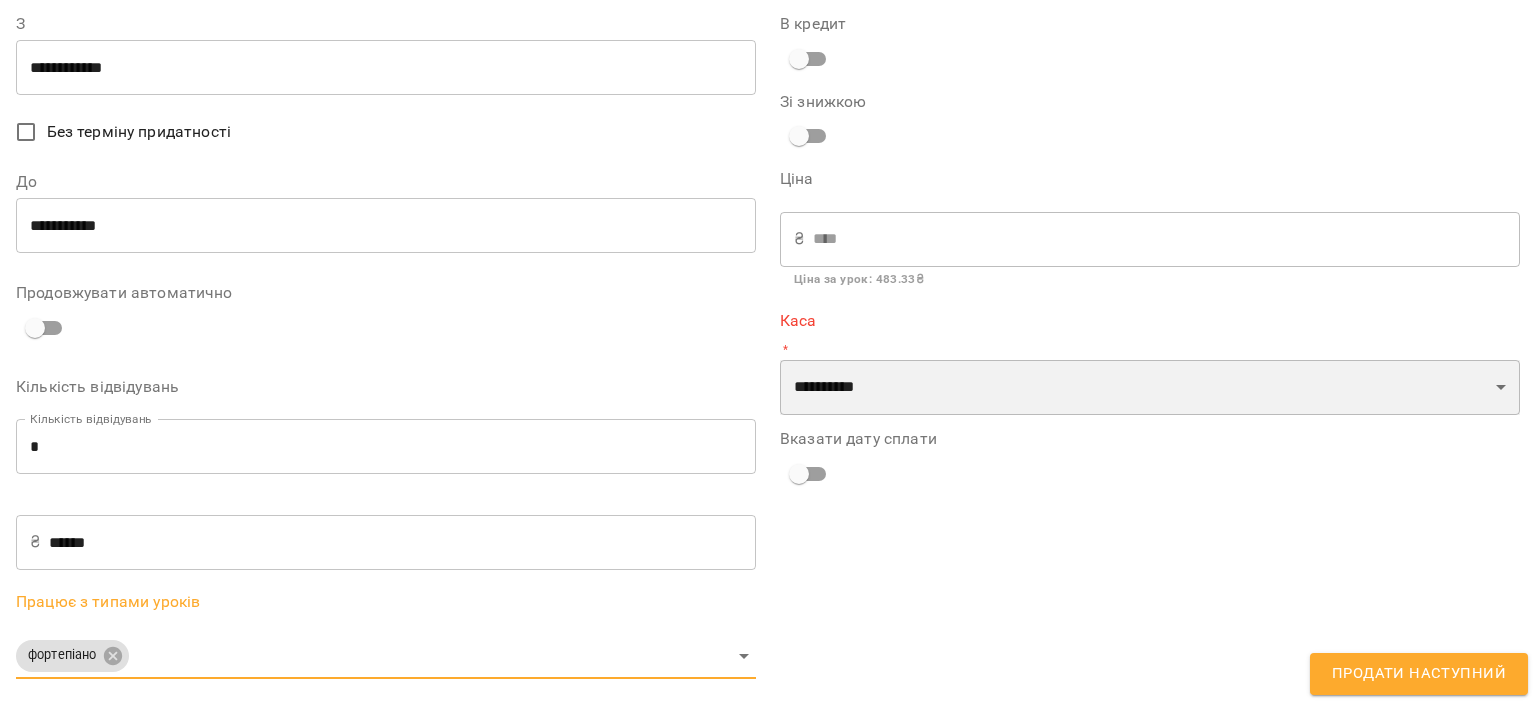 click on "**********" at bounding box center [1150, 388] 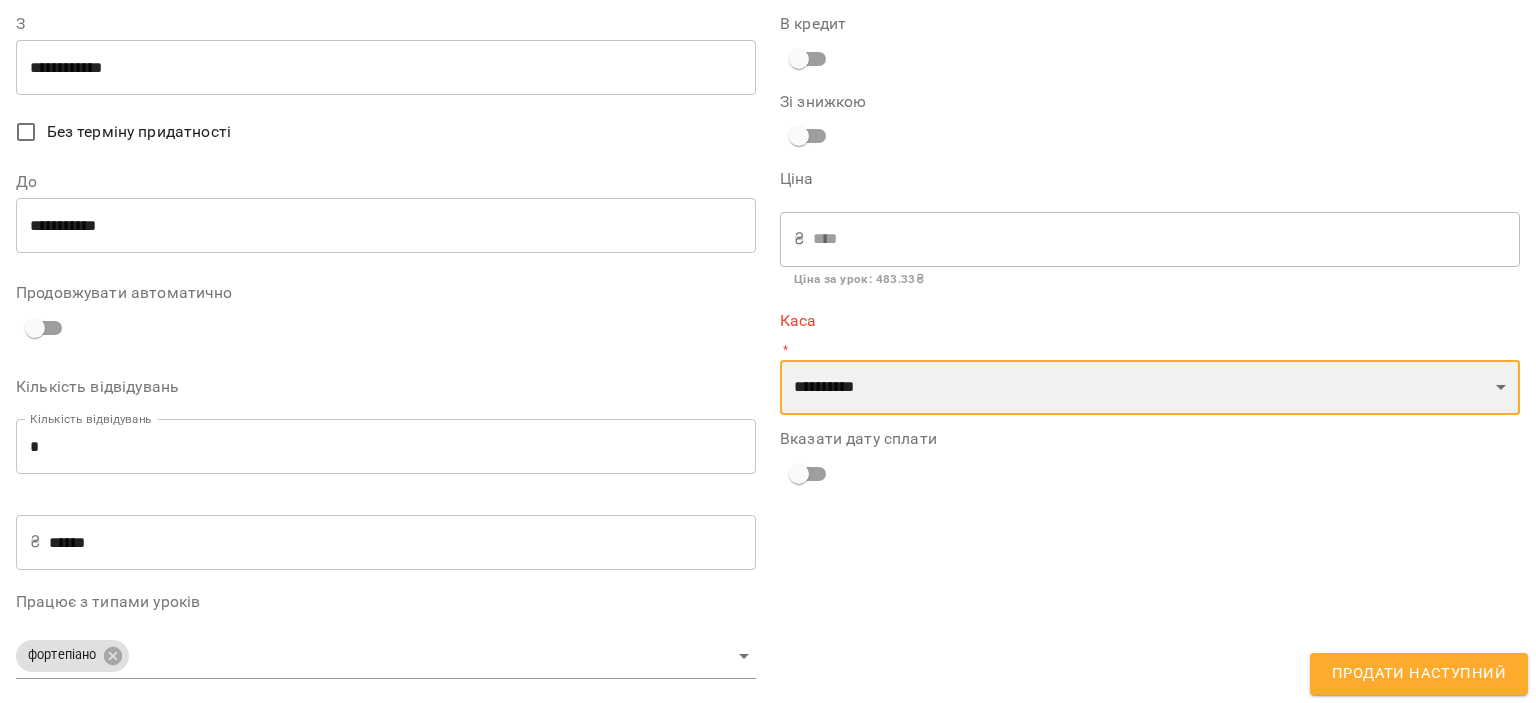 select on "****" 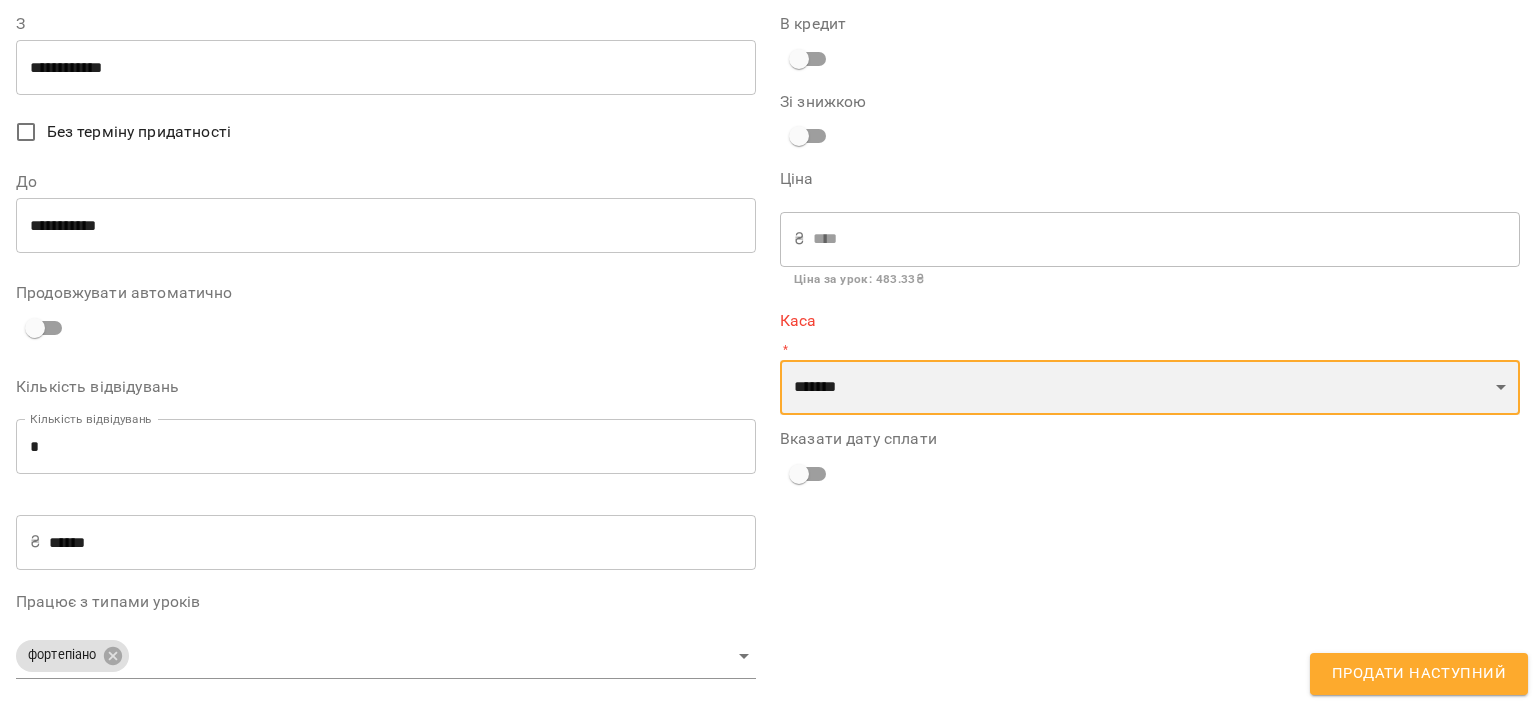 click on "**********" at bounding box center [1150, 388] 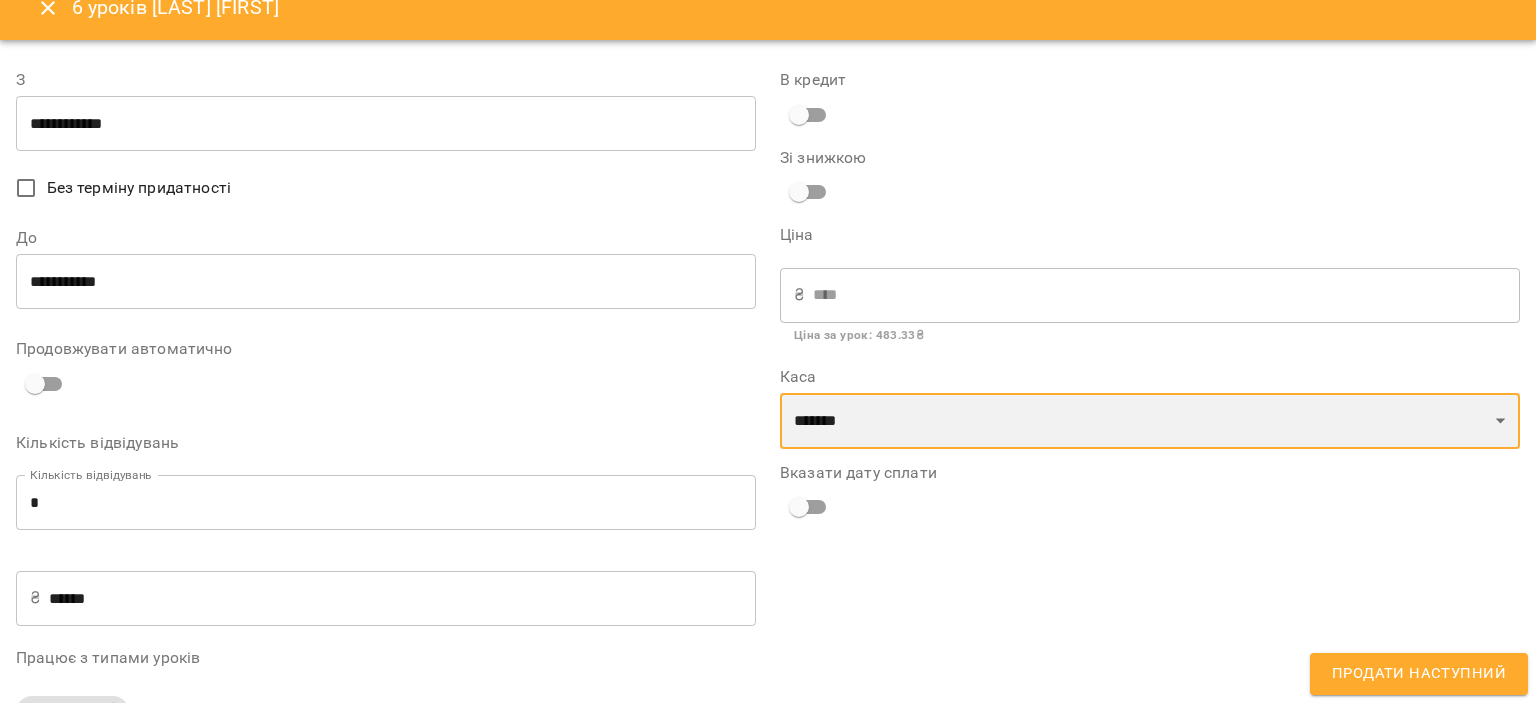 scroll, scrollTop: 0, scrollLeft: 0, axis: both 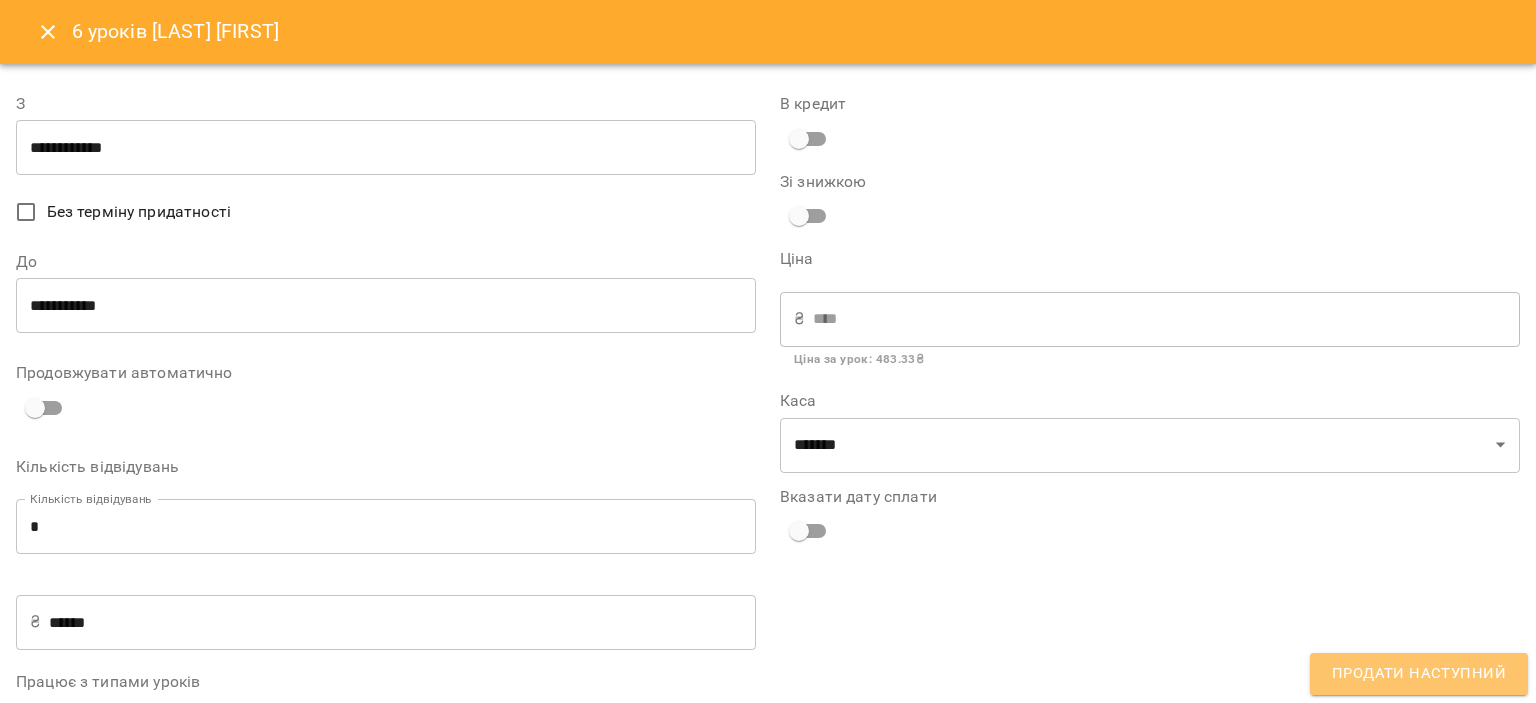 click on "Продати наступний" at bounding box center (1419, 674) 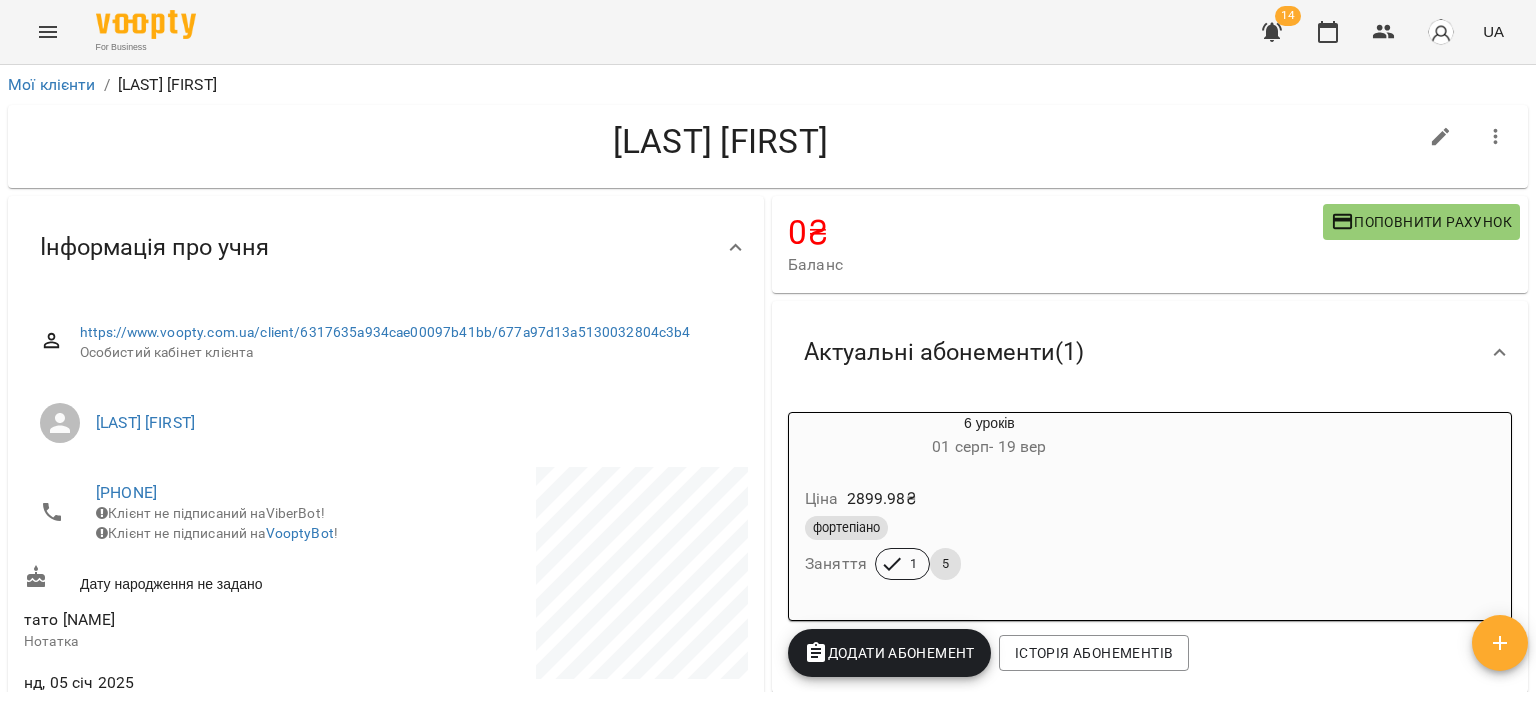click on "**********" at bounding box center [768, 416] 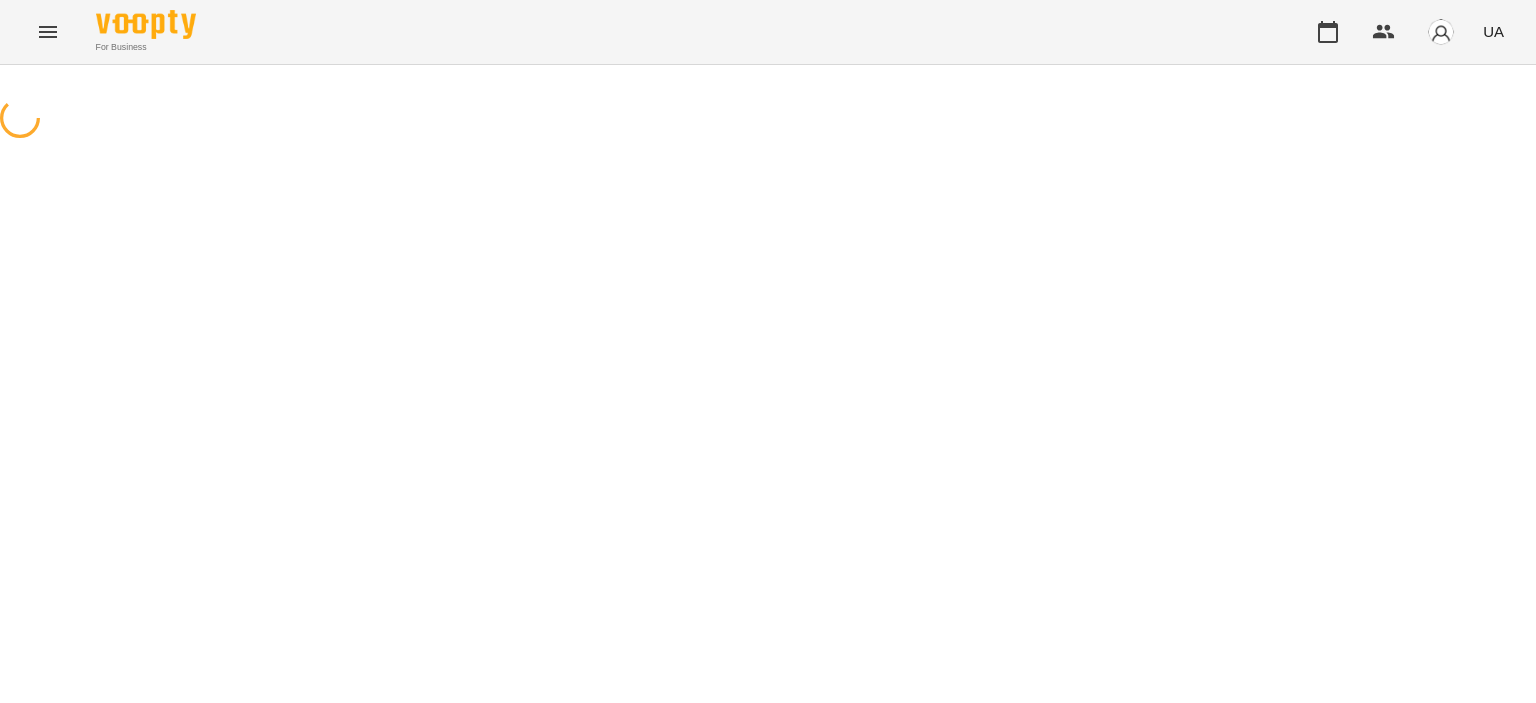 scroll, scrollTop: 0, scrollLeft: 0, axis: both 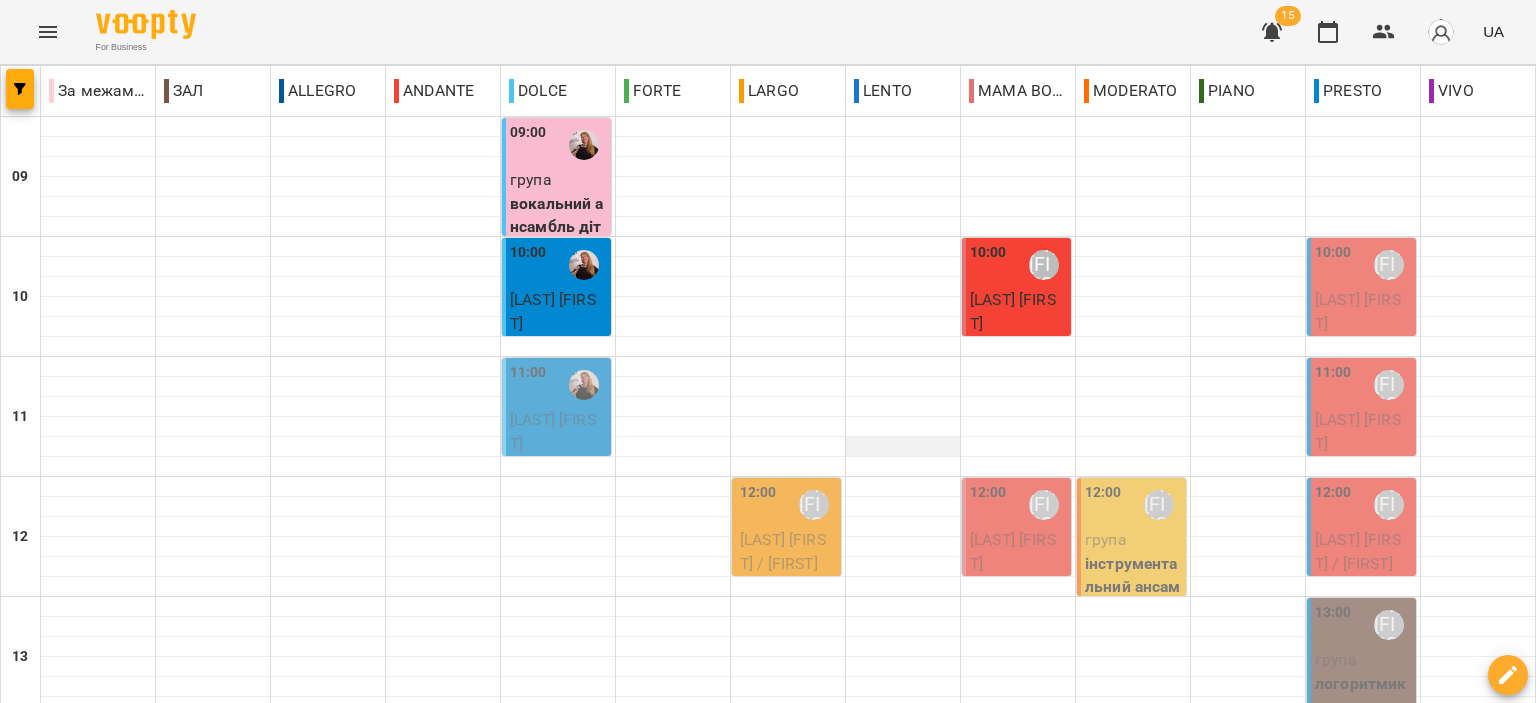 click at bounding box center (903, 456) 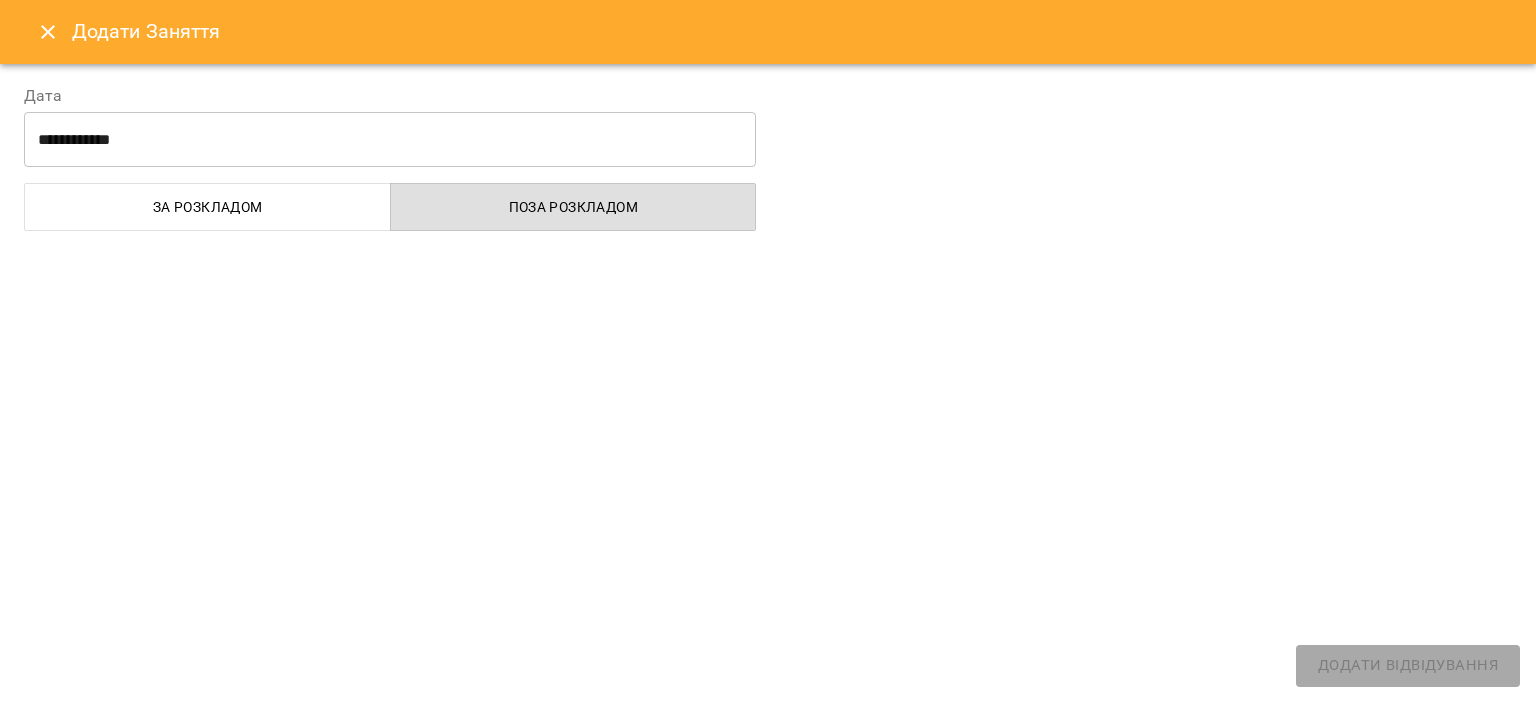 select 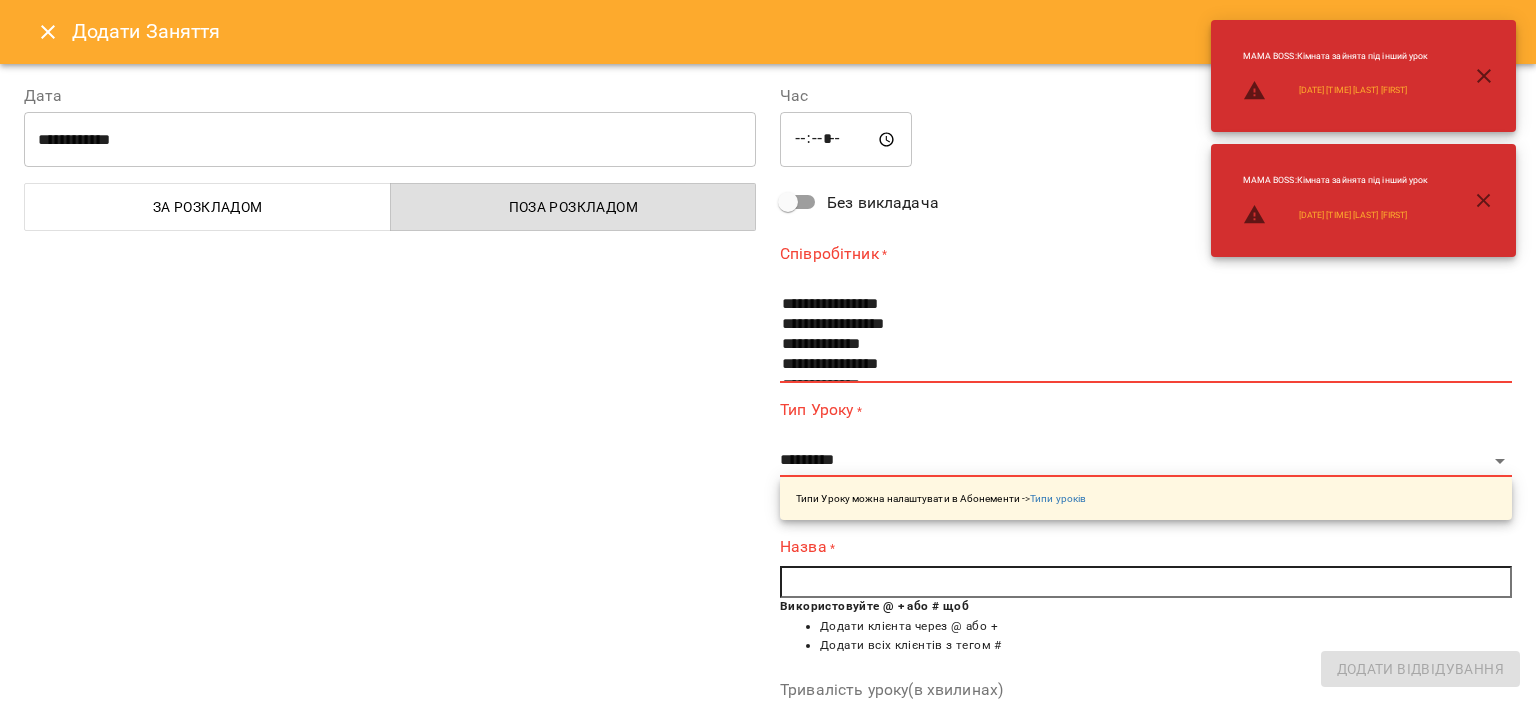 click at bounding box center (48, 32) 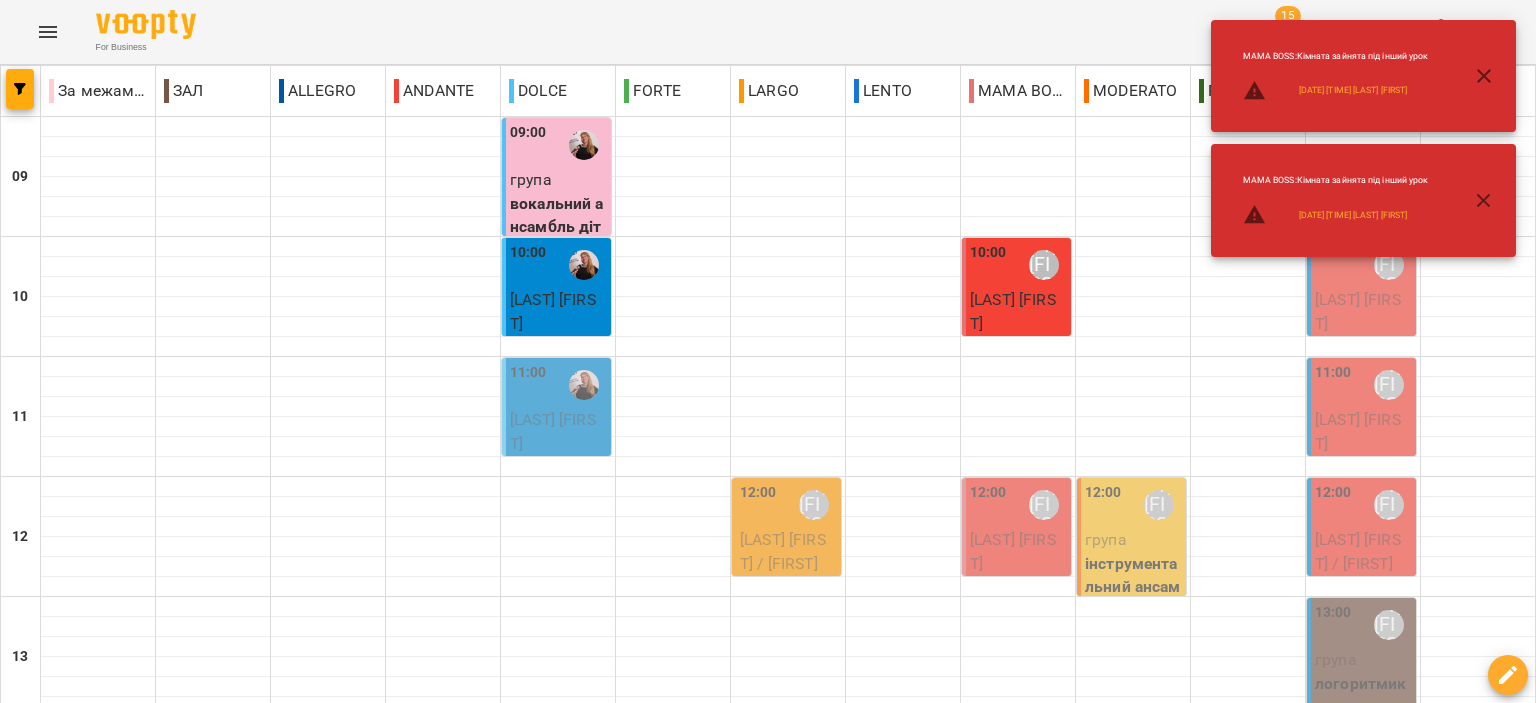 click 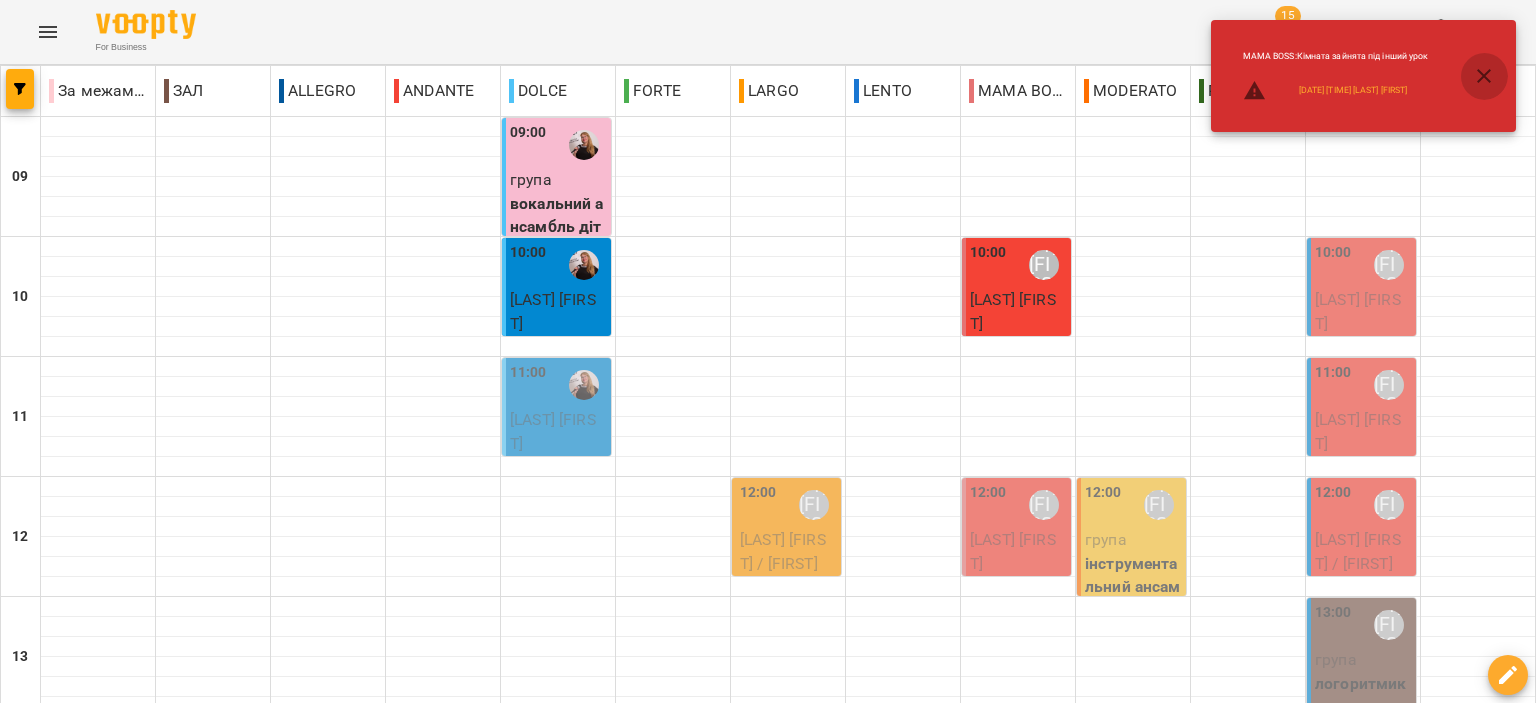 click 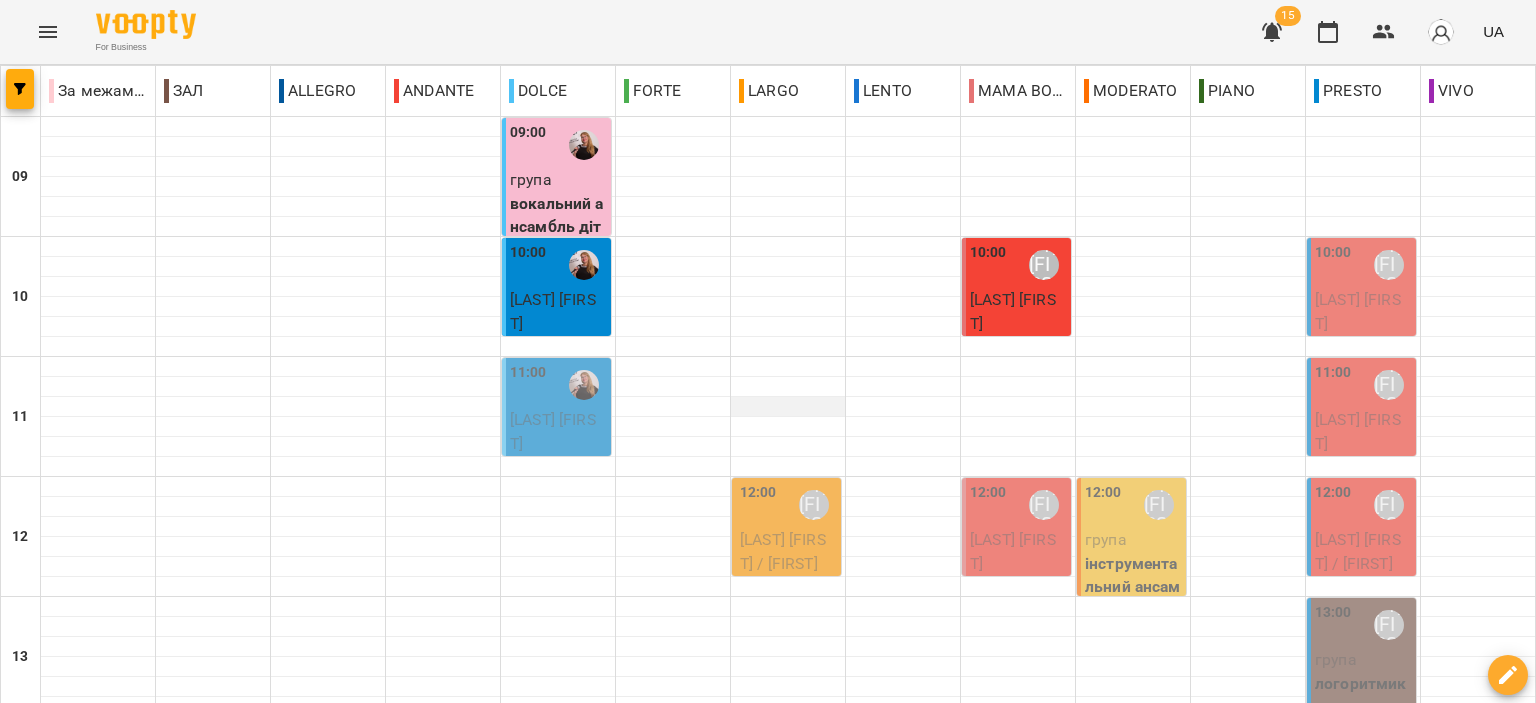scroll, scrollTop: 0, scrollLeft: 0, axis: both 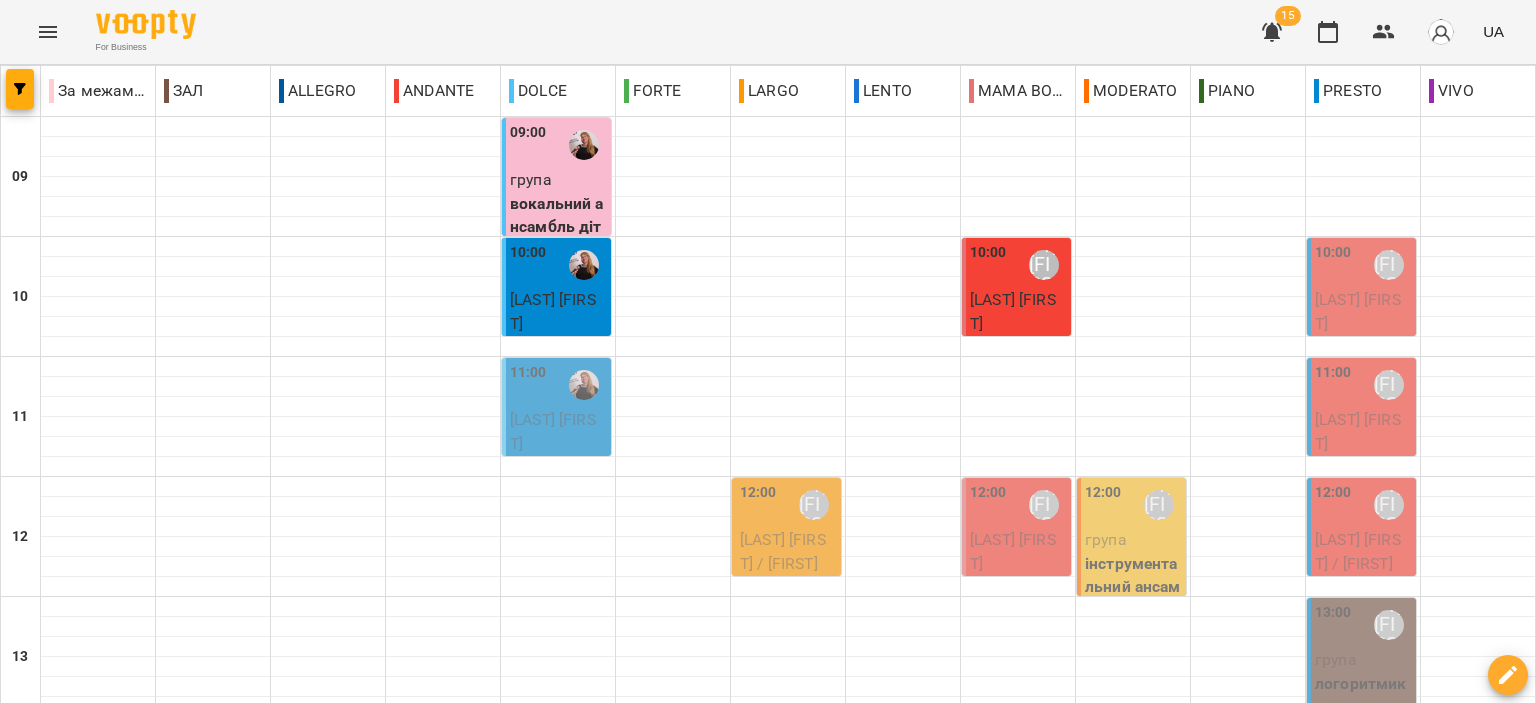 click on "[LAST] [FIRST]" at bounding box center (553, 311) 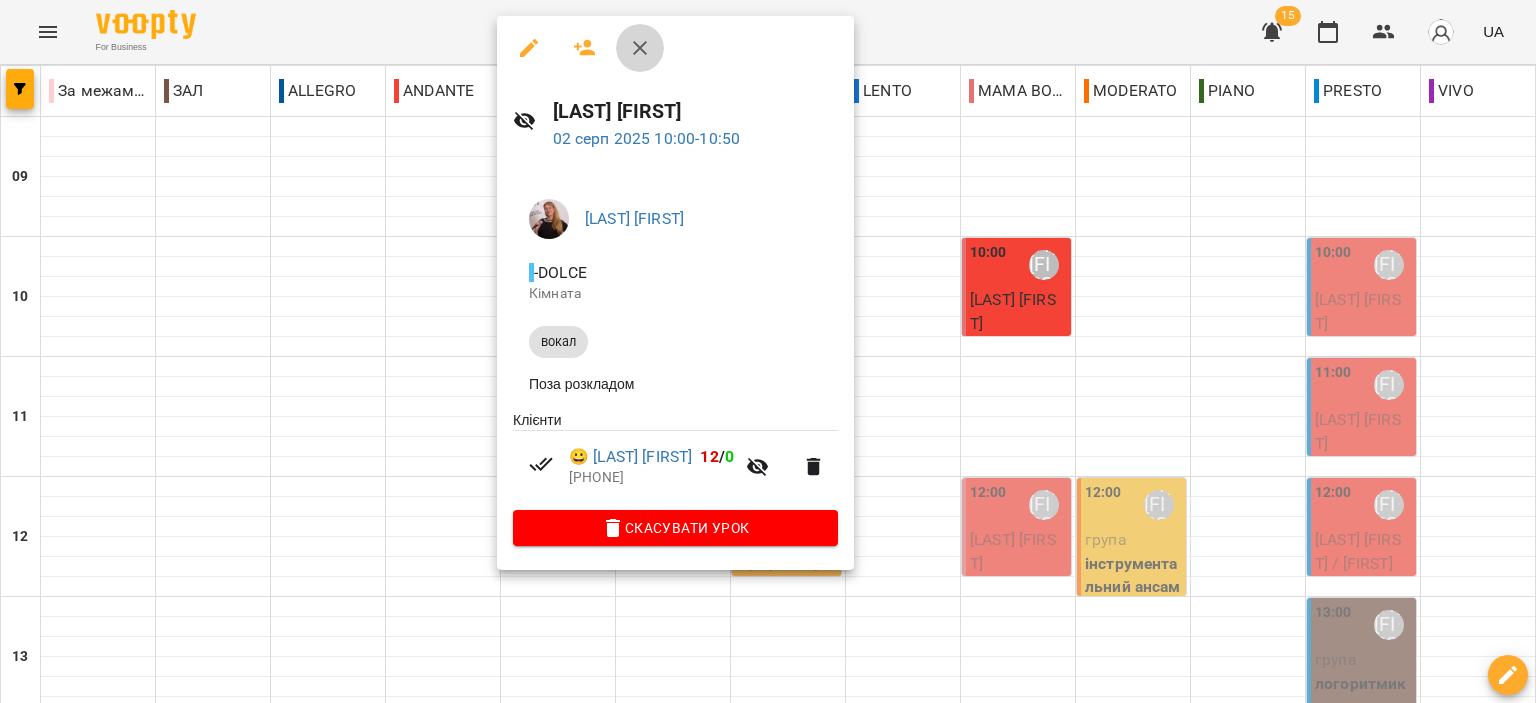 click 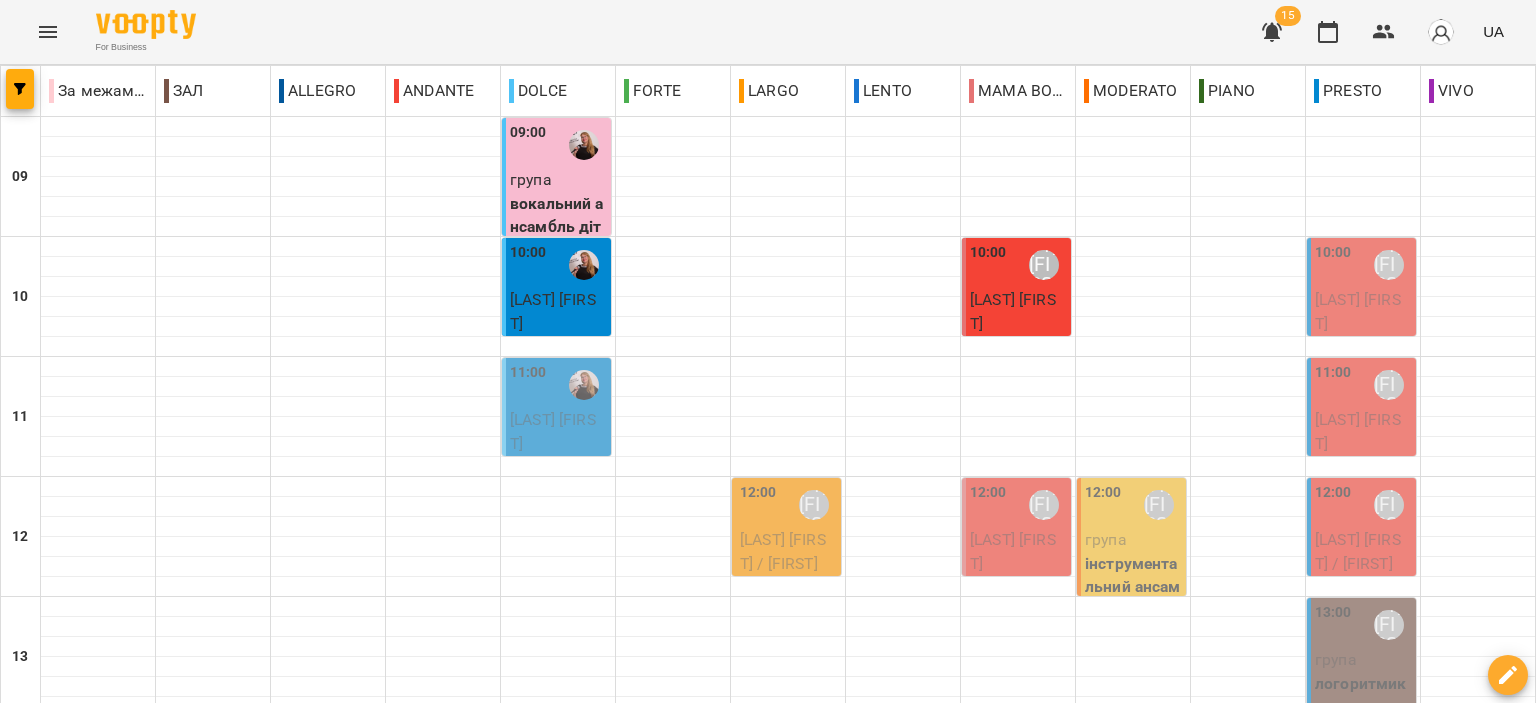 click 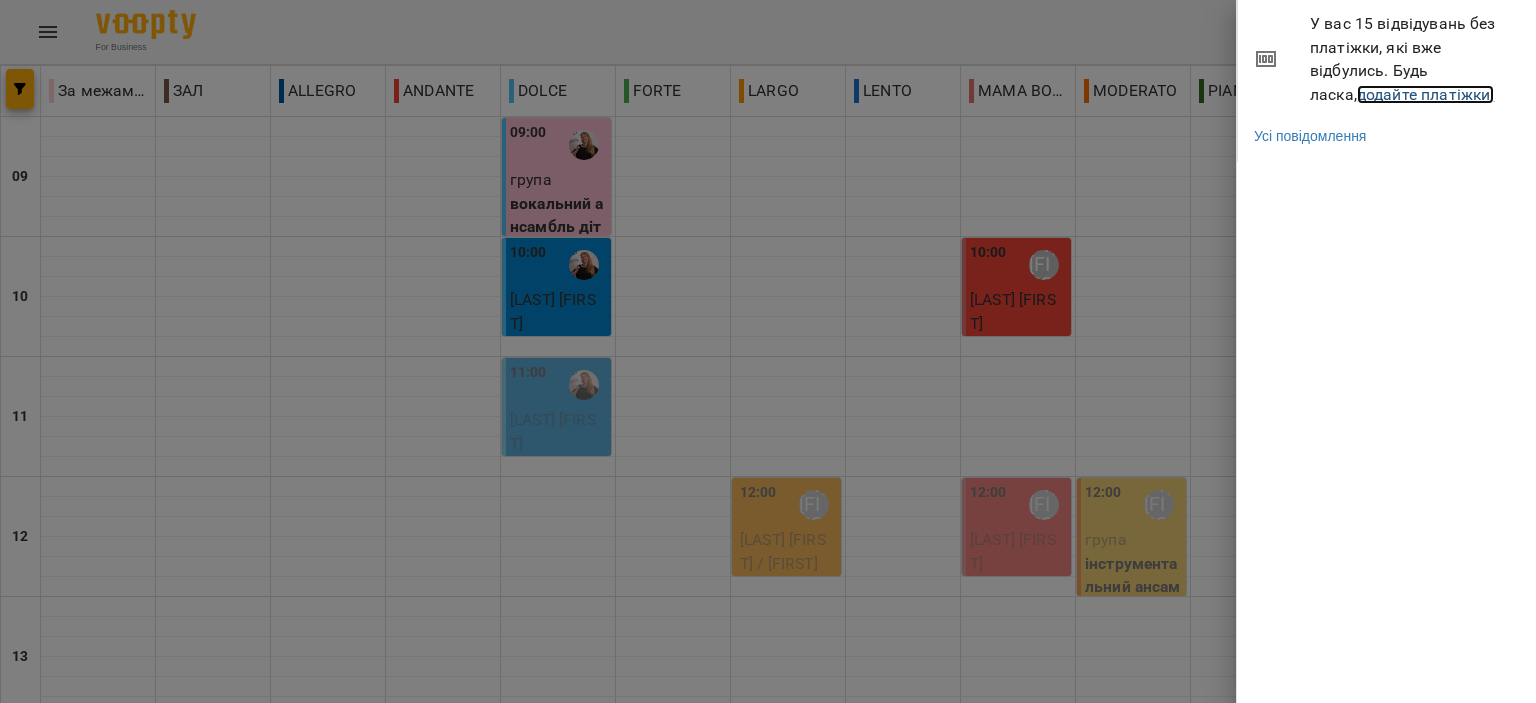 click on "додайте платіжки!" at bounding box center [1426, 94] 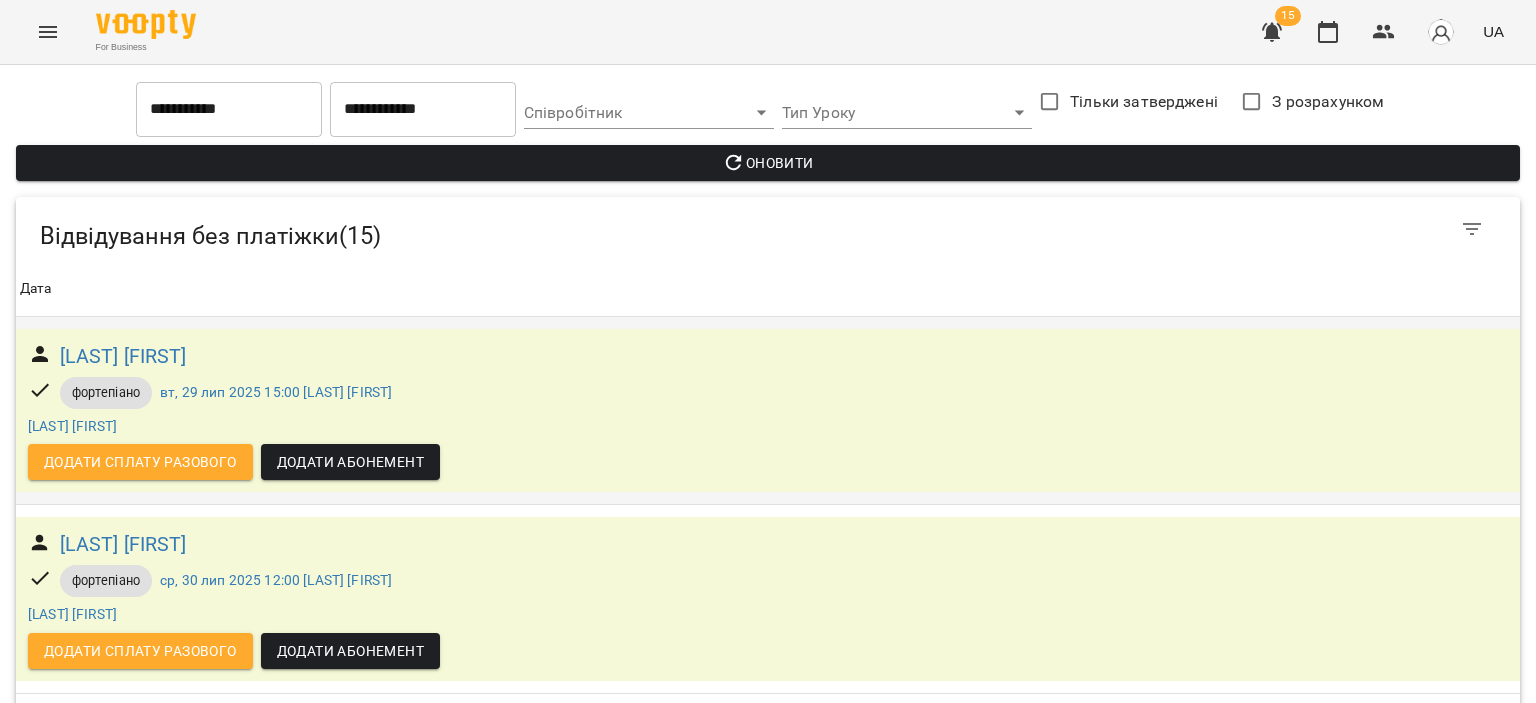 scroll, scrollTop: 2188, scrollLeft: 0, axis: vertical 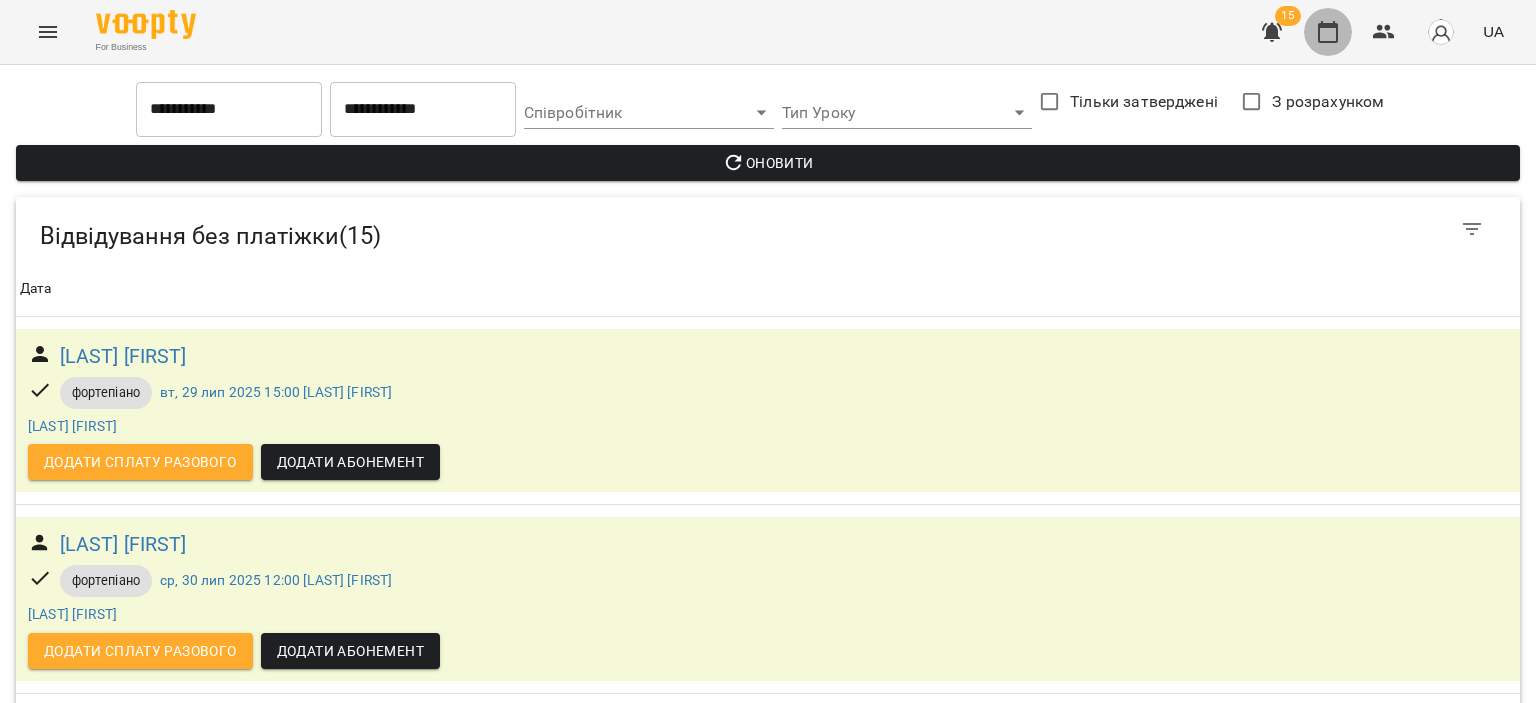 click at bounding box center (1328, 32) 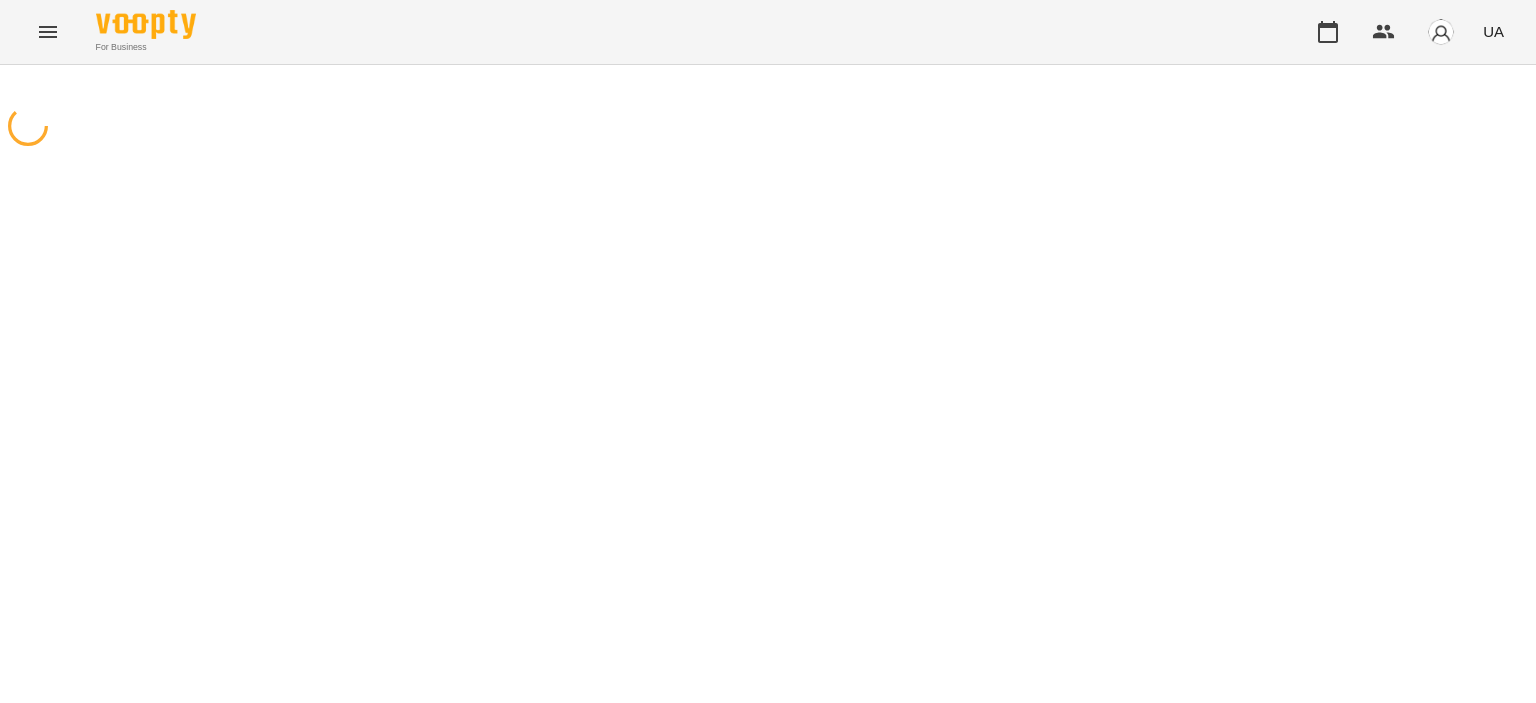 scroll, scrollTop: 0, scrollLeft: 0, axis: both 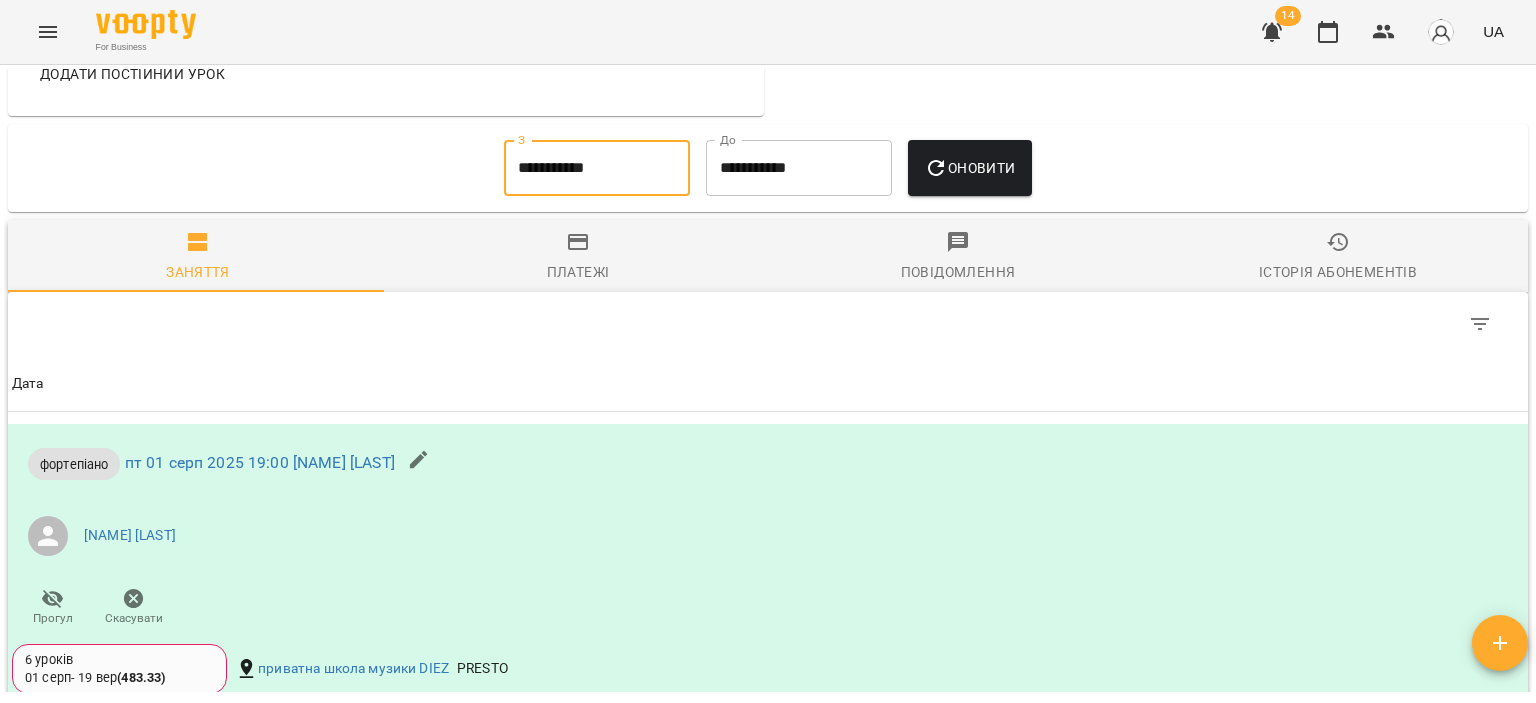 click on "**********" at bounding box center (597, 168) 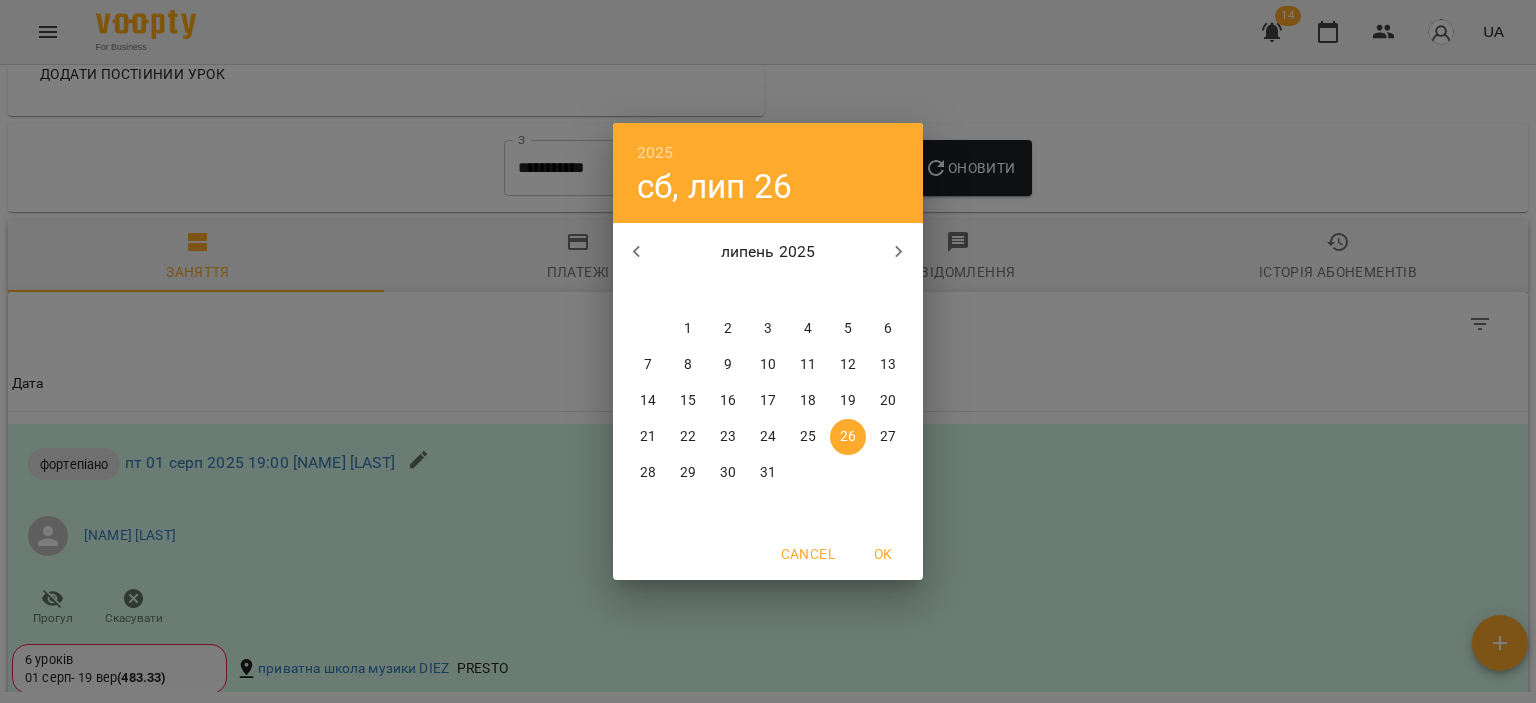 click on "1" at bounding box center (688, 329) 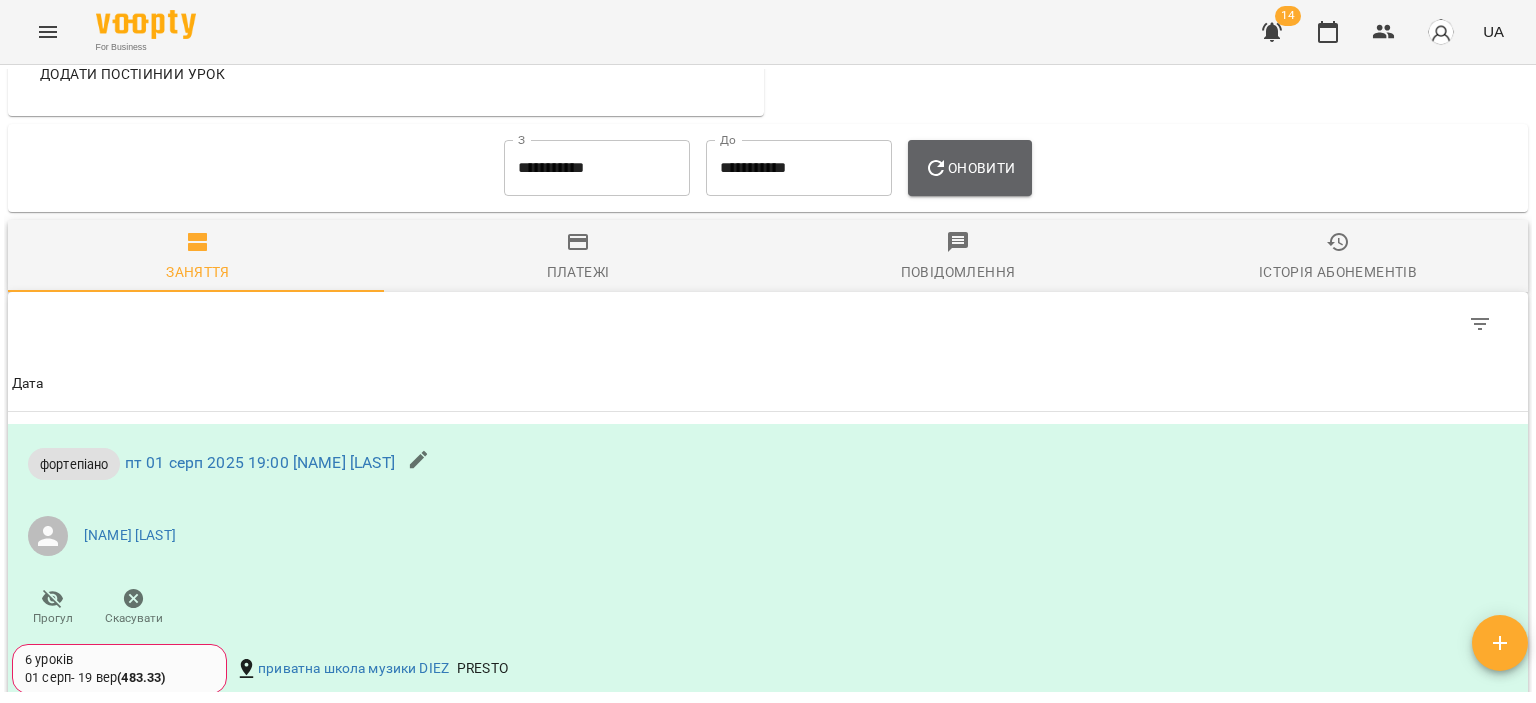 click on "Оновити" at bounding box center (969, 168) 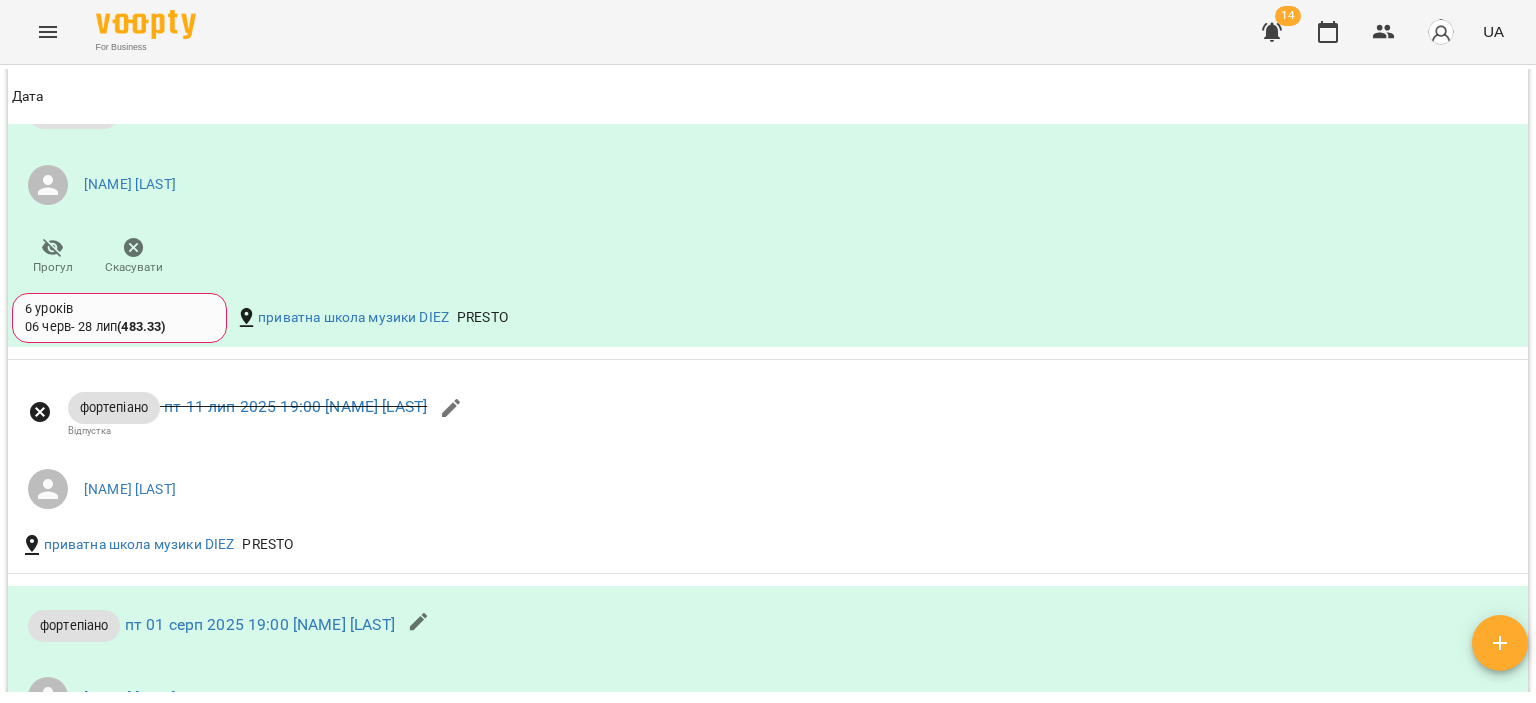 scroll, scrollTop: 1685, scrollLeft: 0, axis: vertical 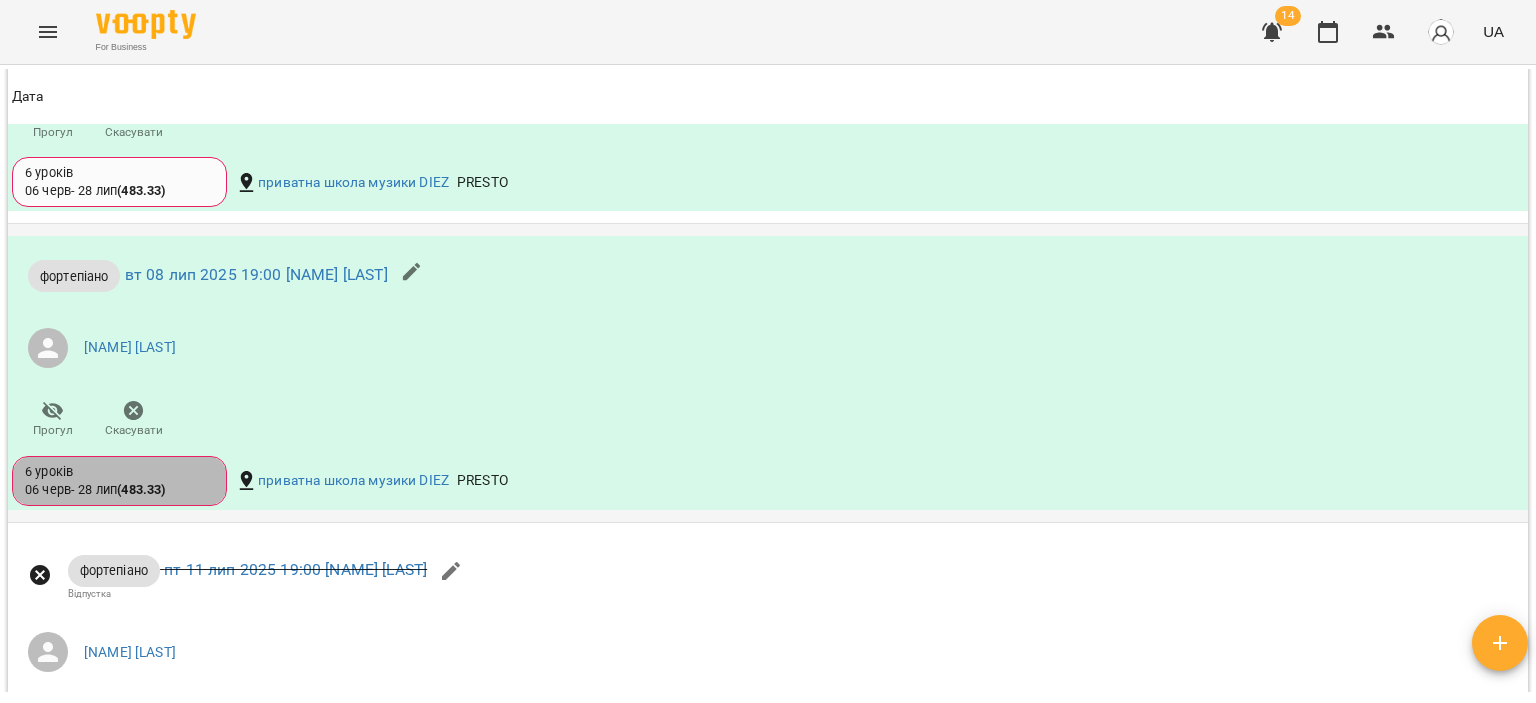 click on "6 уроків  06 черв -   28 лип ( 483.33 )" at bounding box center (119, 481) 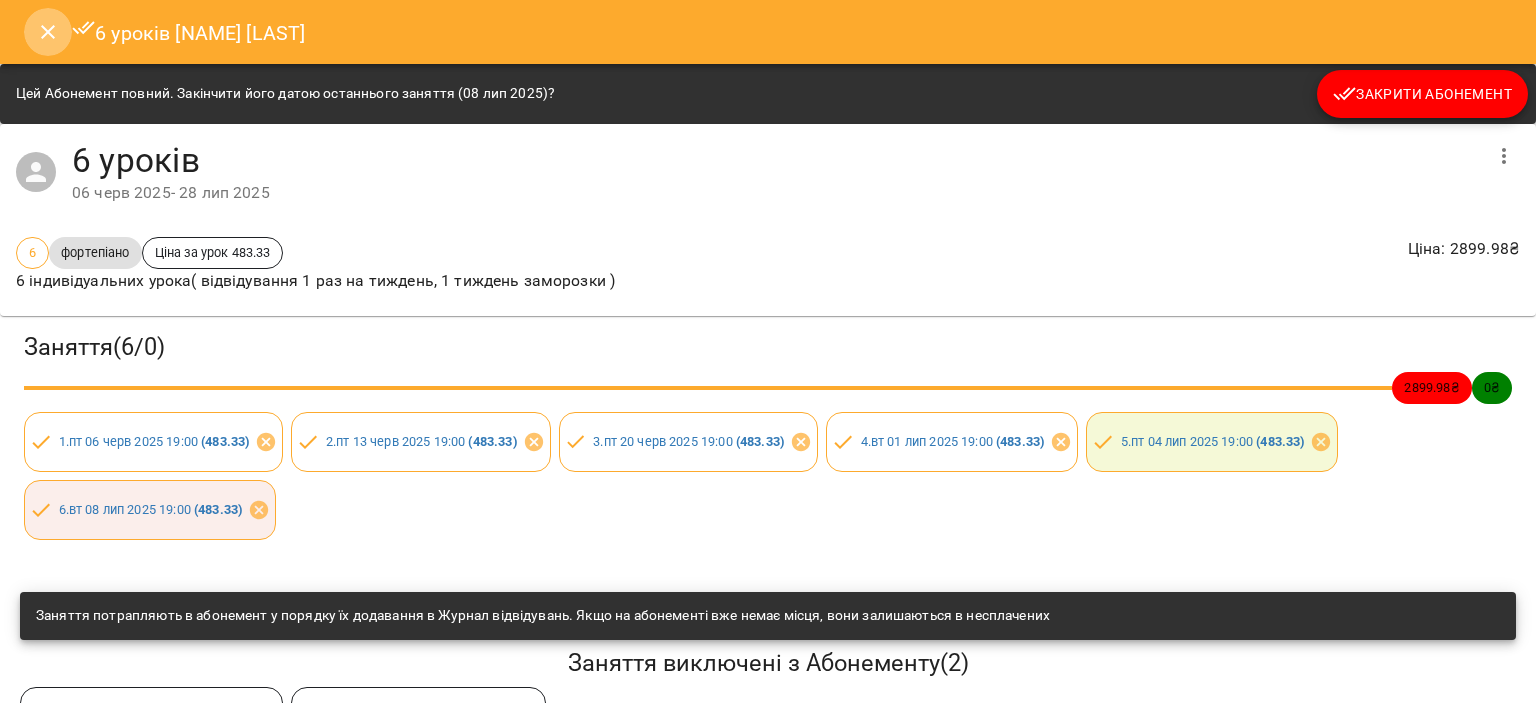 click 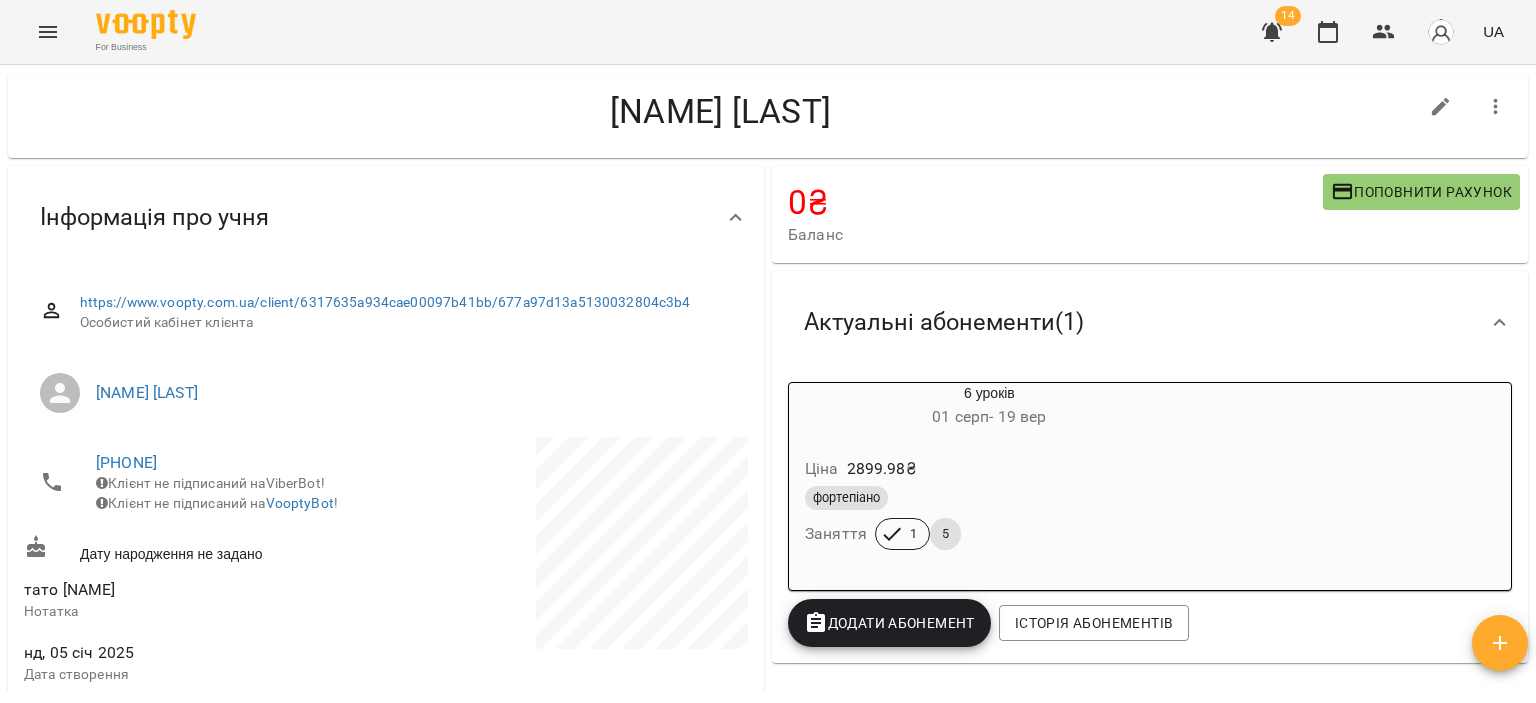 scroll, scrollTop: 0, scrollLeft: 0, axis: both 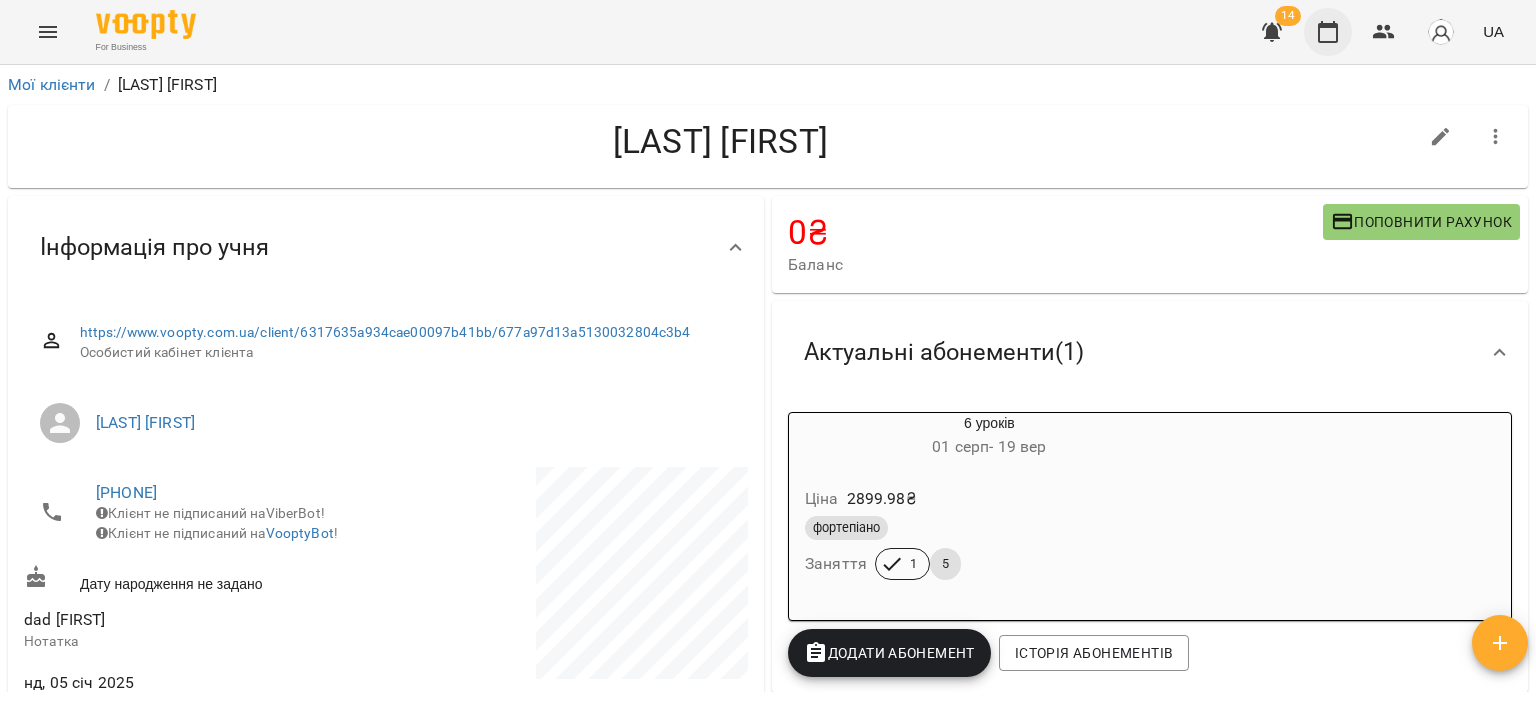 click at bounding box center (1328, 32) 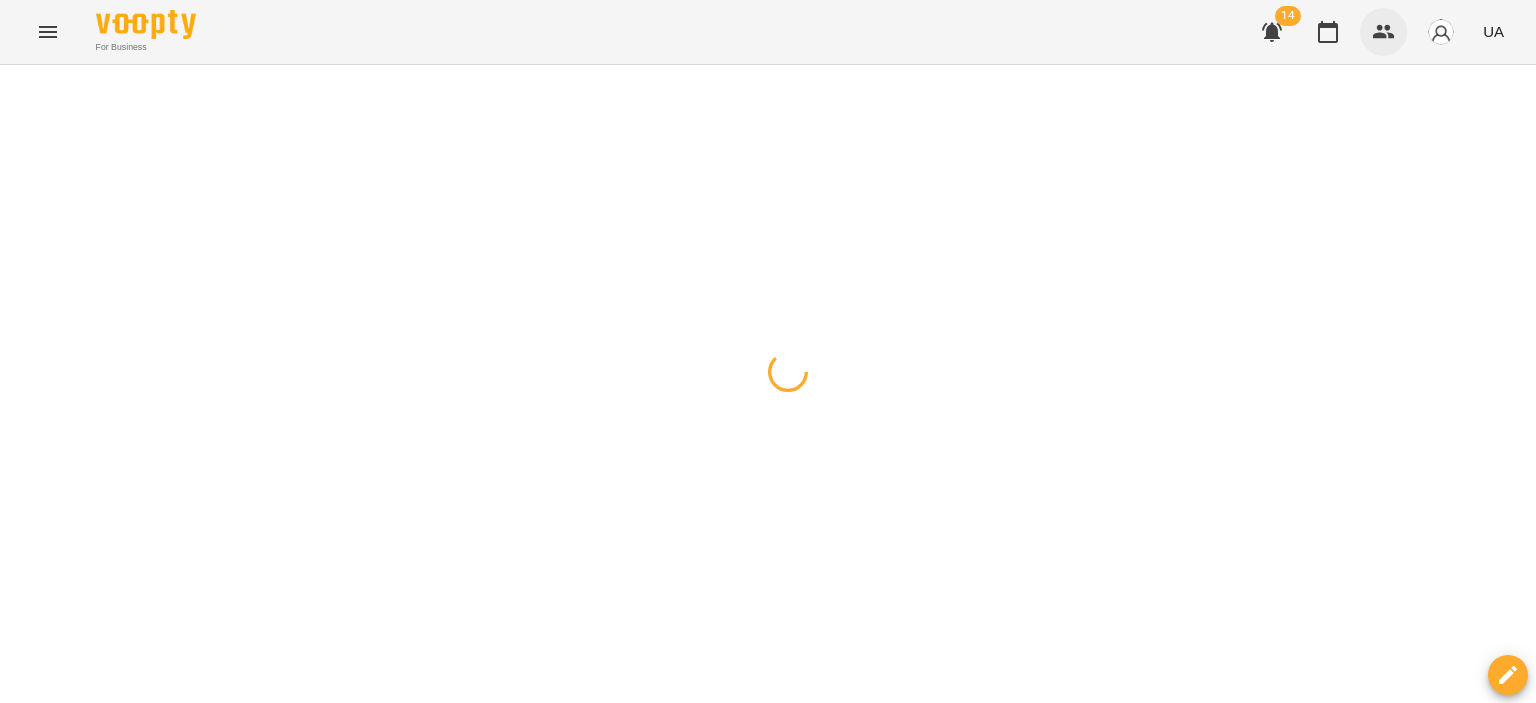 click 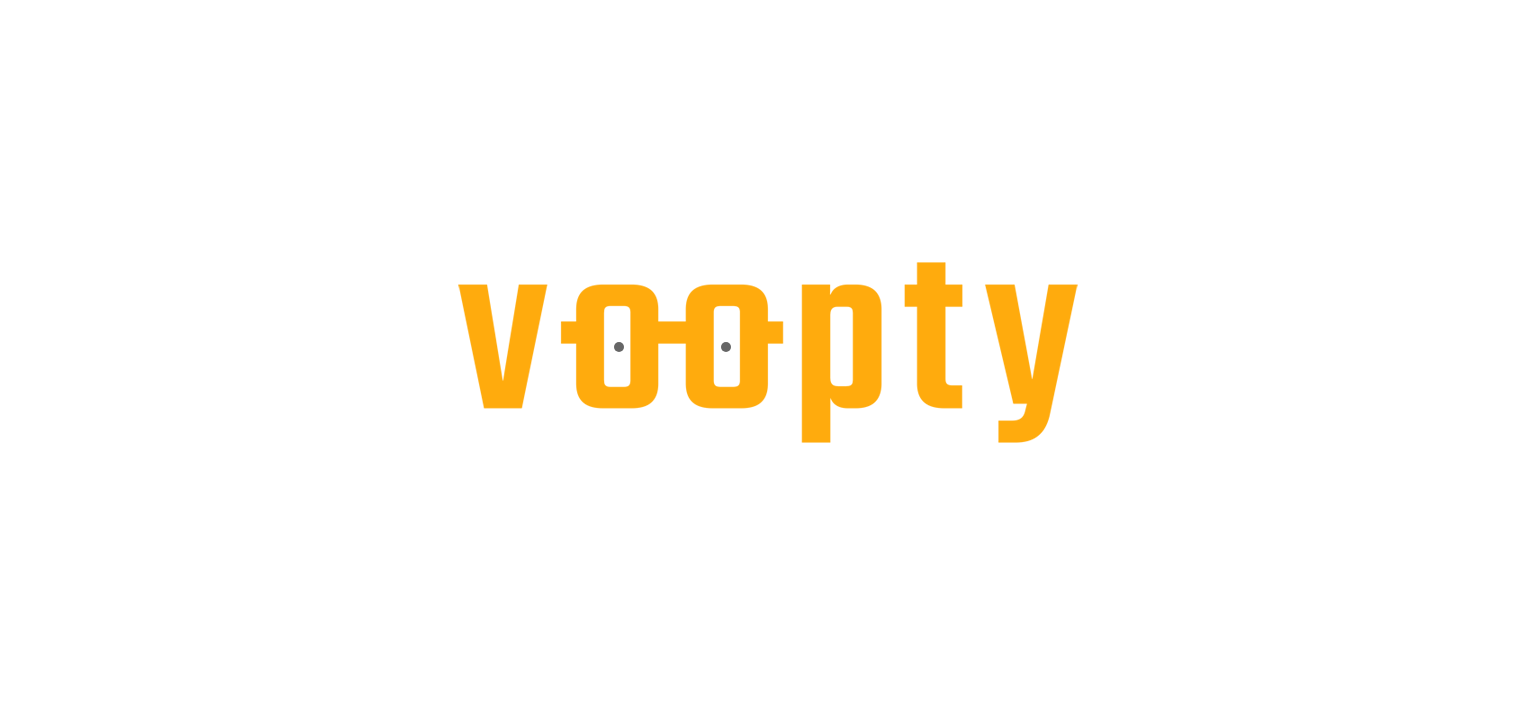 scroll, scrollTop: 0, scrollLeft: 0, axis: both 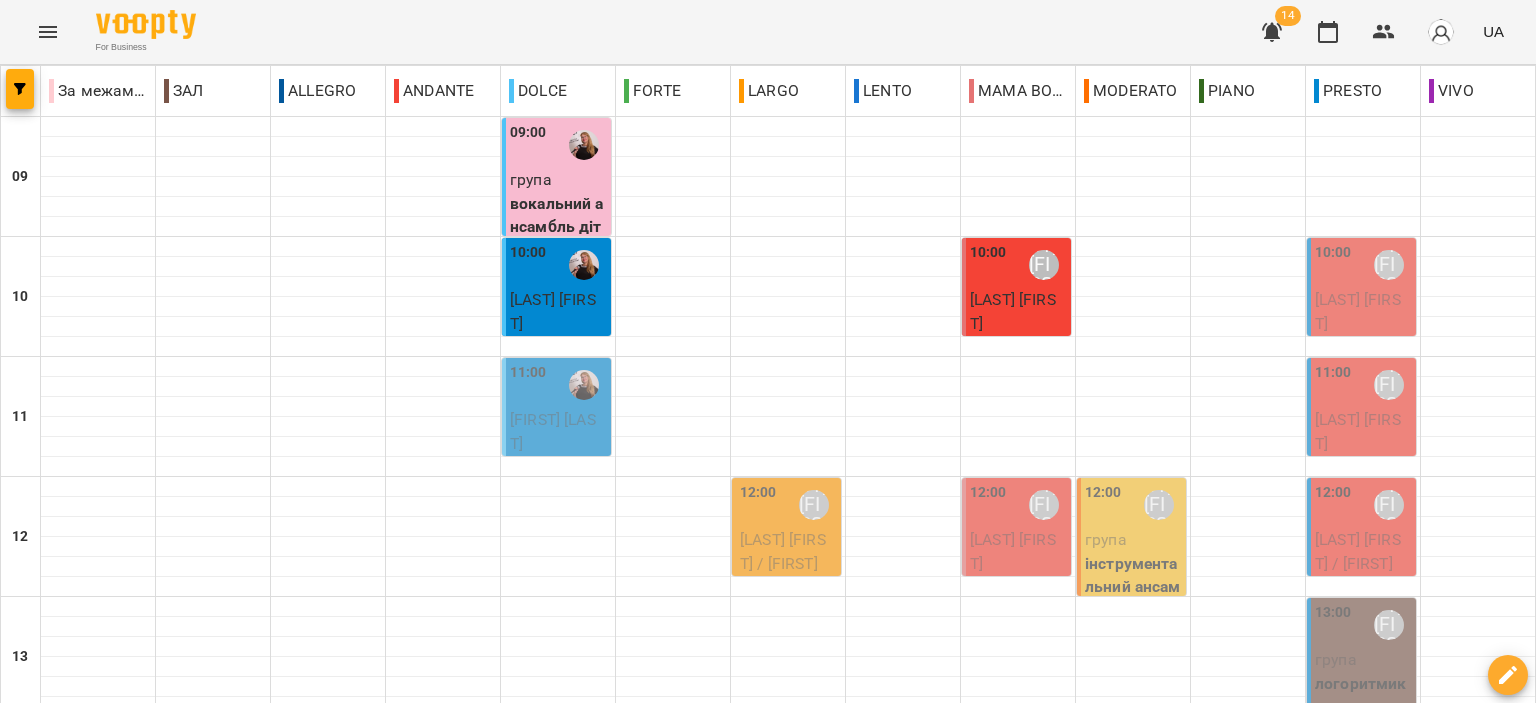 click on "[FIRST] [LAST]" at bounding box center (553, 431) 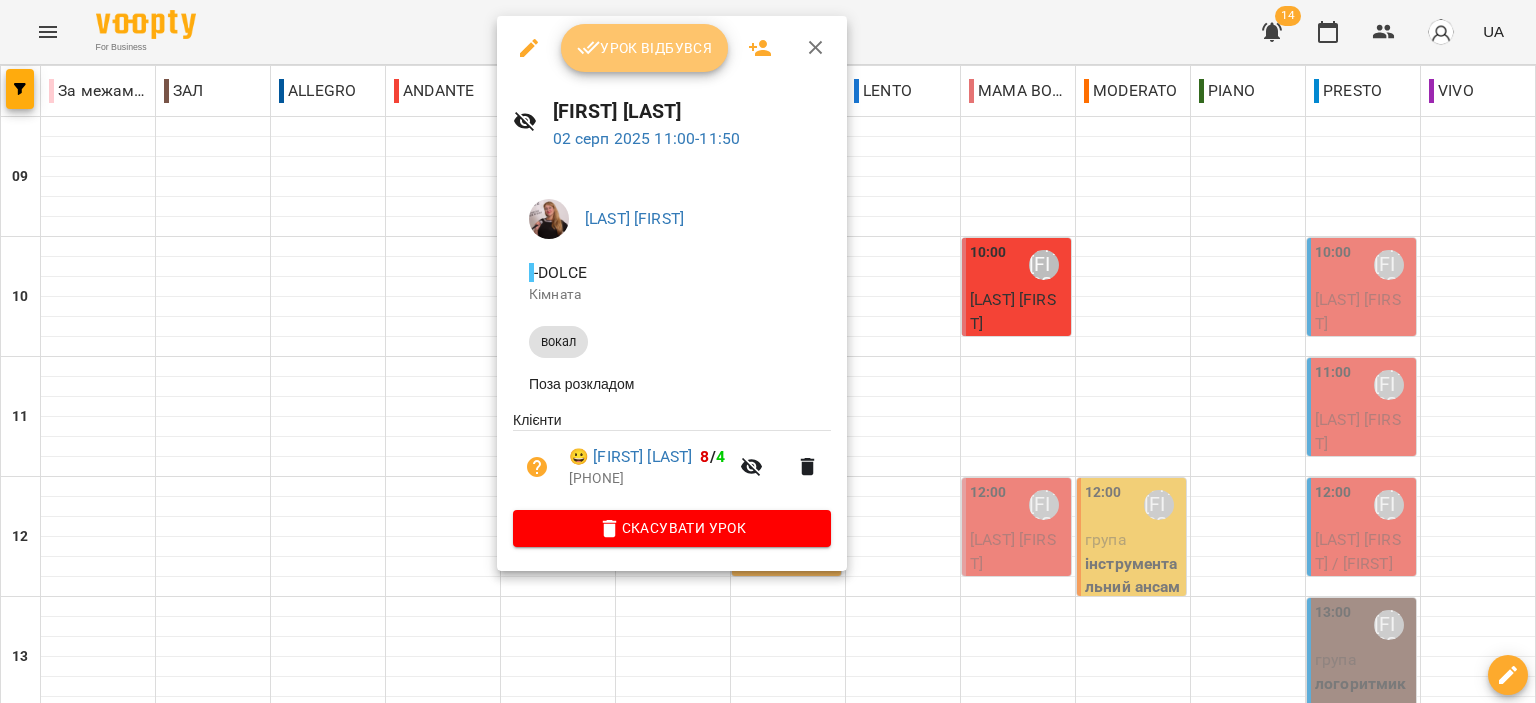 click on "Урок відбувся" at bounding box center (645, 48) 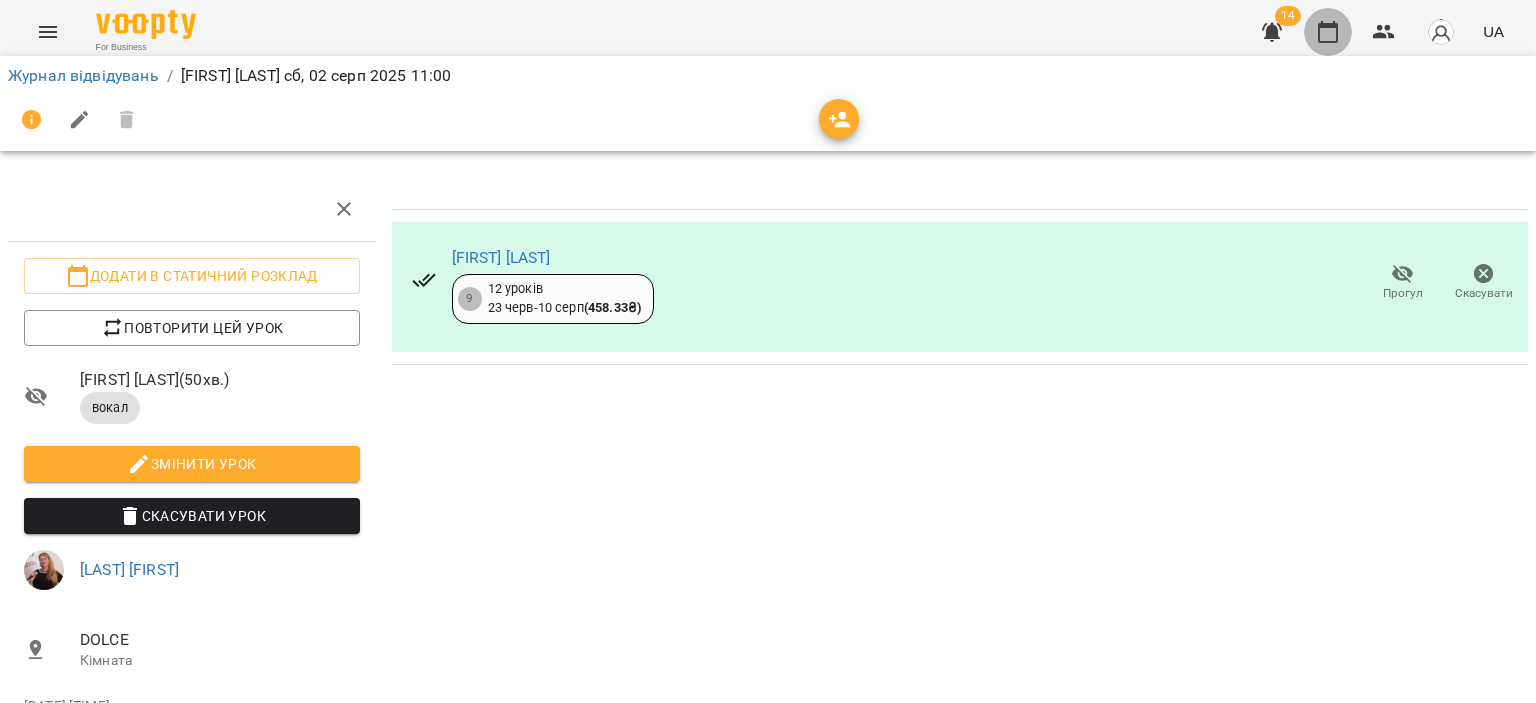 drag, startPoint x: 1325, startPoint y: 32, endPoint x: 1315, endPoint y: 38, distance: 11.661903 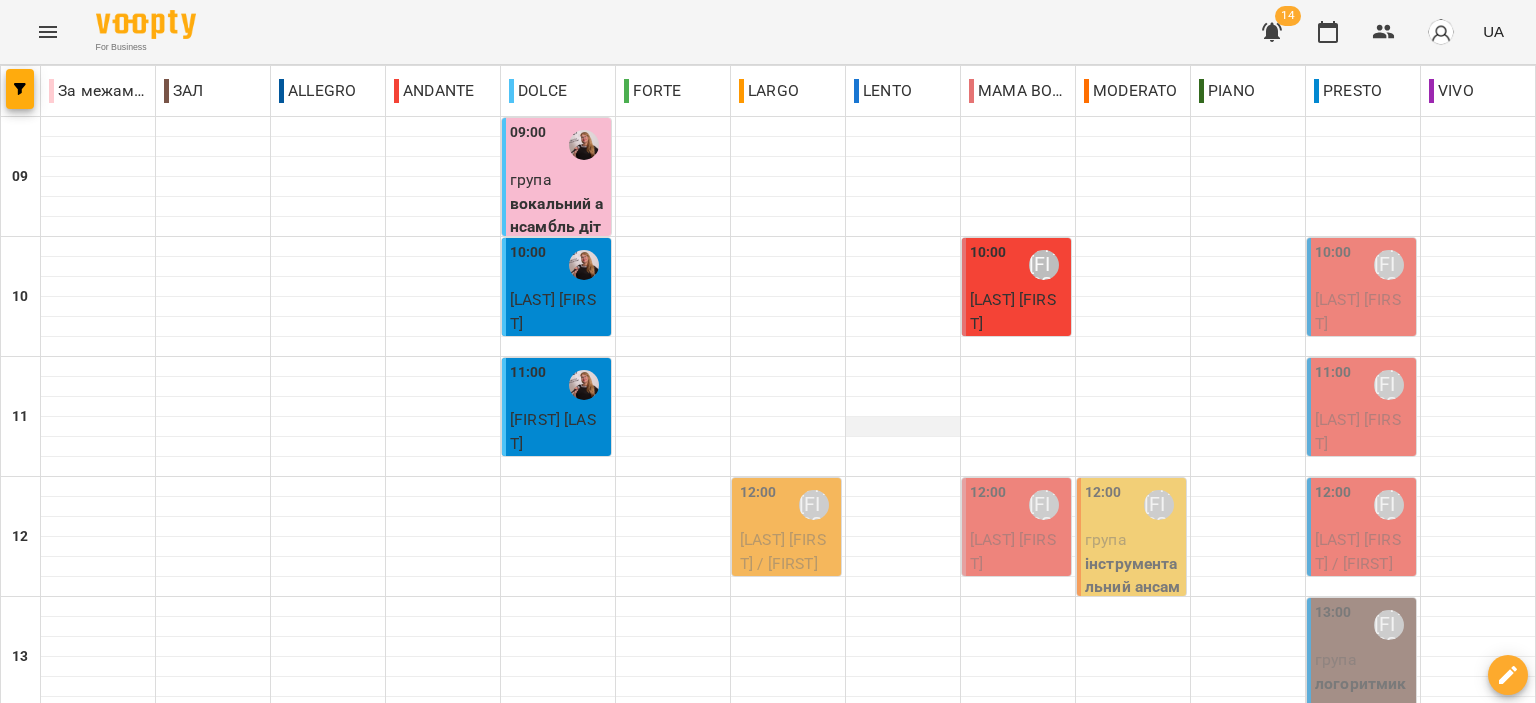 scroll, scrollTop: 0, scrollLeft: 0, axis: both 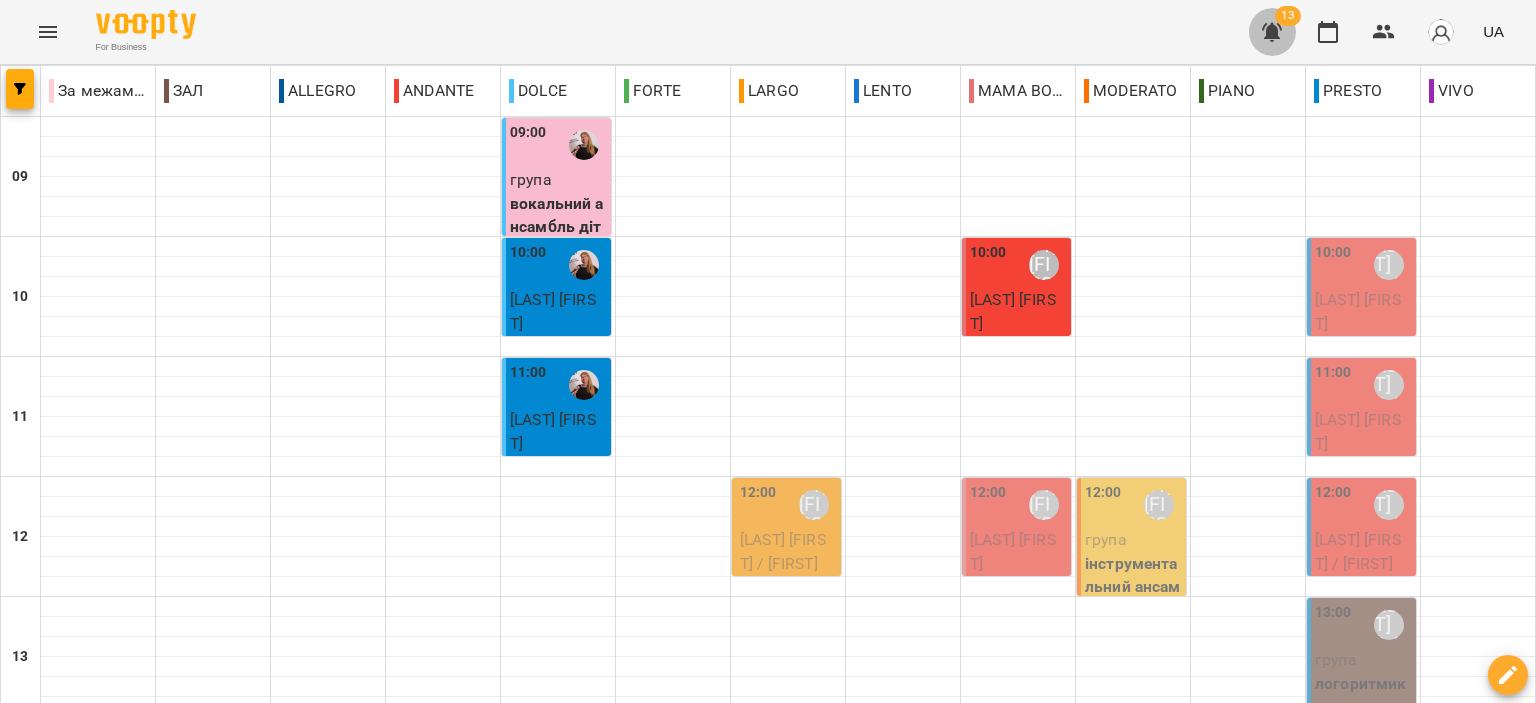 click at bounding box center [1272, 32] 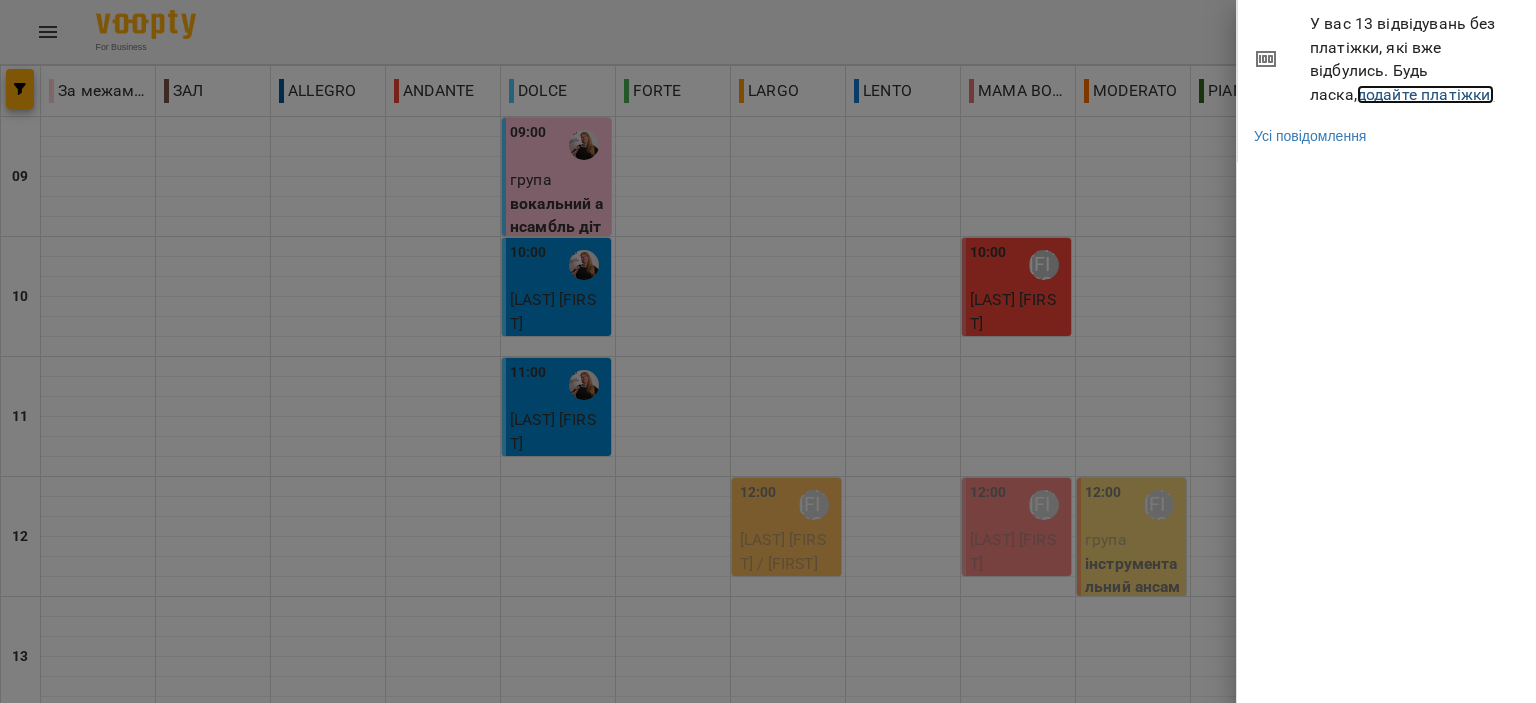 click on "додайте платіжки!" at bounding box center [1426, 94] 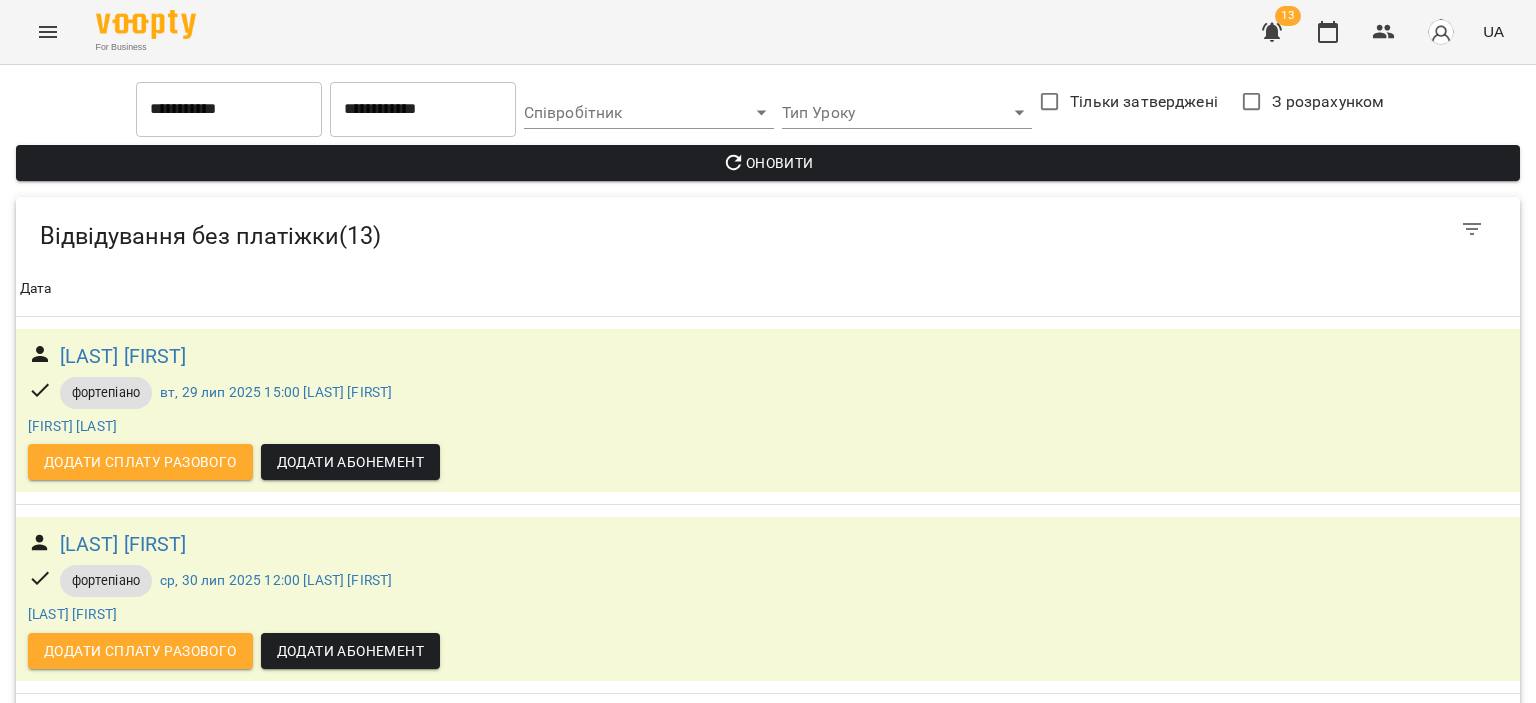 scroll, scrollTop: 308, scrollLeft: 0, axis: vertical 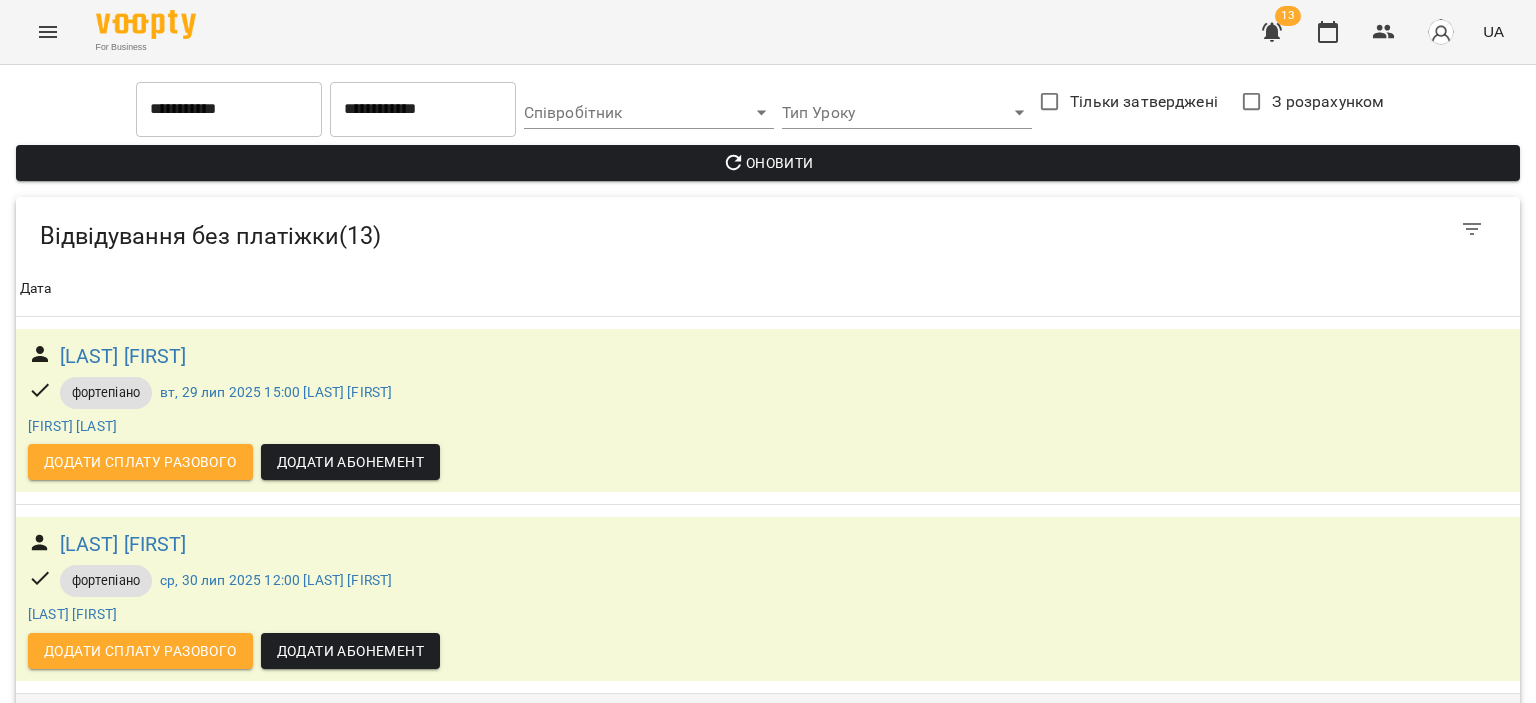 click on "[LAST] [FIRST]" at bounding box center (123, 733) 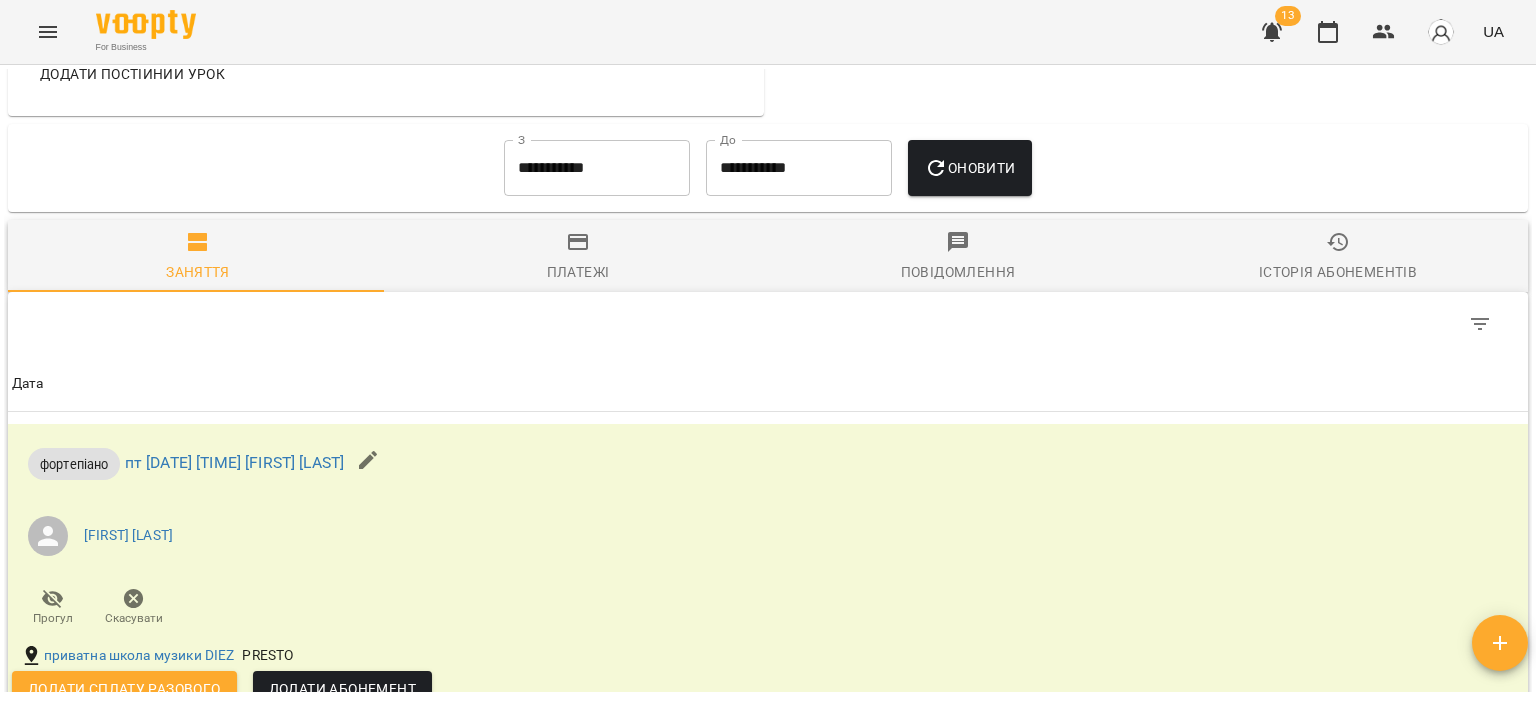 scroll, scrollTop: 890, scrollLeft: 0, axis: vertical 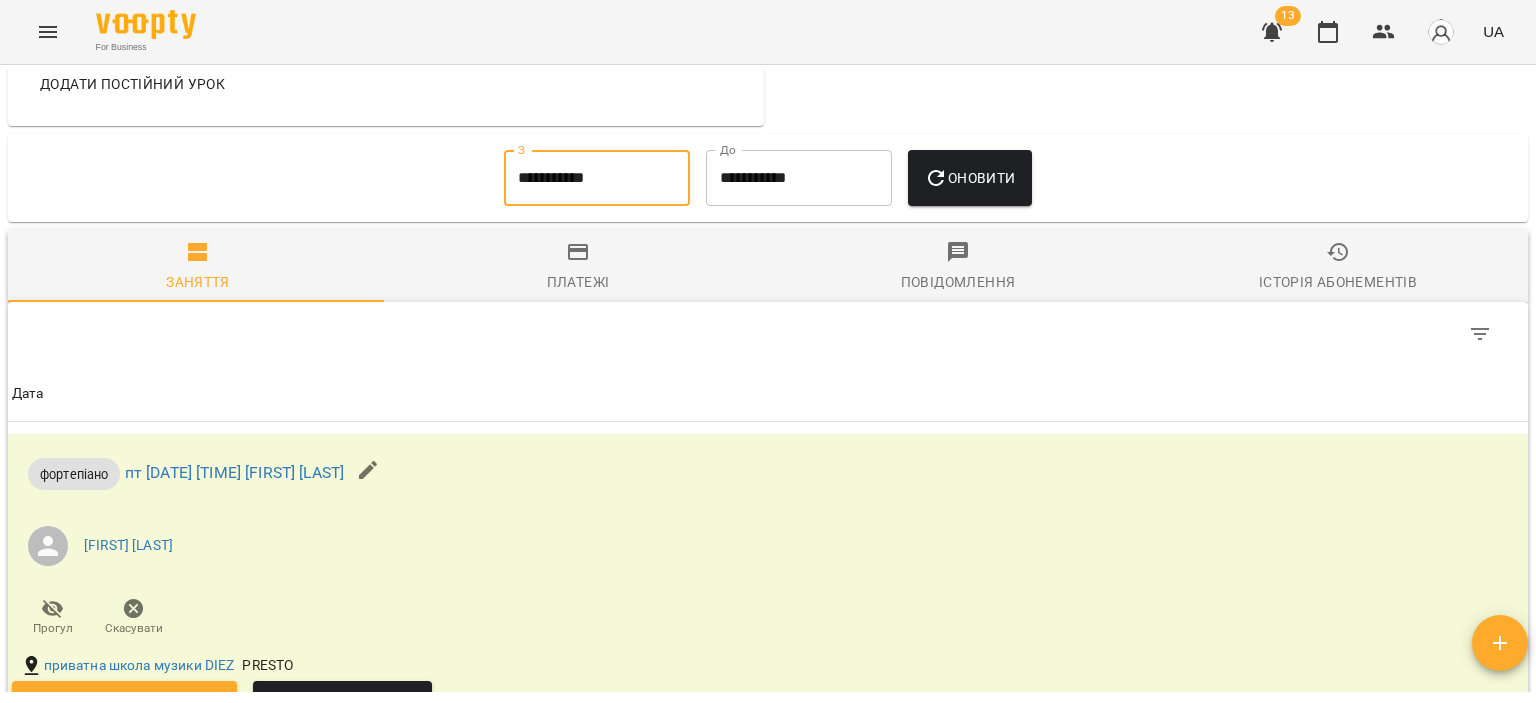 click on "**********" at bounding box center [597, 178] 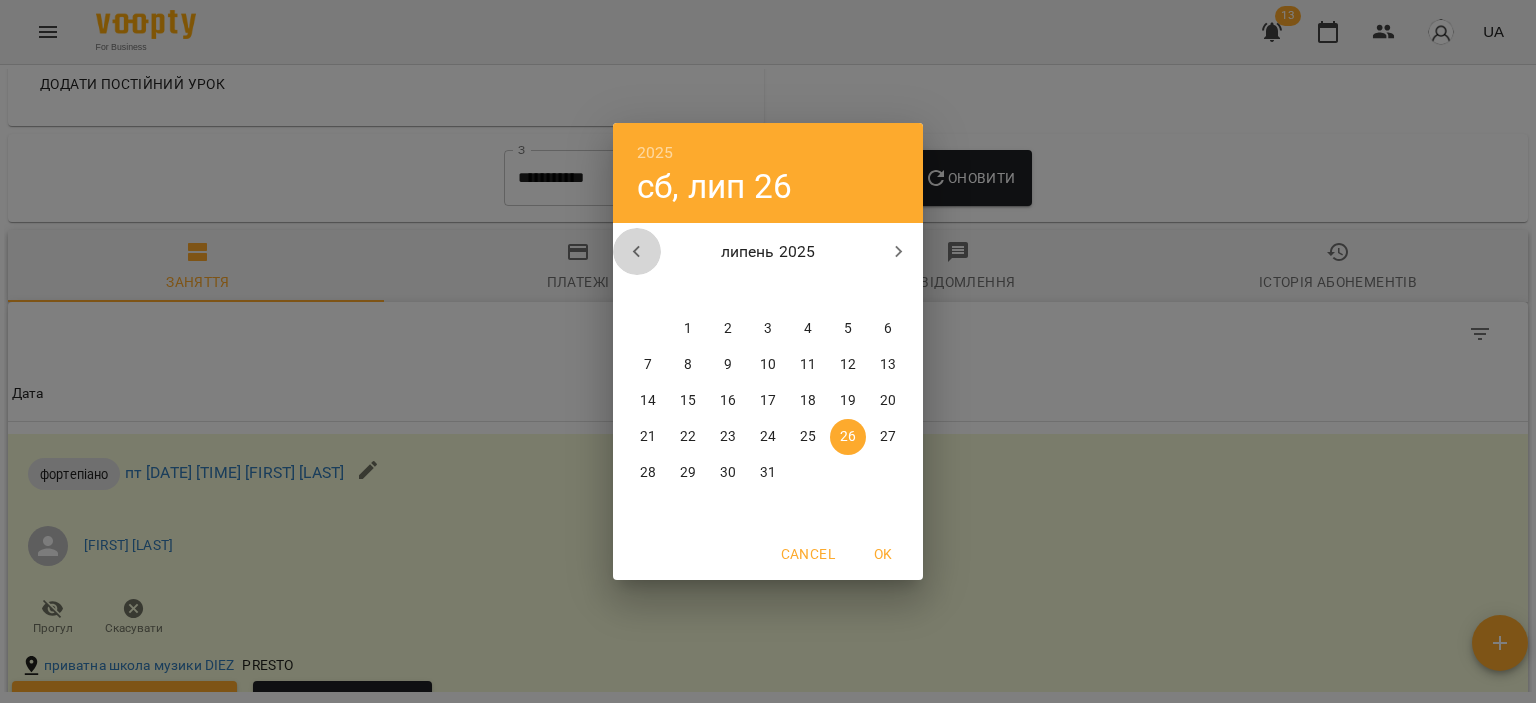 click at bounding box center [637, 252] 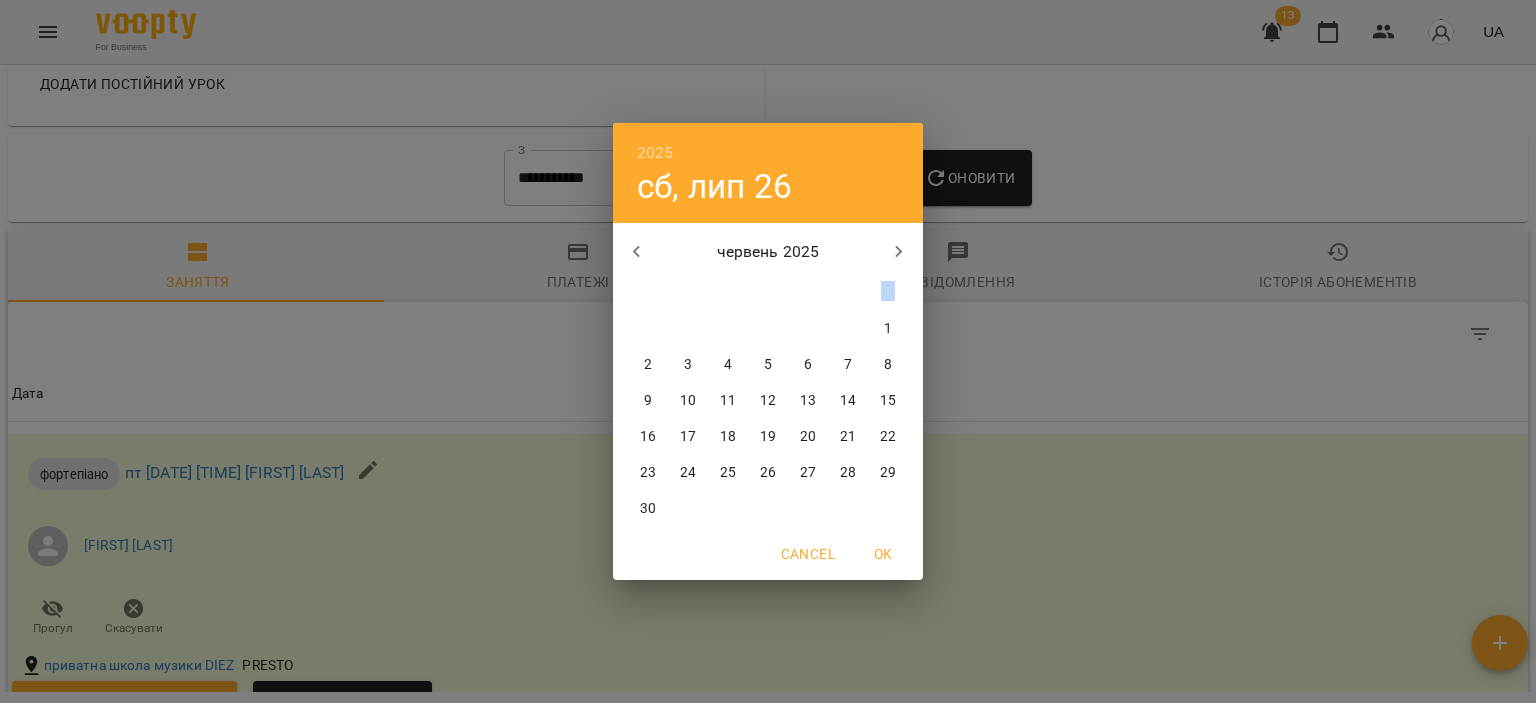 drag, startPoint x: 867, startPoint y: 301, endPoint x: 887, endPoint y: 317, distance: 25.612497 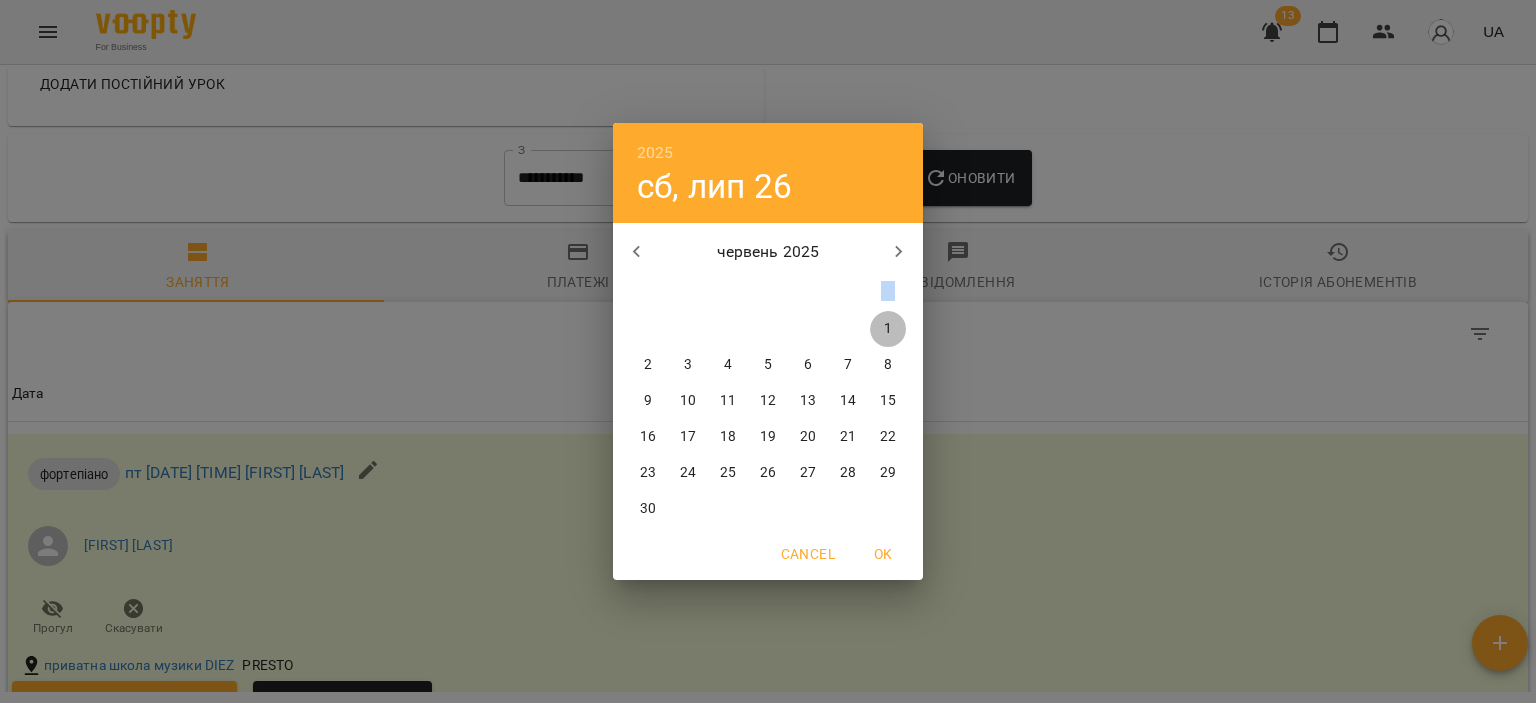 click on "1" at bounding box center [888, 329] 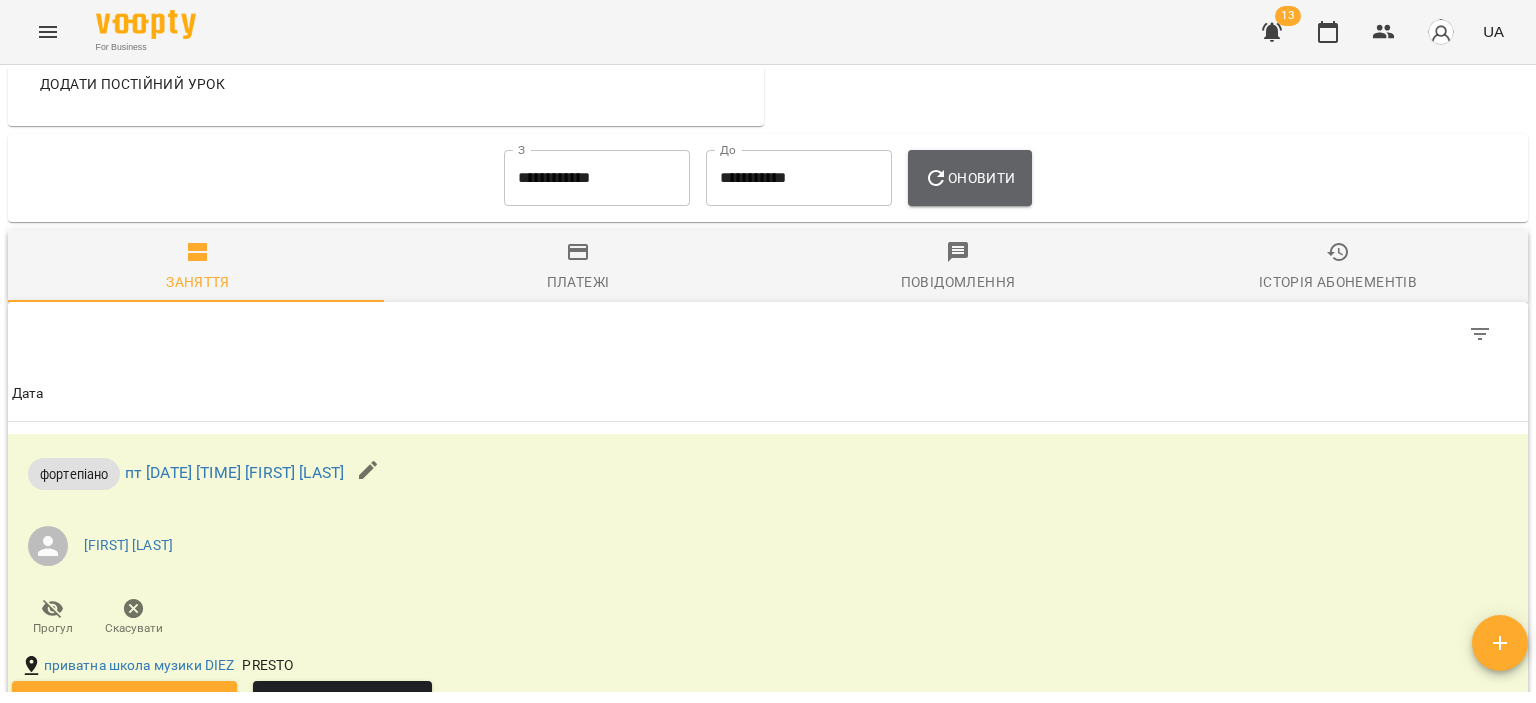 click on "Оновити" at bounding box center [969, 178] 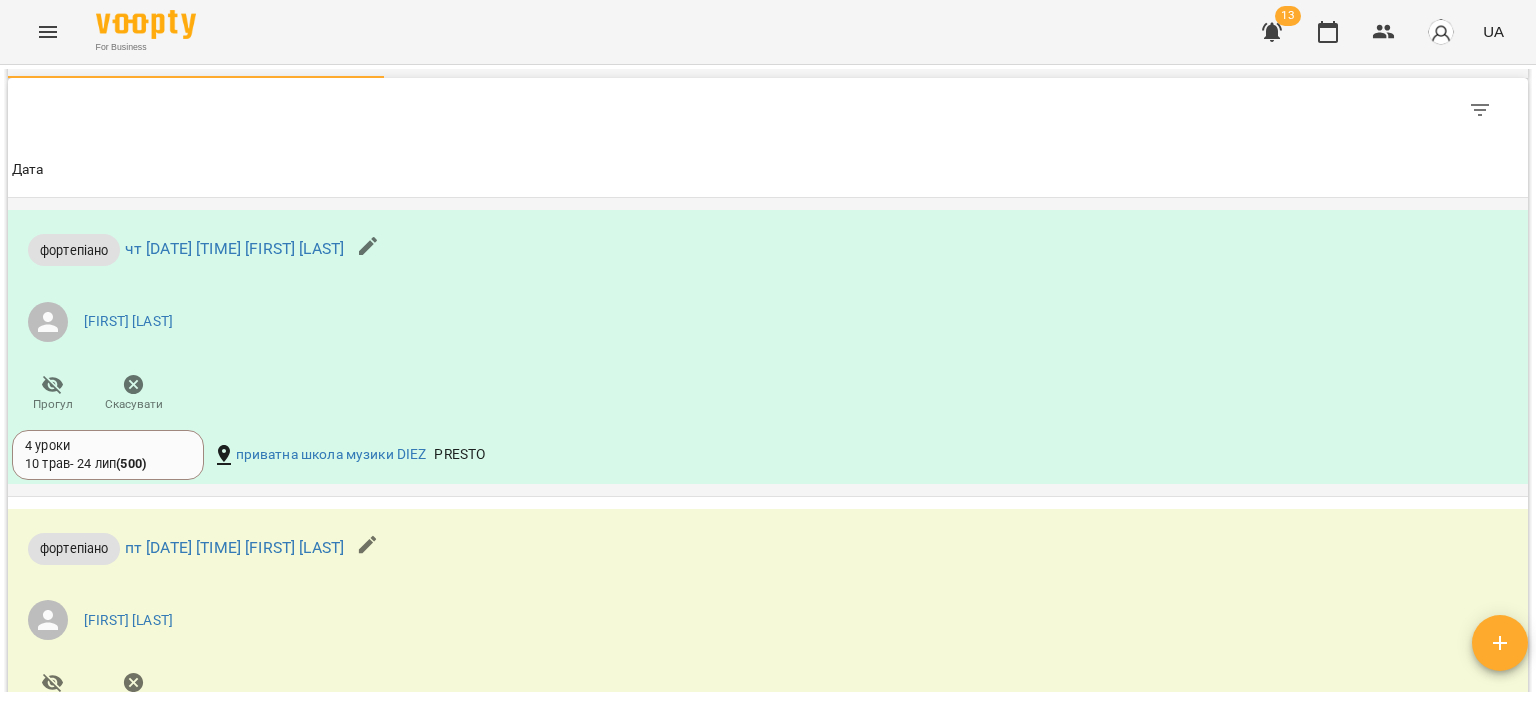scroll, scrollTop: 1090, scrollLeft: 0, axis: vertical 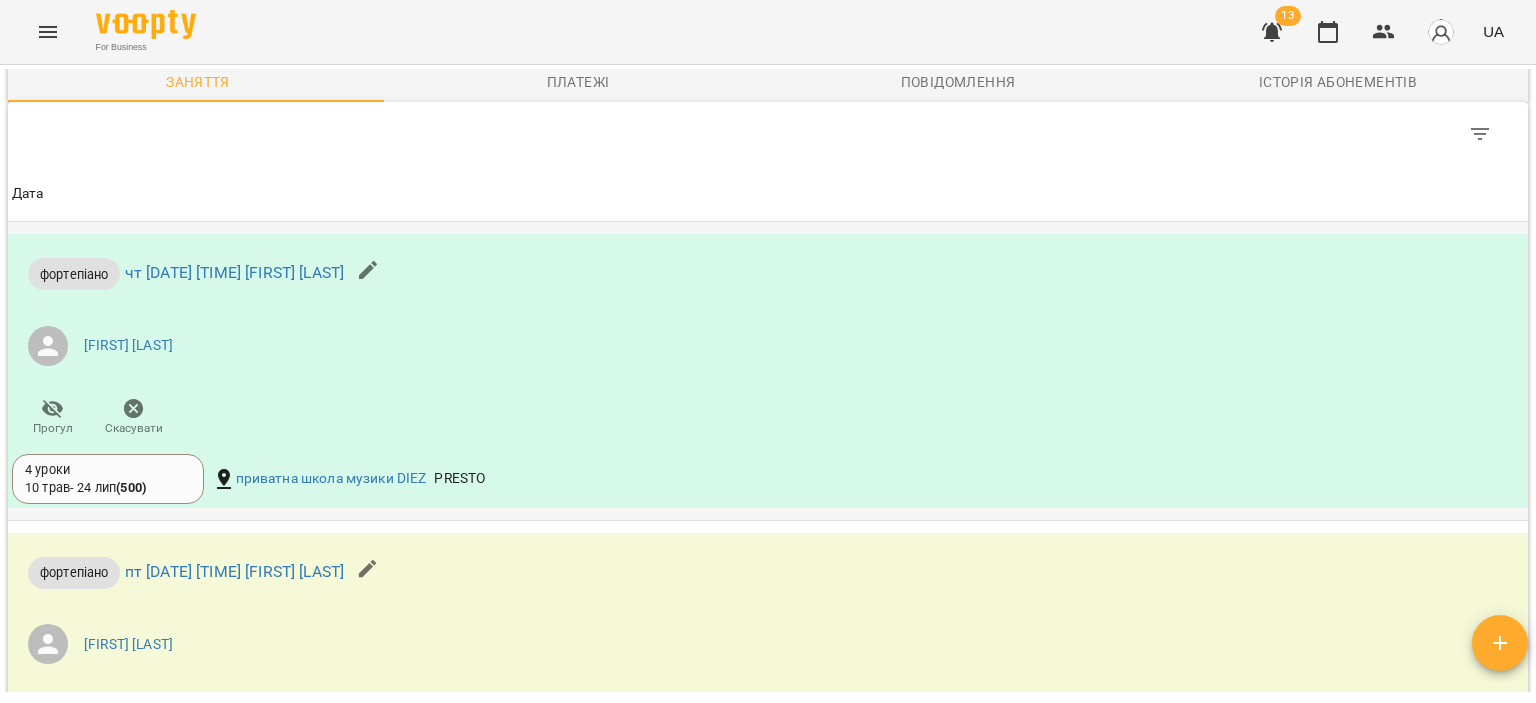 click on "4 уроки 10 трав -   24 лип ( 500 )" at bounding box center [108, 479] 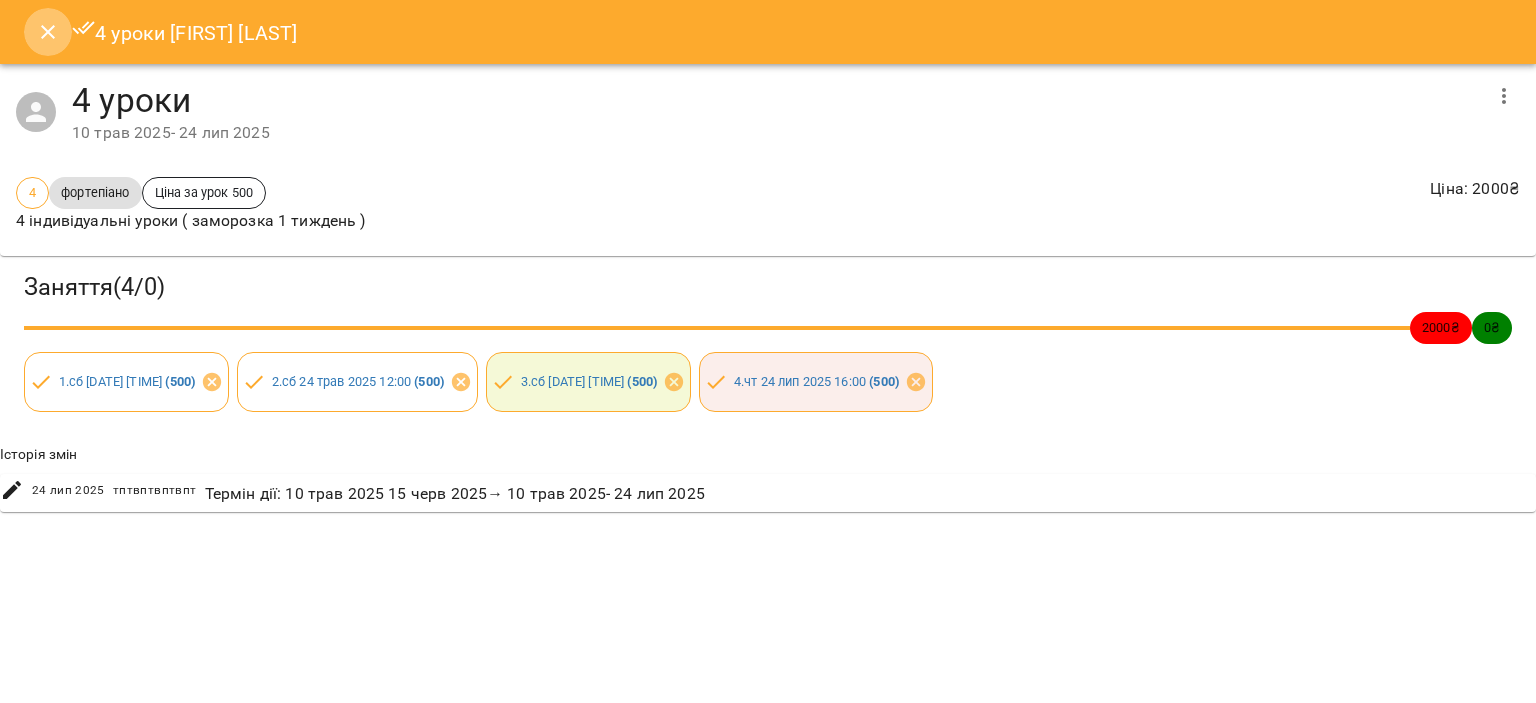 click 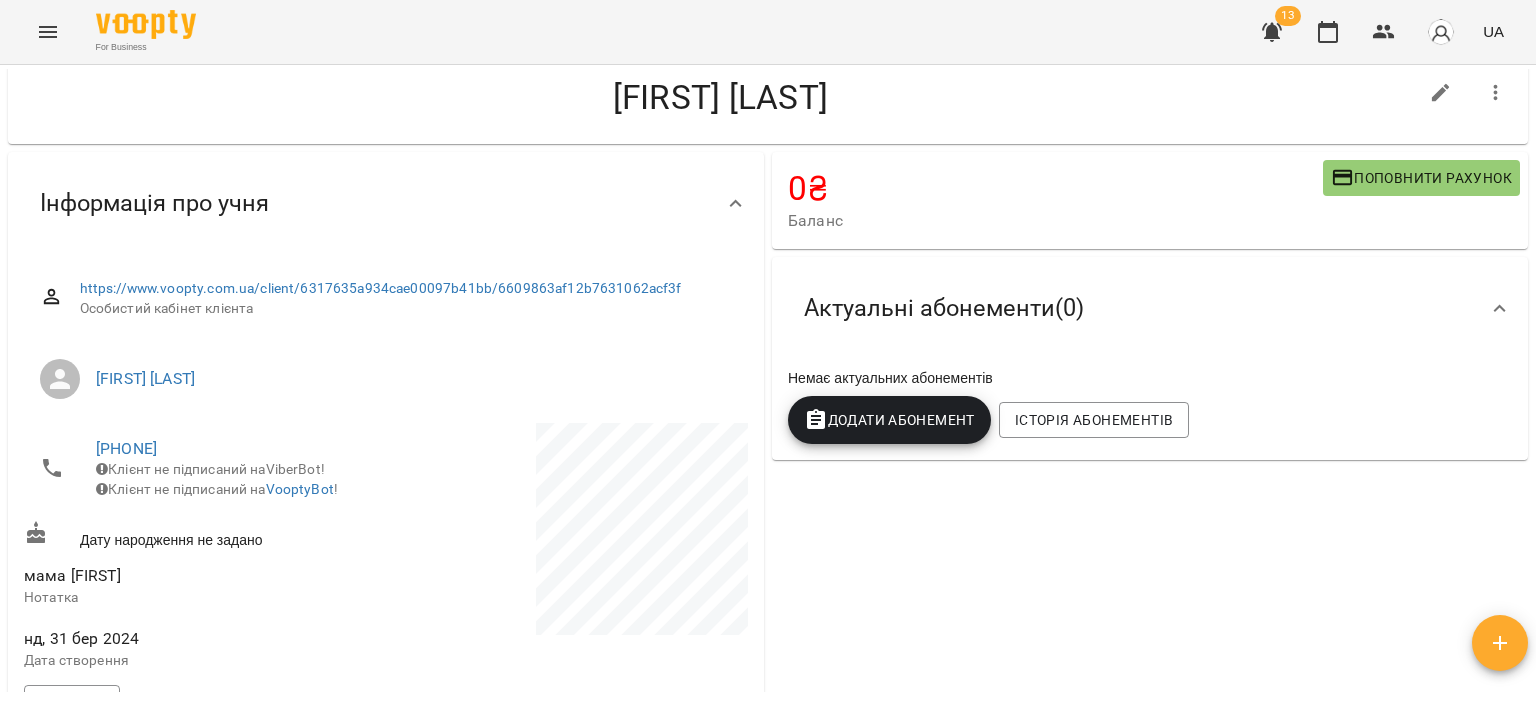 scroll, scrollTop: 0, scrollLeft: 0, axis: both 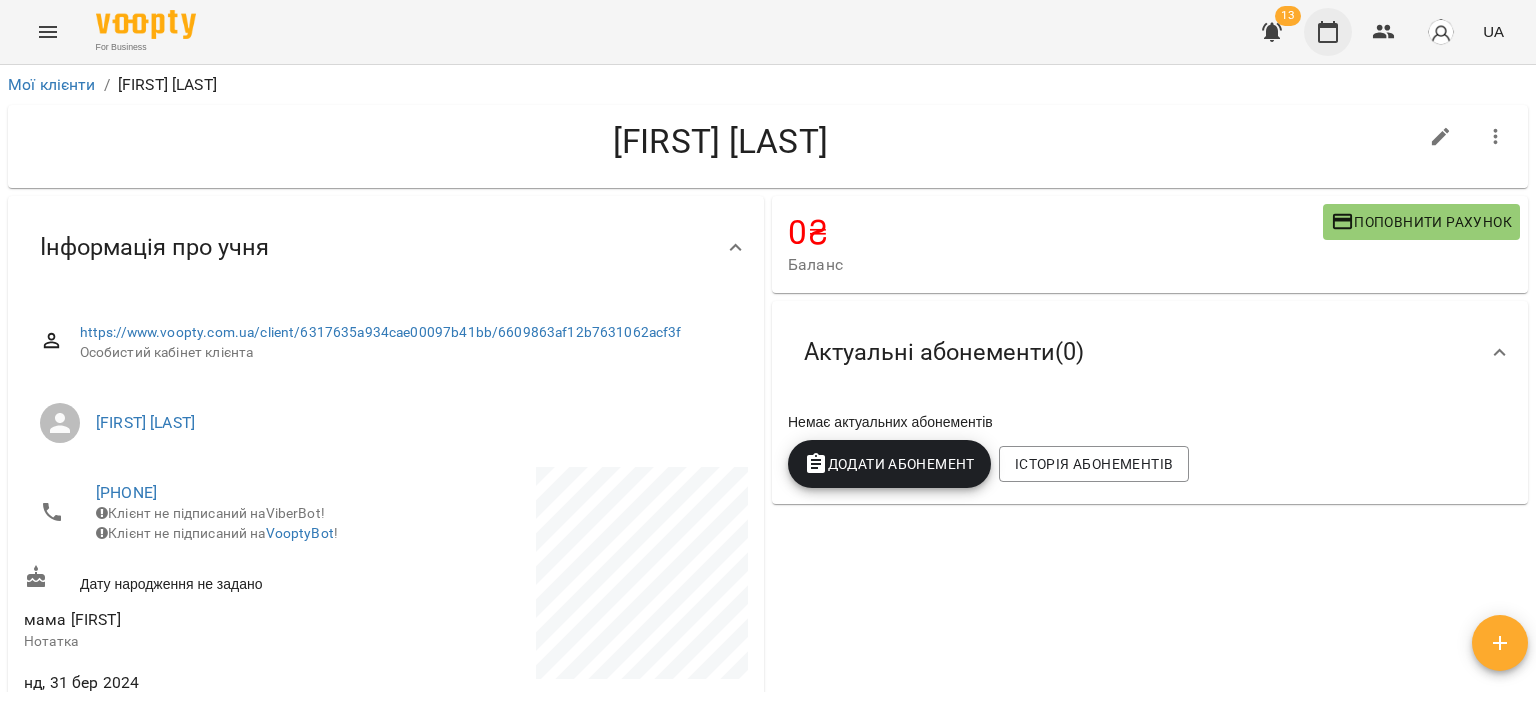 click 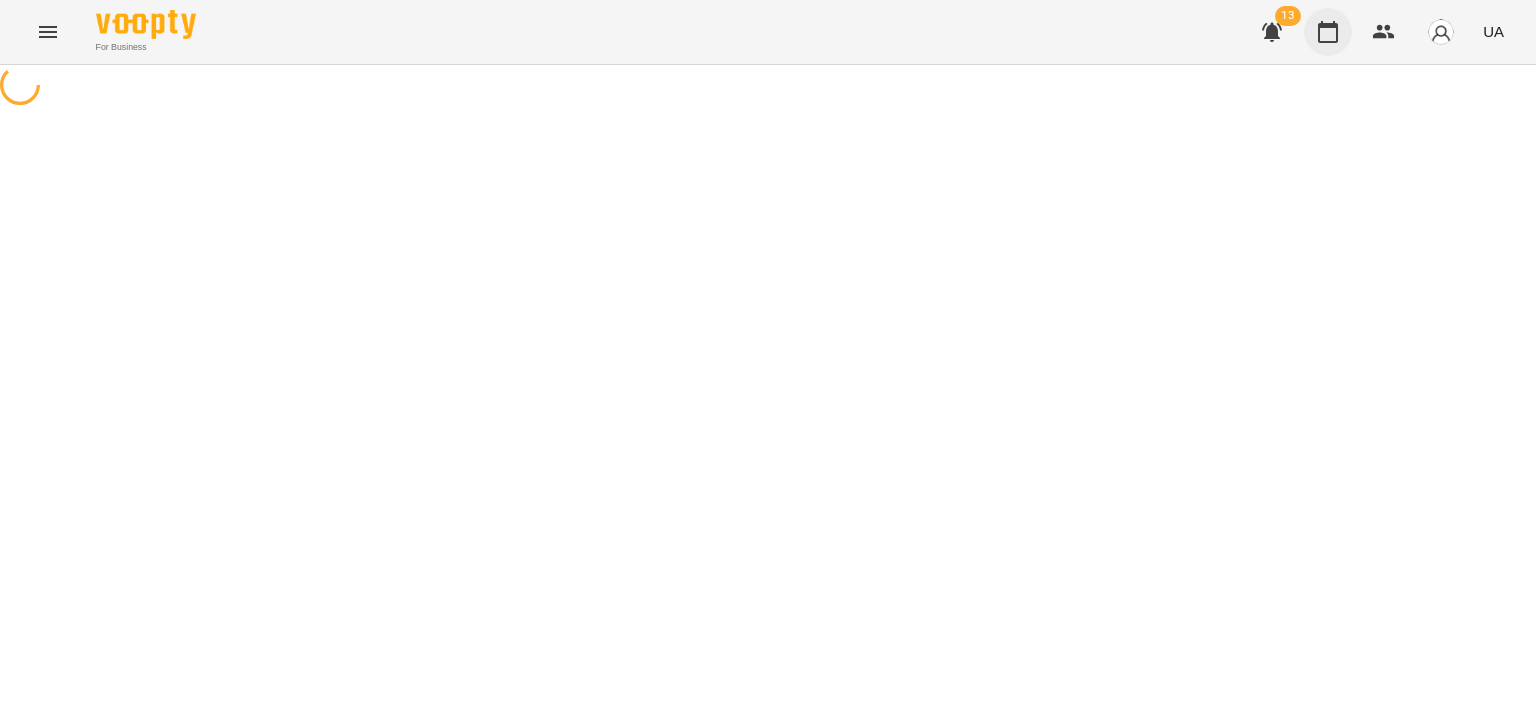 scroll, scrollTop: 0, scrollLeft: 0, axis: both 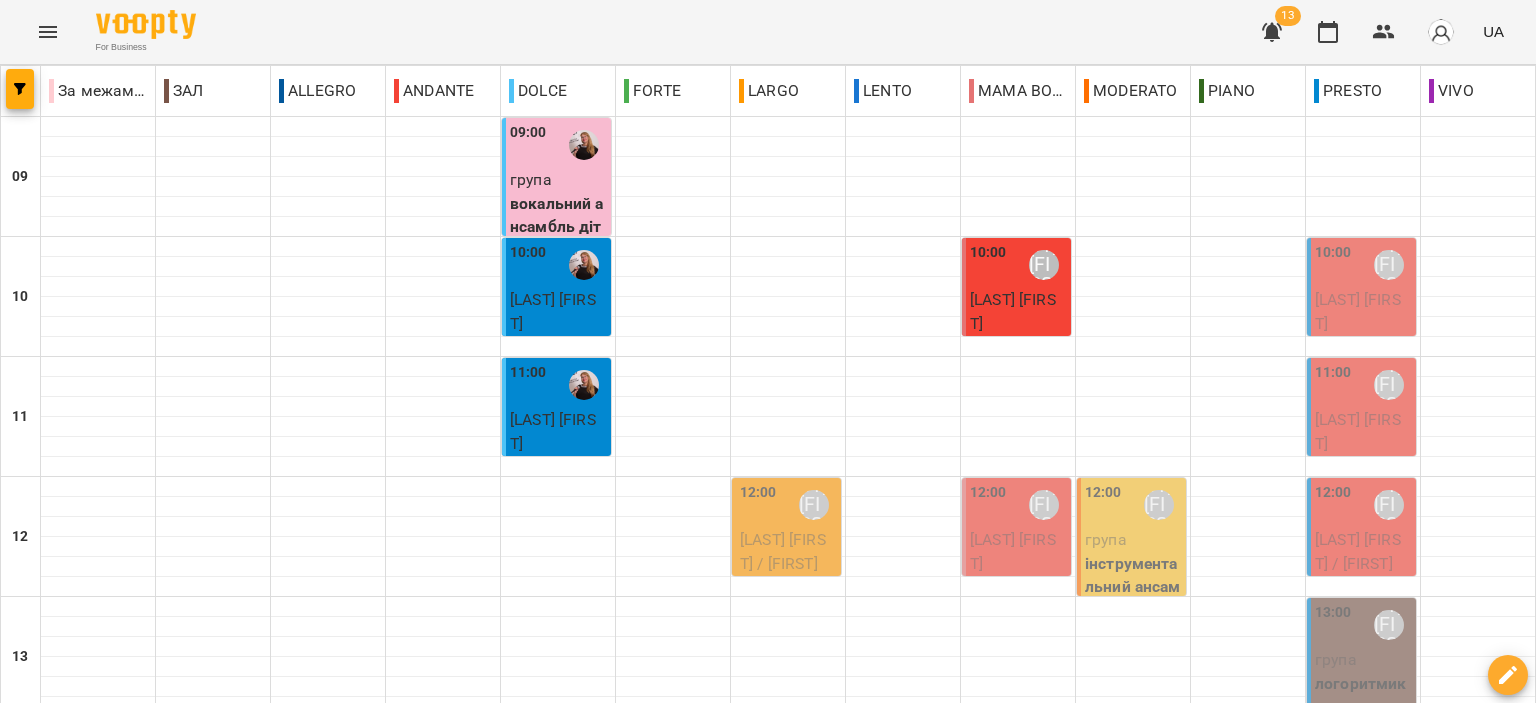 click on "[LAST] [FIRST]" at bounding box center [1363, 311] 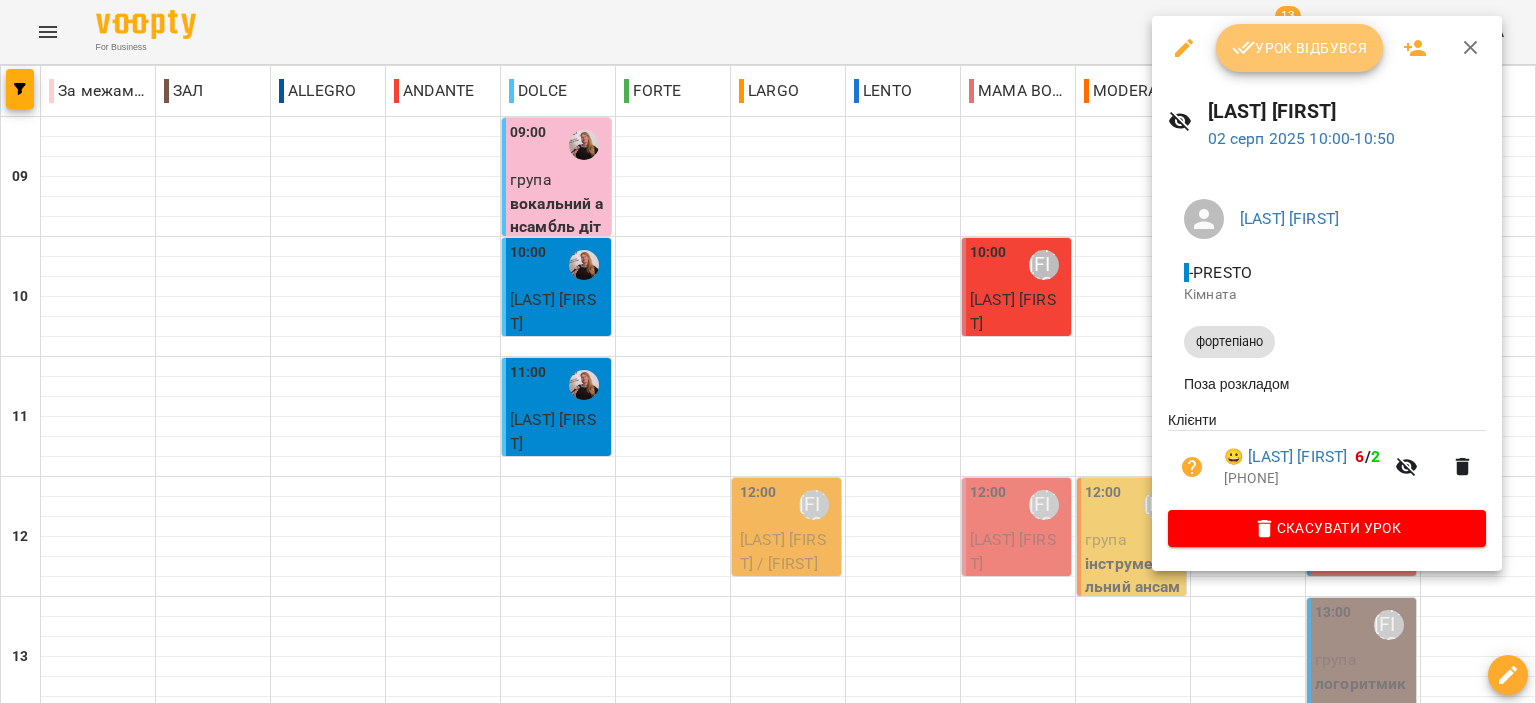 click on "Урок відбувся" at bounding box center (1300, 48) 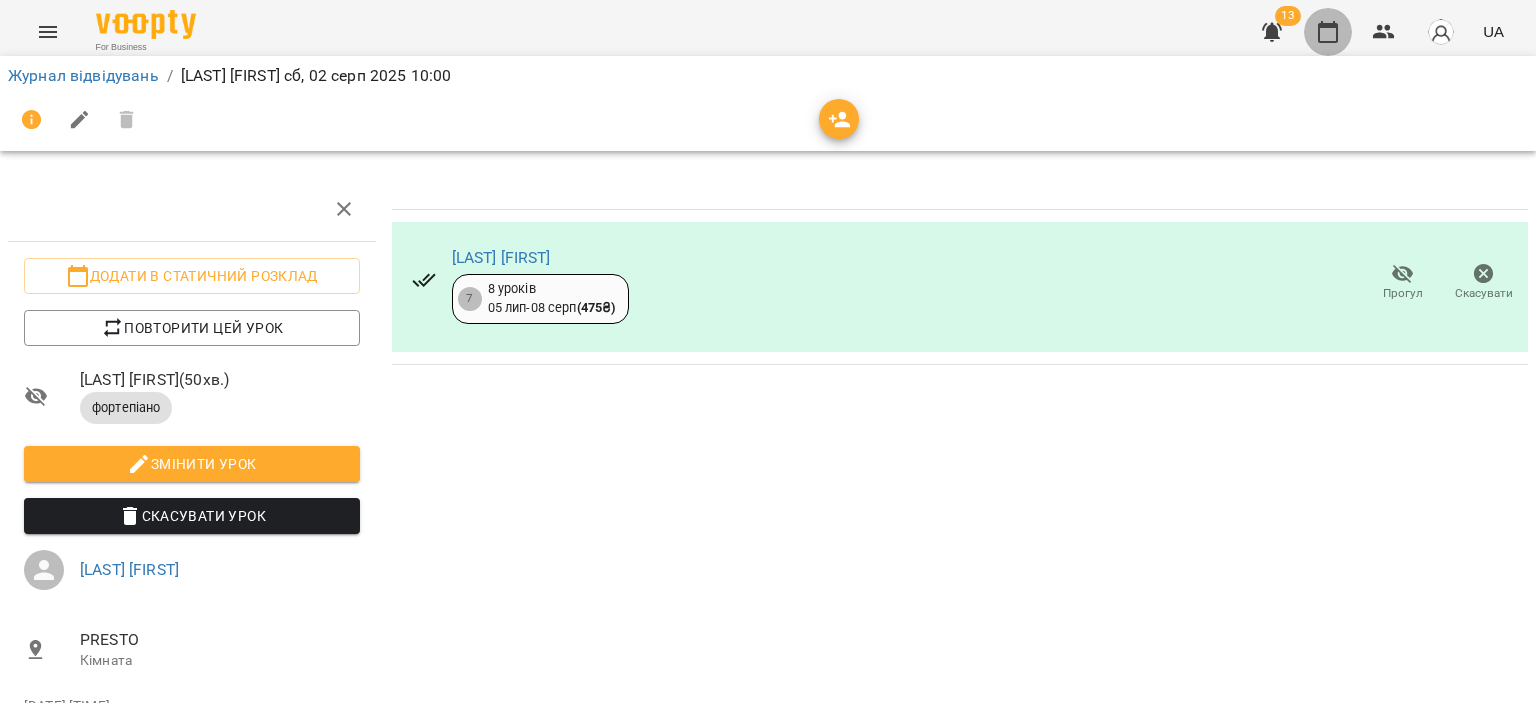 click 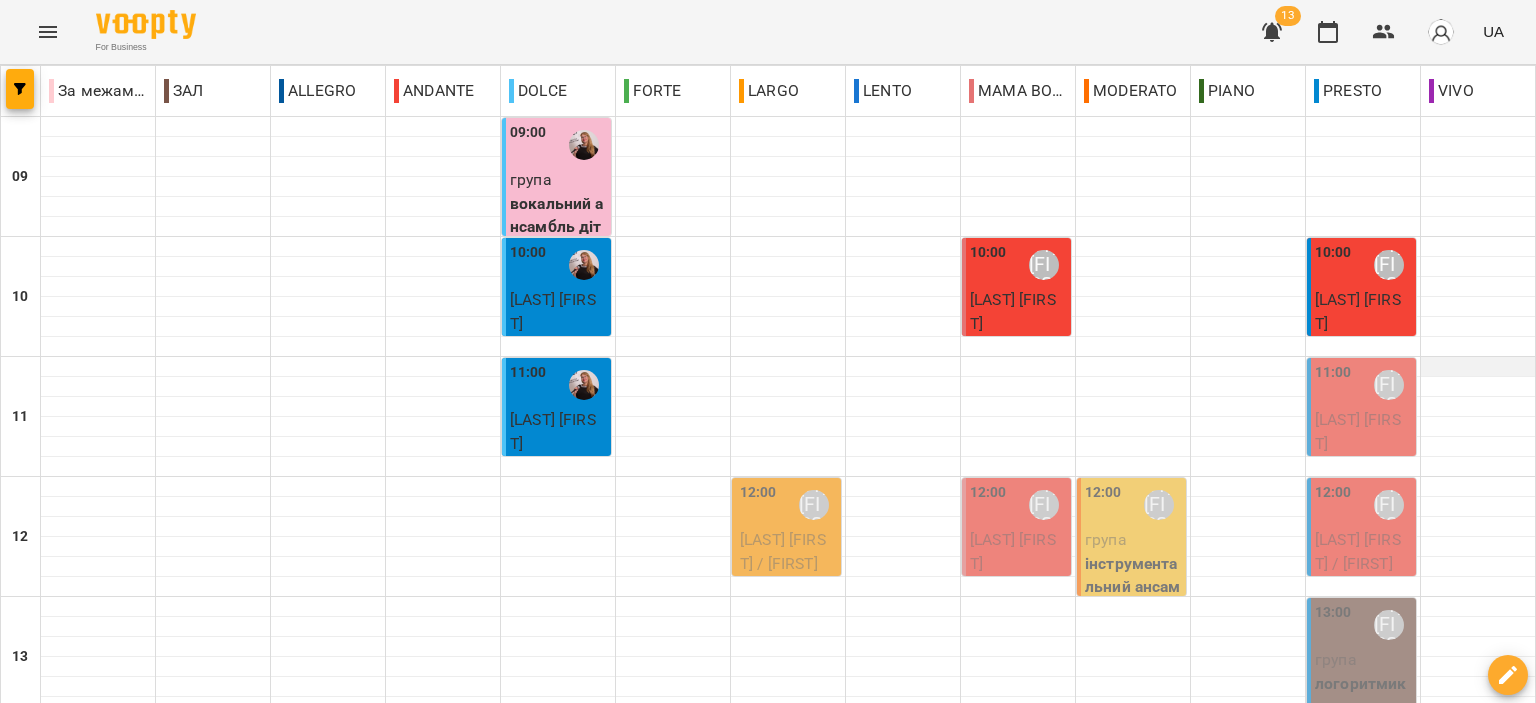 scroll, scrollTop: 100, scrollLeft: 0, axis: vertical 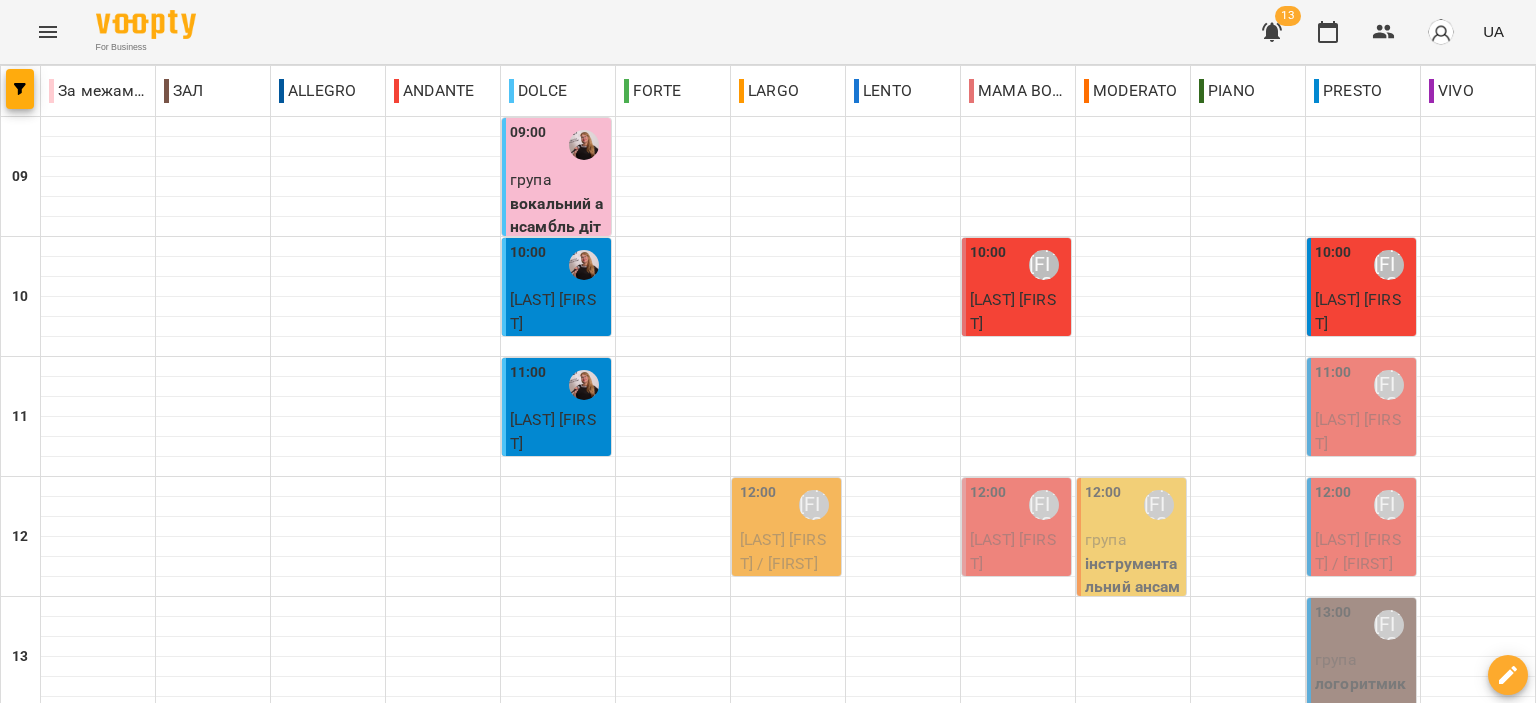 click on "[LAST] [FIRST]" at bounding box center [1358, 431] 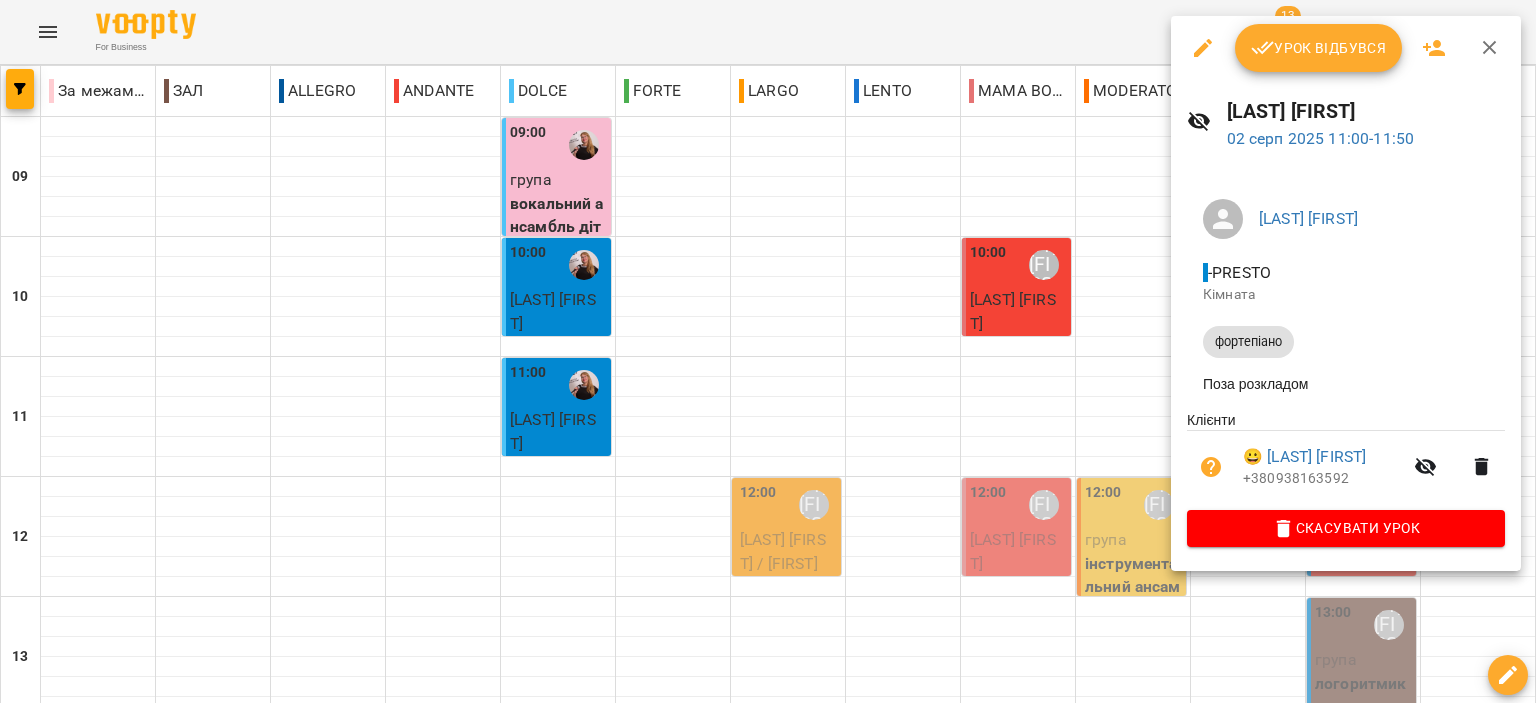 click on "Урок відбувся" at bounding box center [1319, 48] 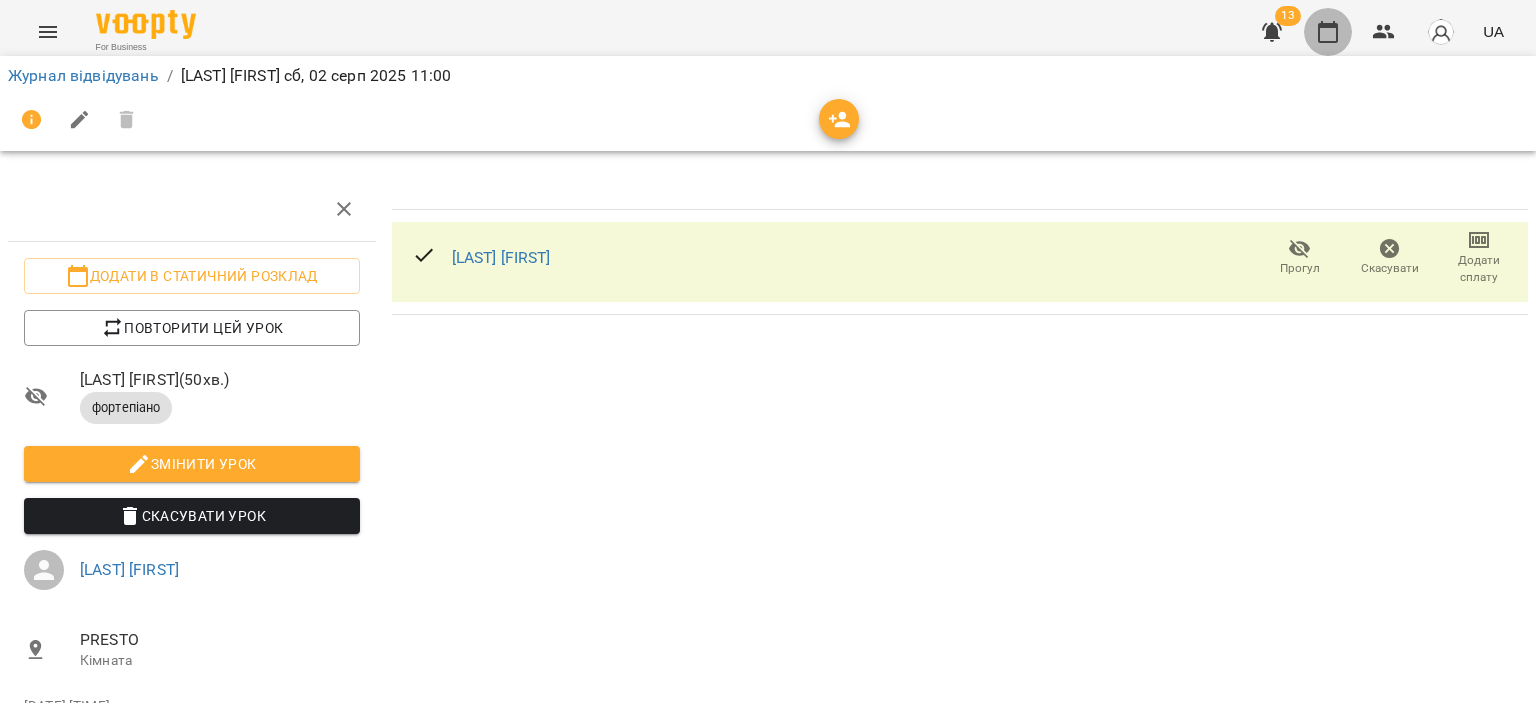 click at bounding box center (1328, 32) 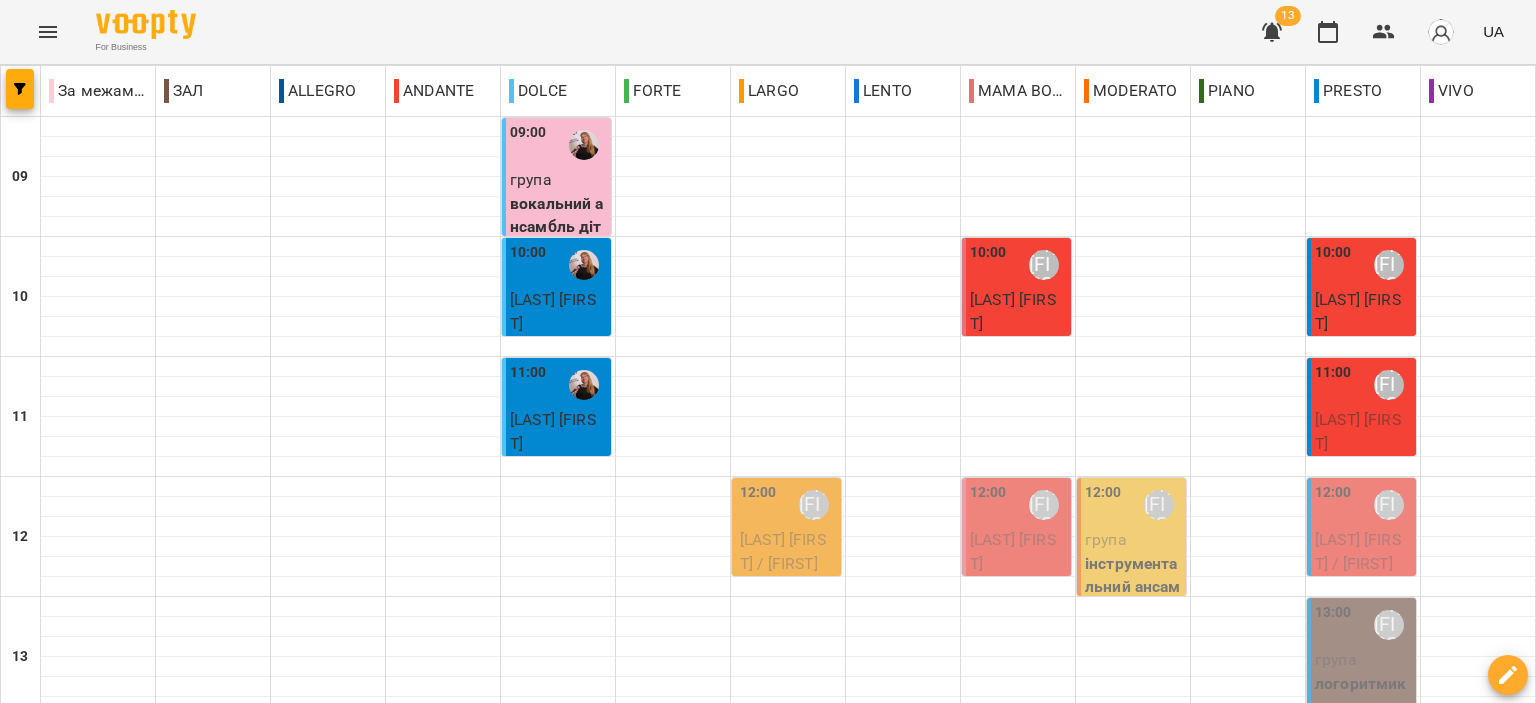 click on "[LAST] [FIRST]" at bounding box center (1363, 431) 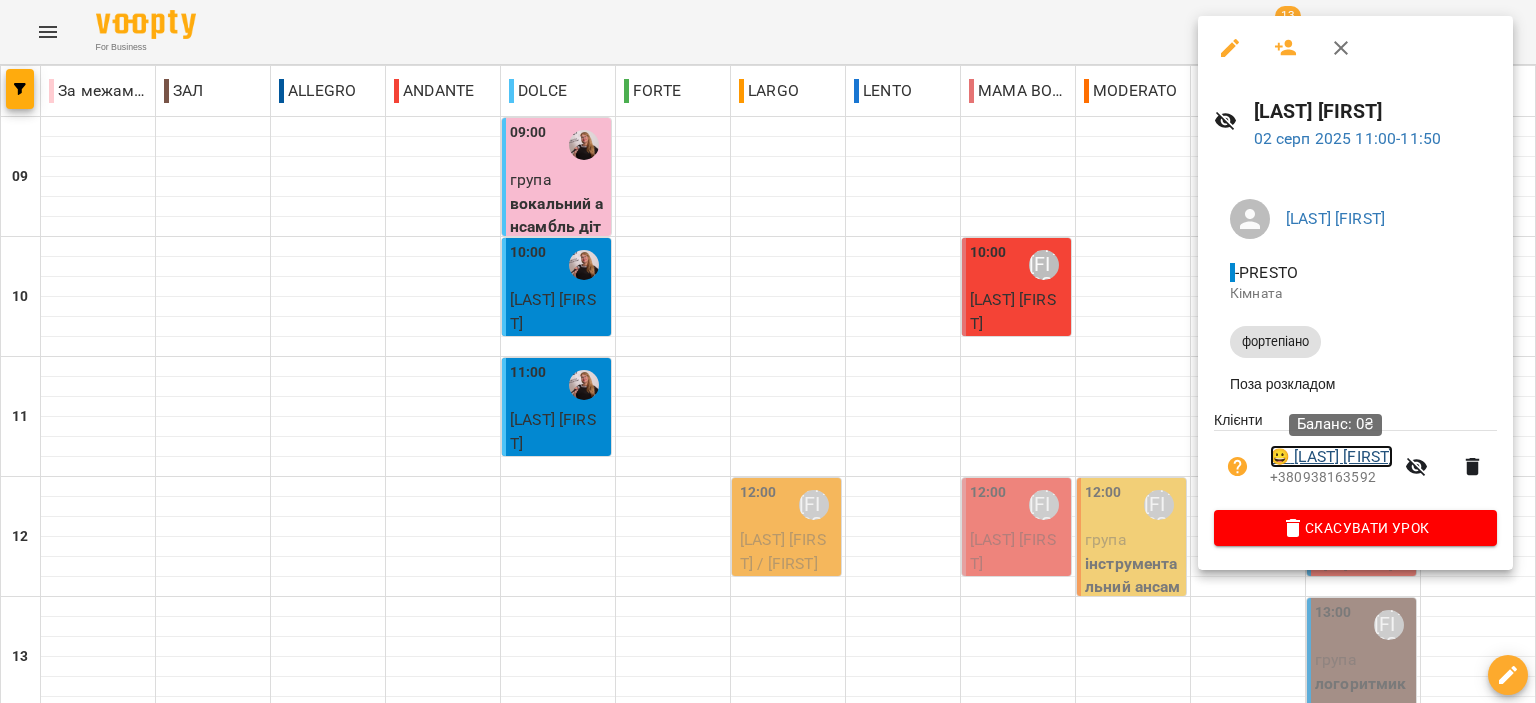 click on "😀   [LAST] [FIRST]" at bounding box center [1331, 457] 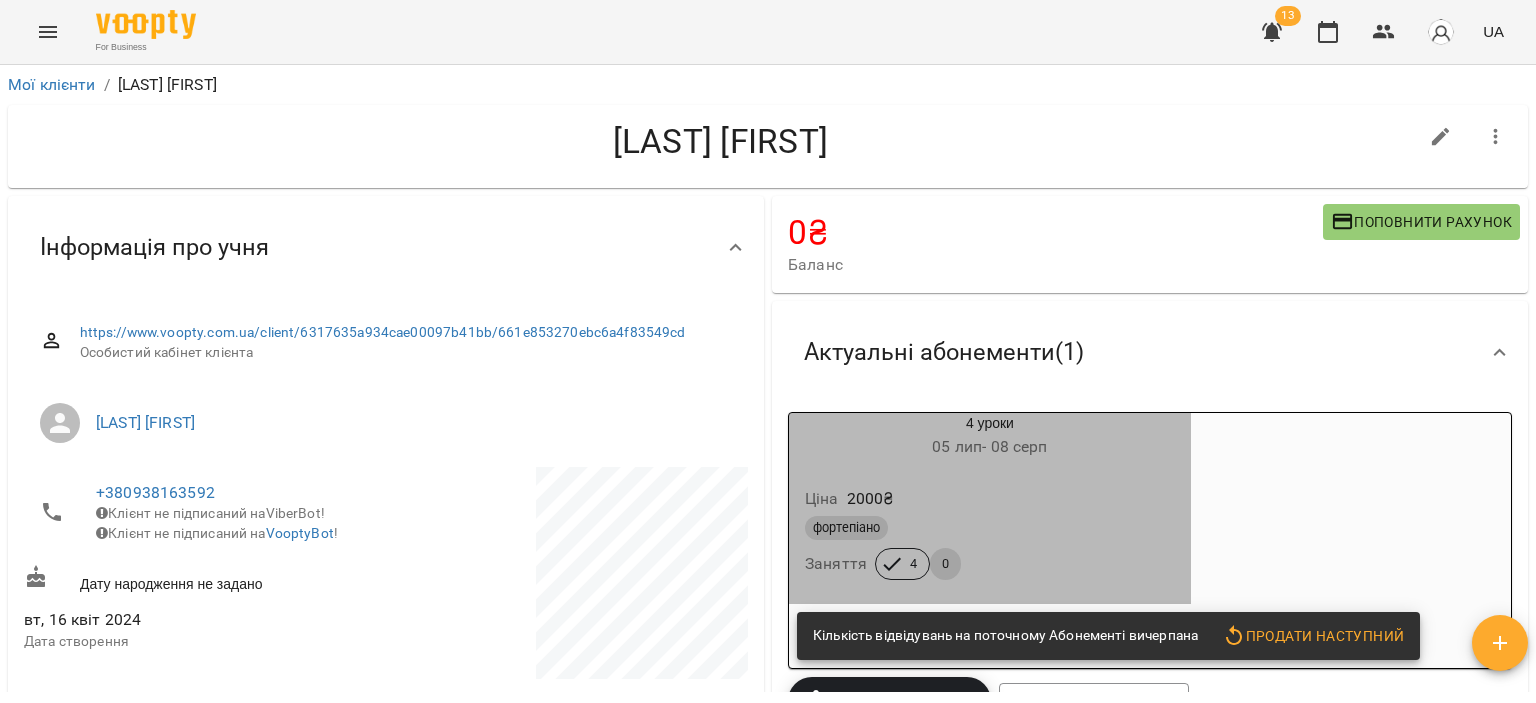 click on "Ціна 2000 ₴" at bounding box center [990, 499] 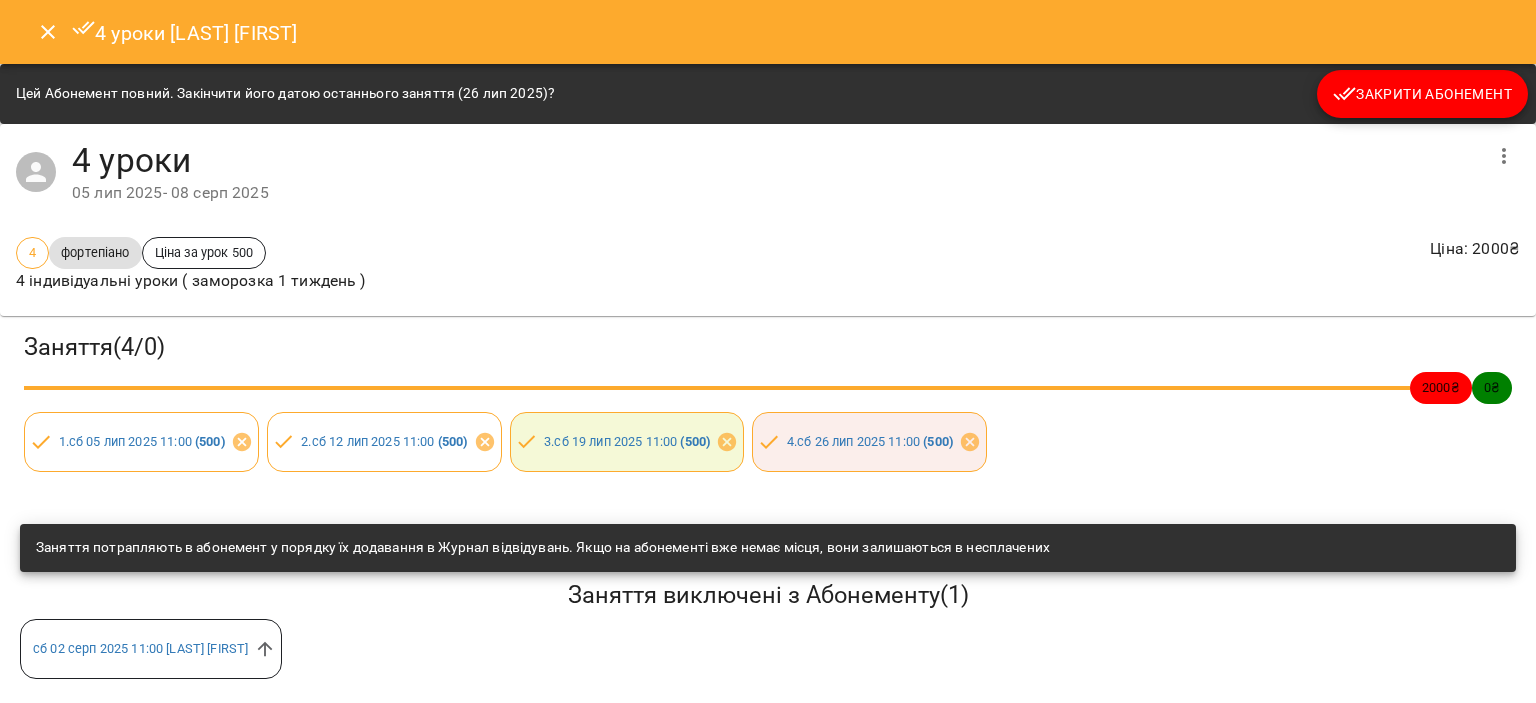 scroll, scrollTop: 15, scrollLeft: 0, axis: vertical 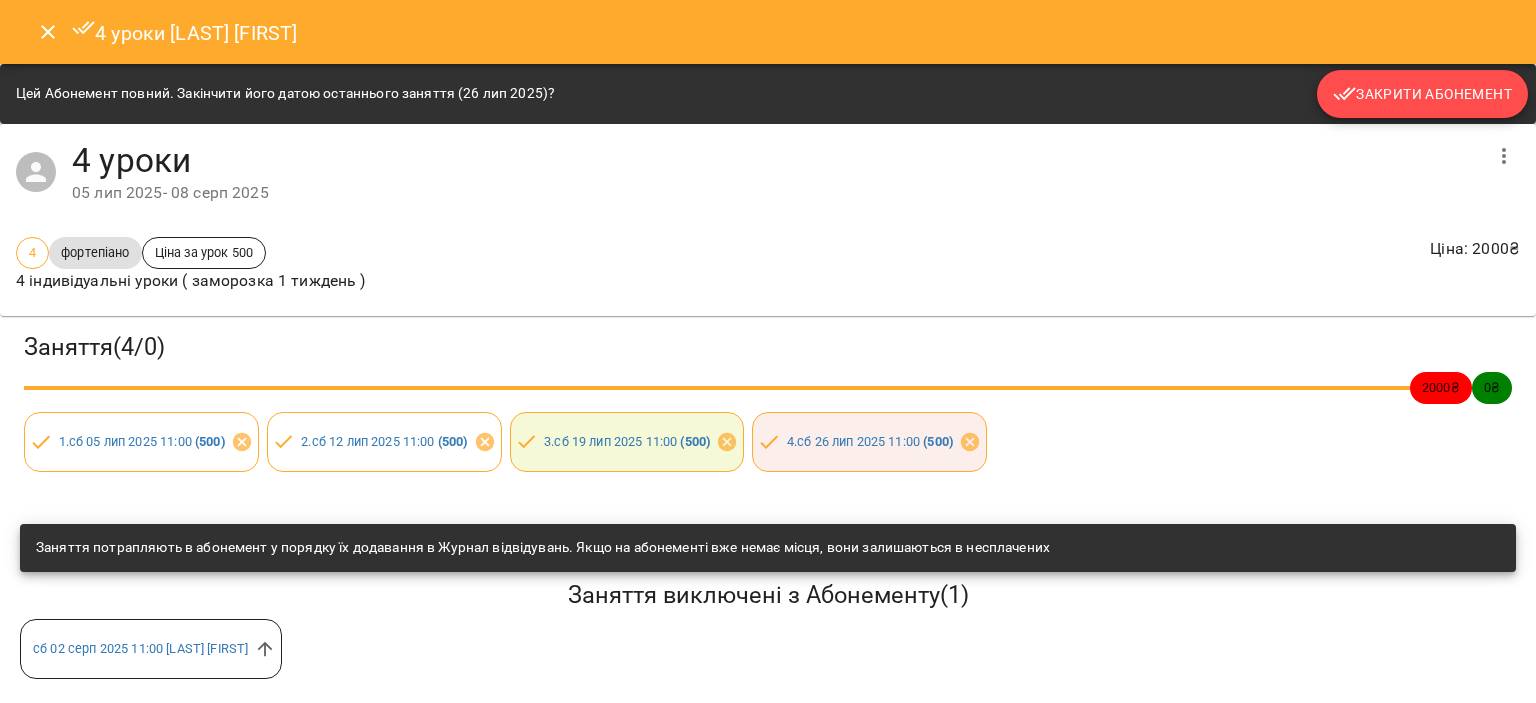 click on "Закрити Абонемент" at bounding box center [1422, 94] 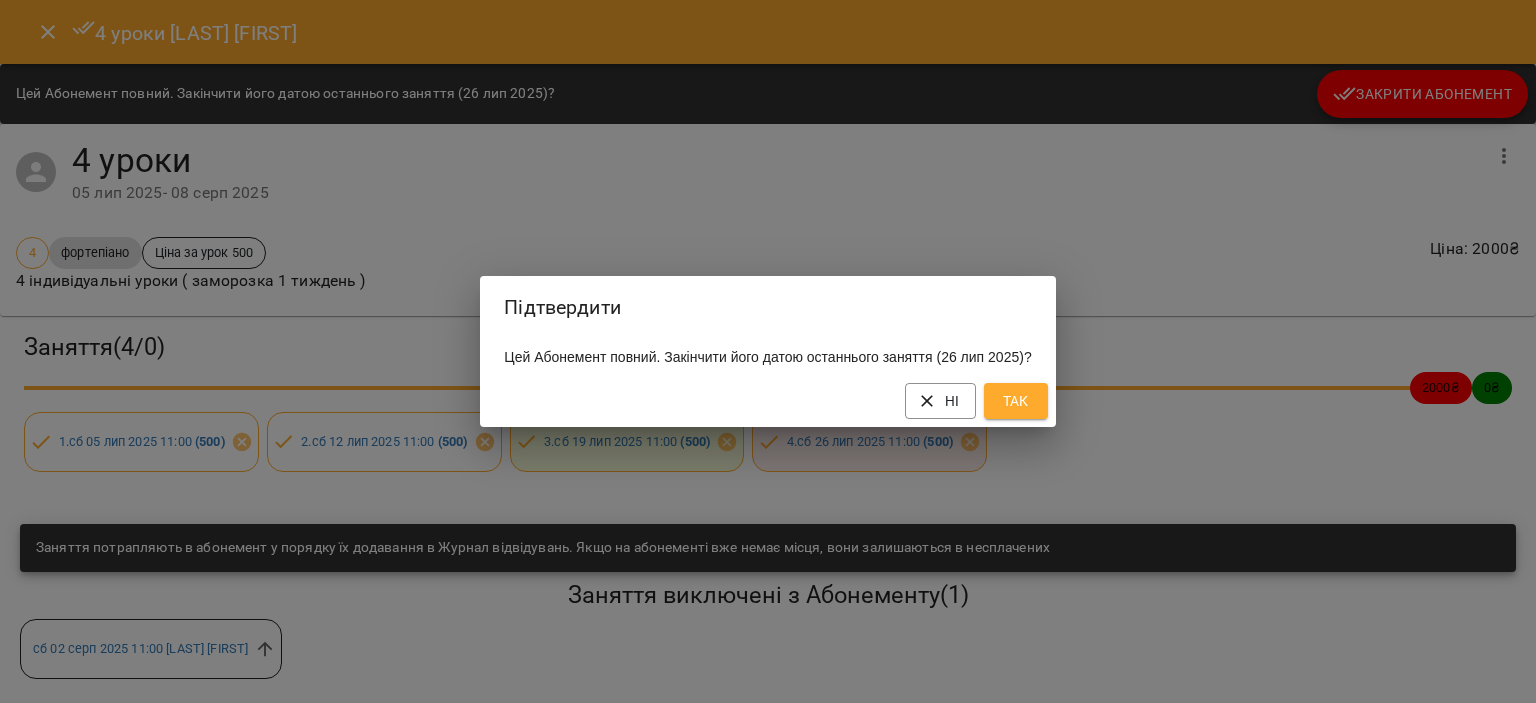 click on "Так" at bounding box center [1016, 401] 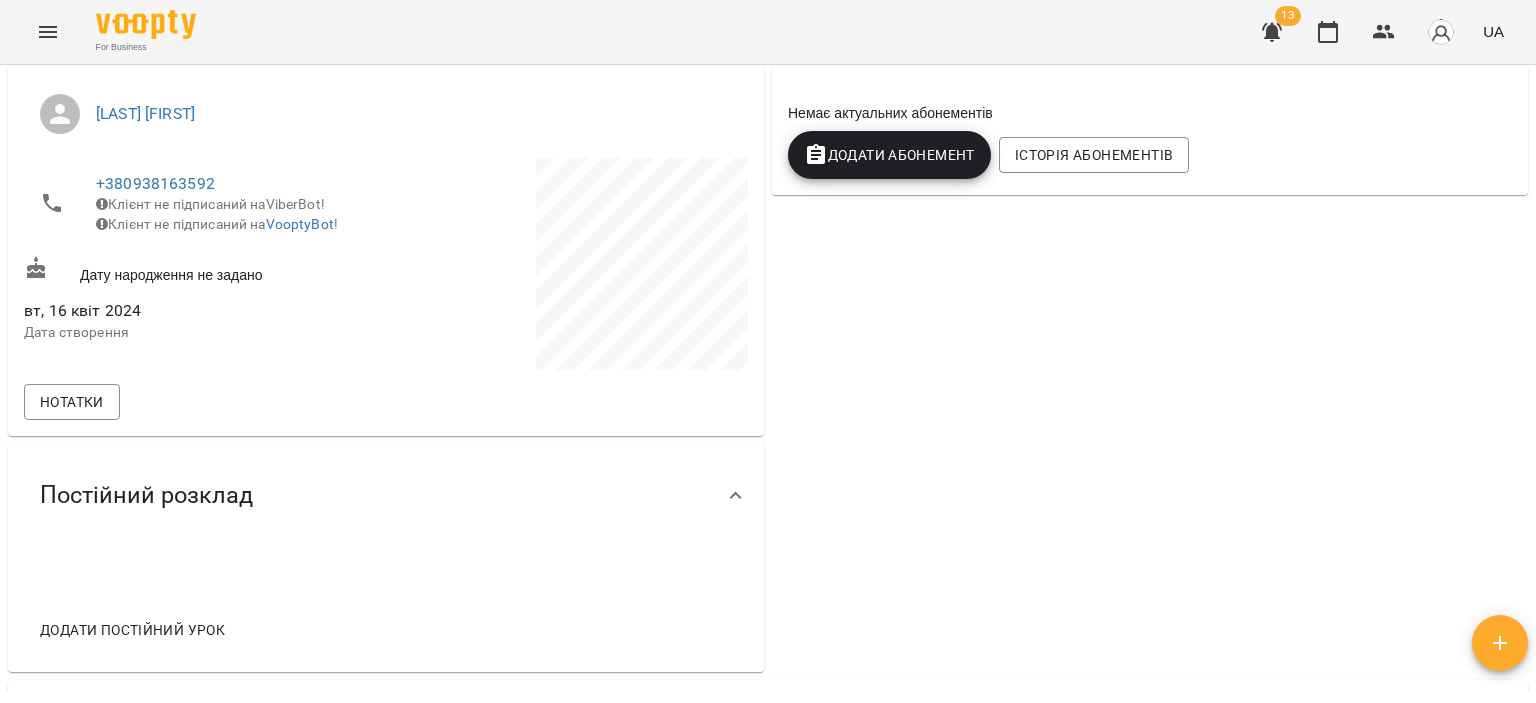 scroll, scrollTop: 0, scrollLeft: 0, axis: both 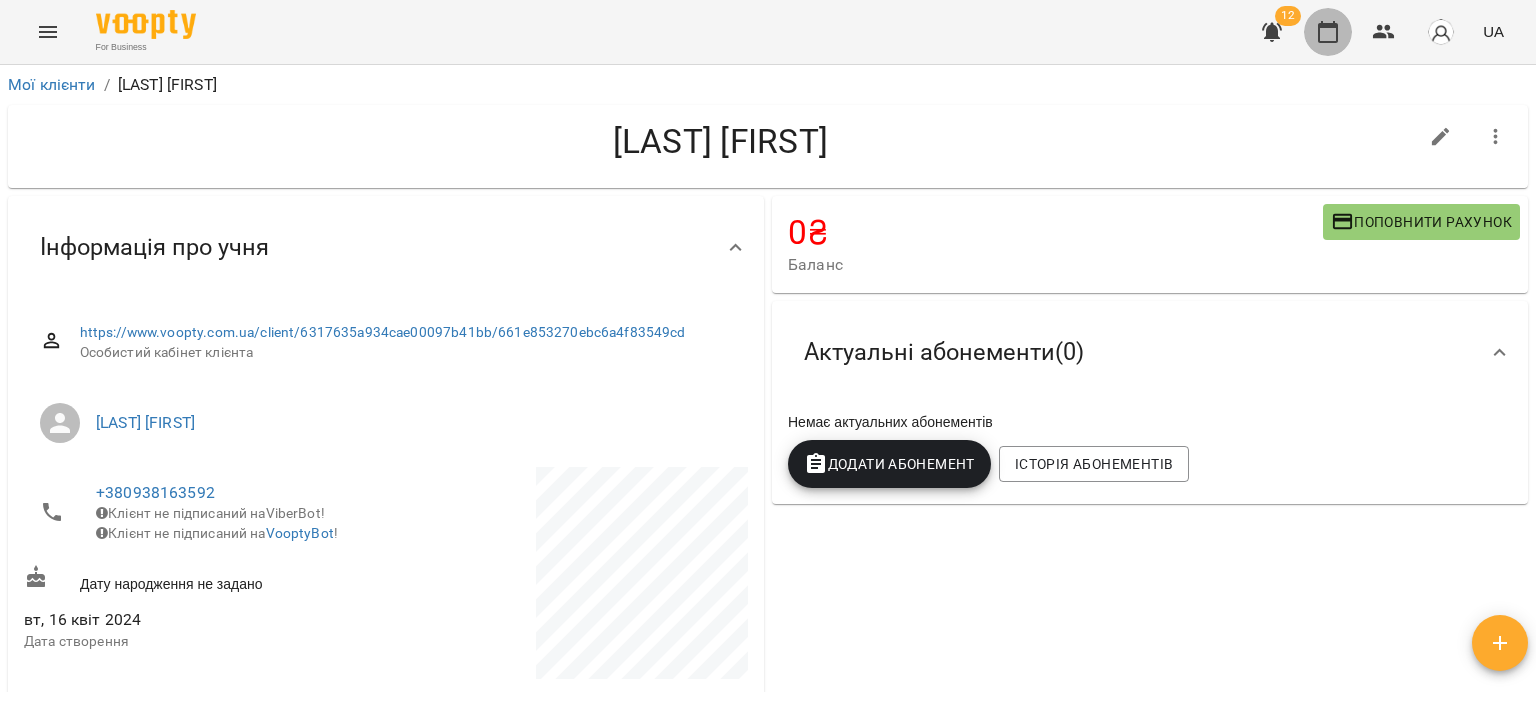 click at bounding box center (1328, 32) 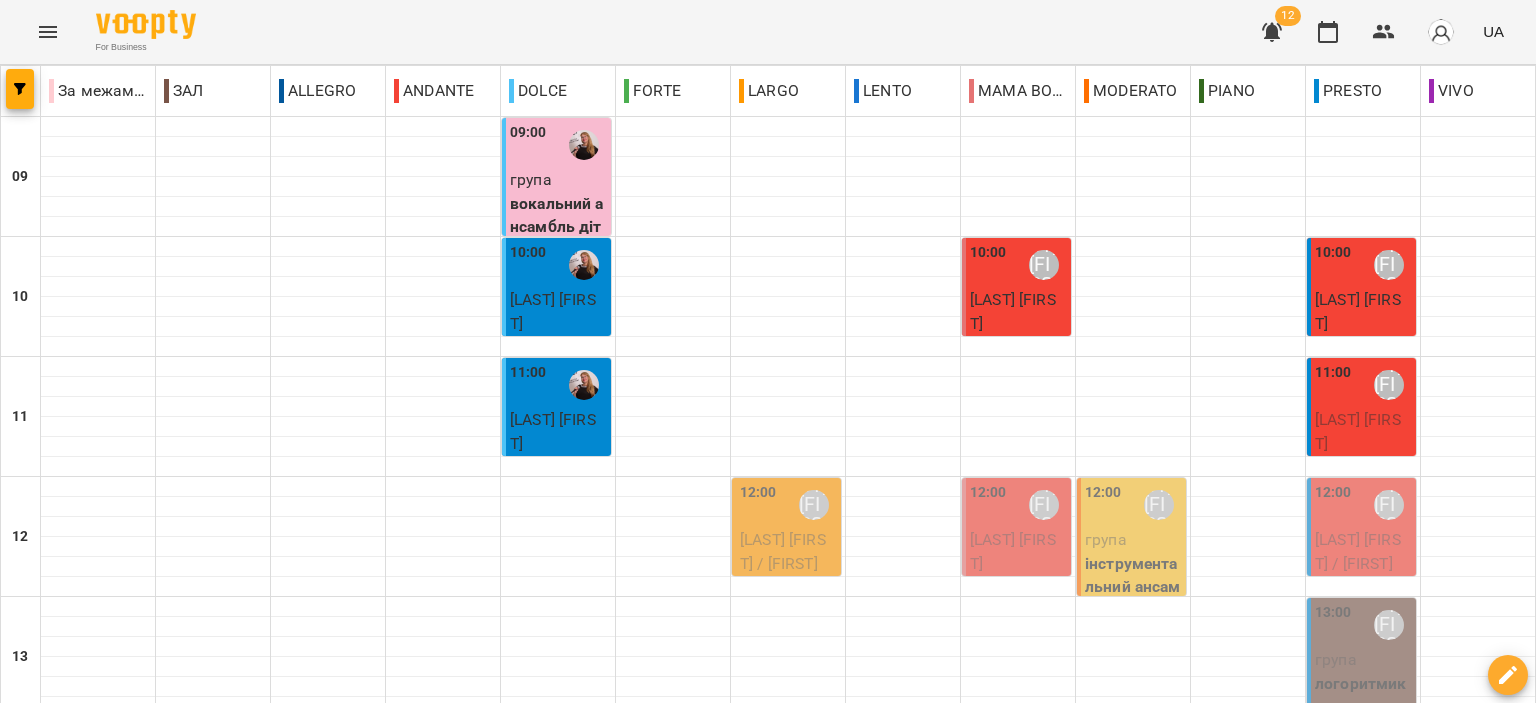 scroll, scrollTop: 400, scrollLeft: 0, axis: vertical 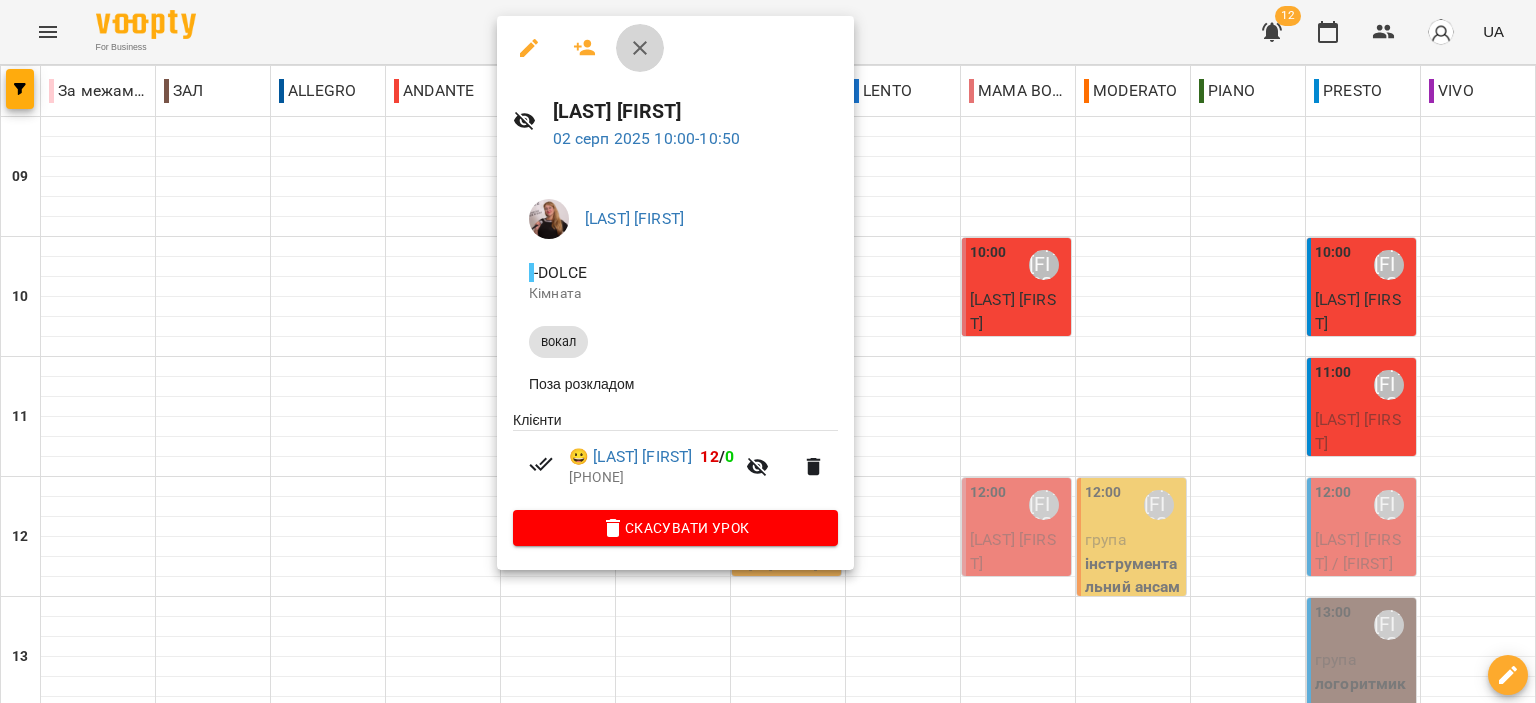 click 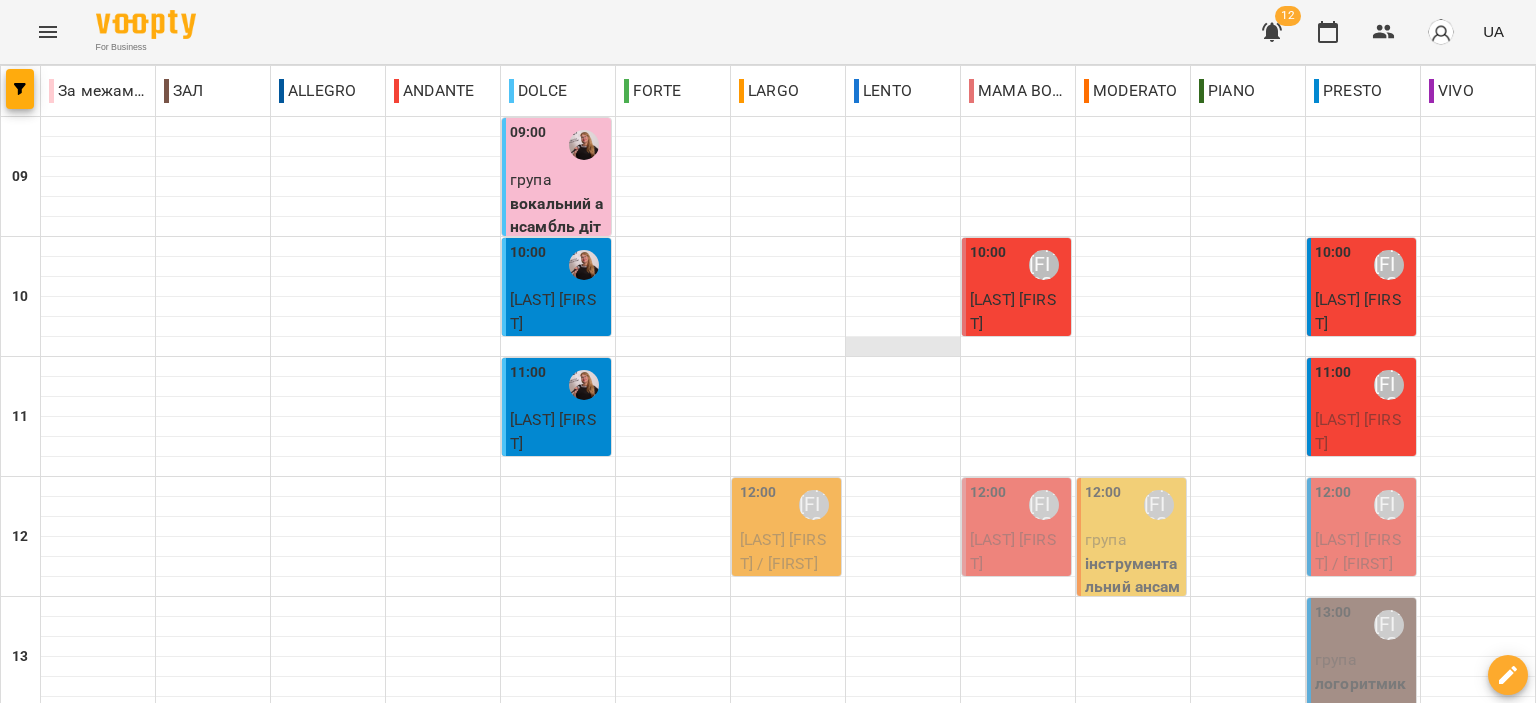 scroll, scrollTop: 0, scrollLeft: 0, axis: both 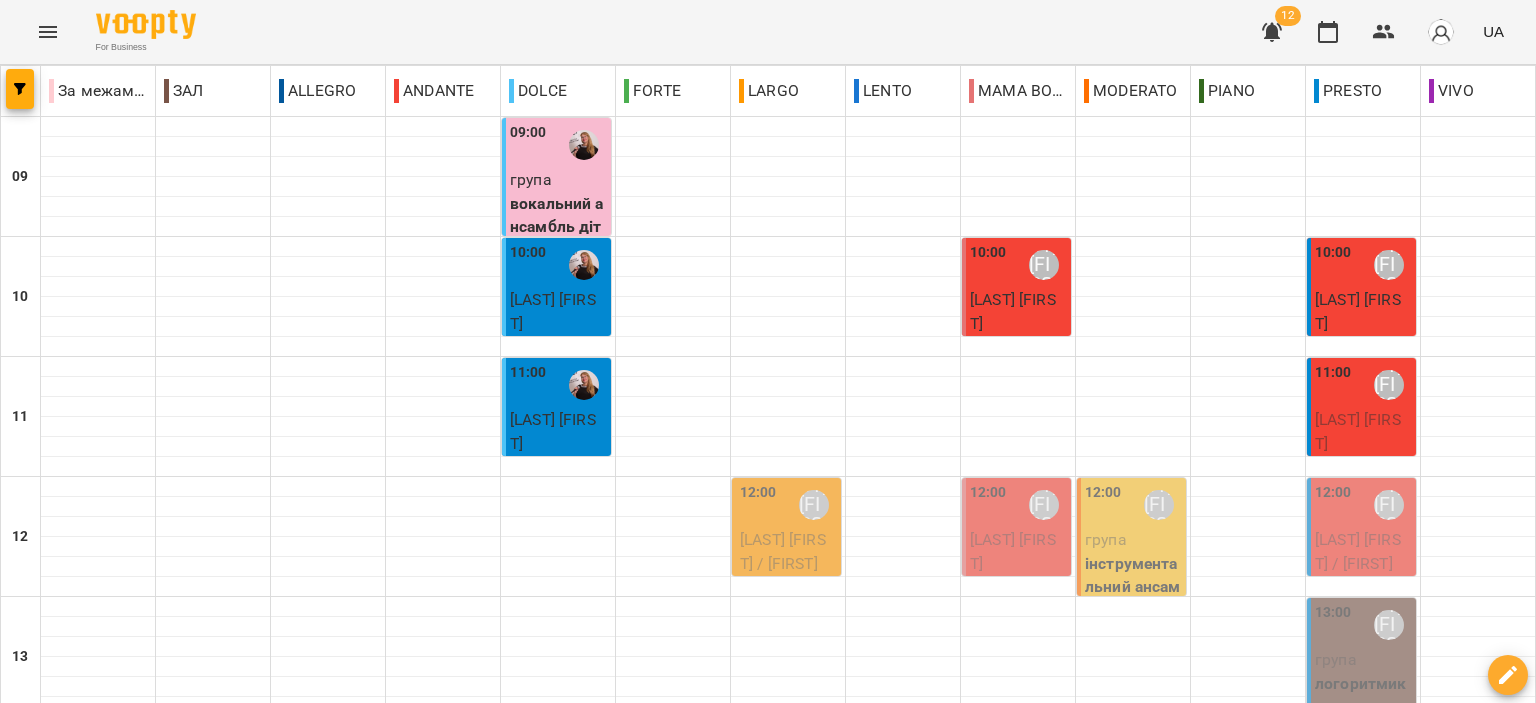 click 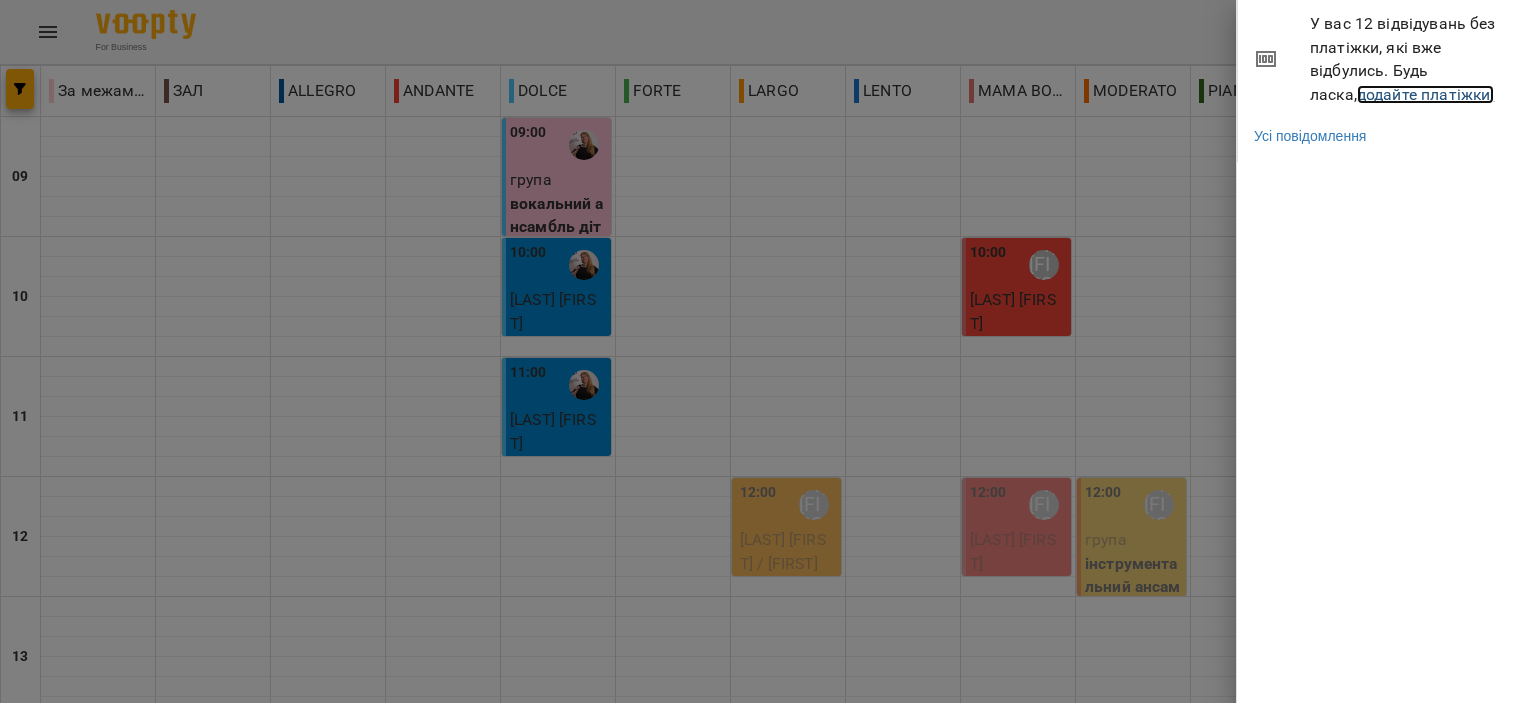 click on "додайте платіжки!" at bounding box center [1426, 94] 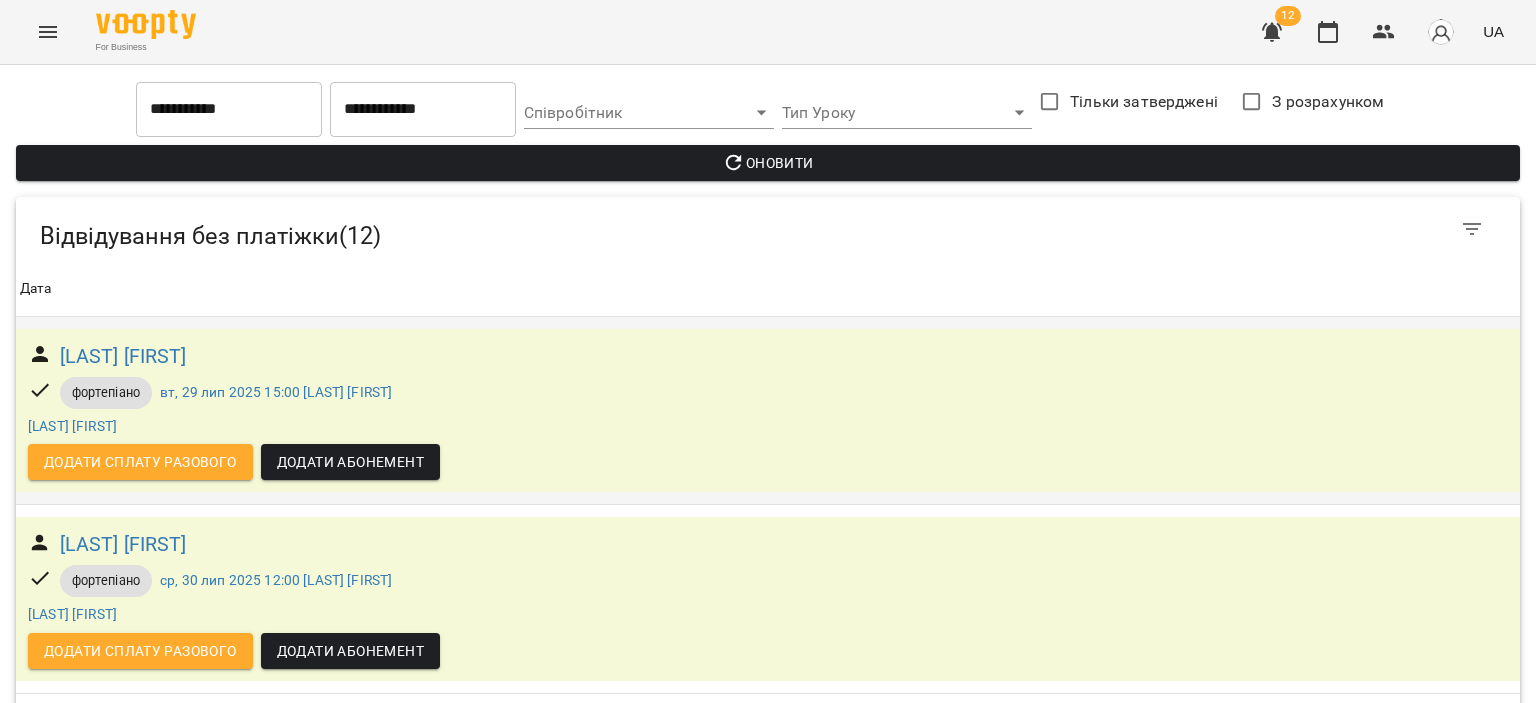 scroll, scrollTop: 0, scrollLeft: 0, axis: both 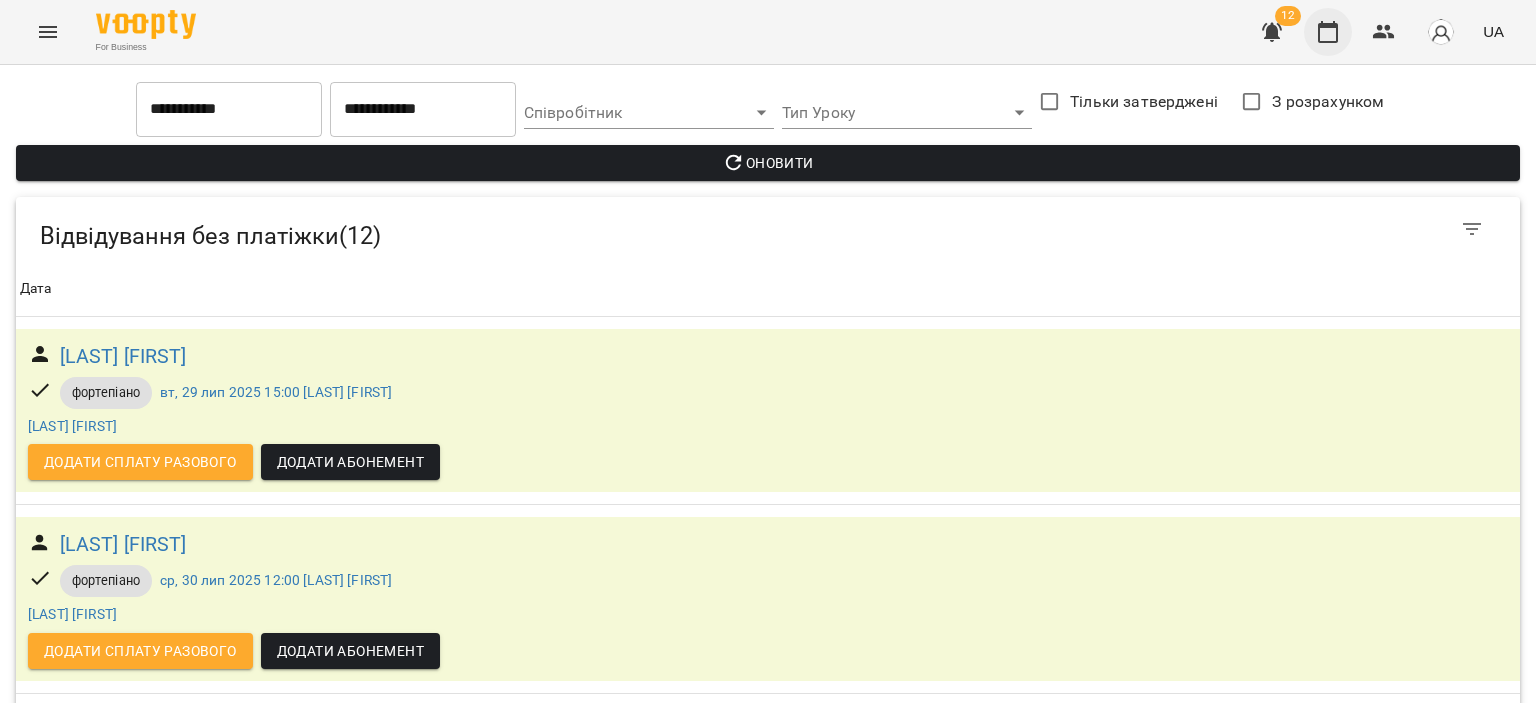 click at bounding box center [1328, 32] 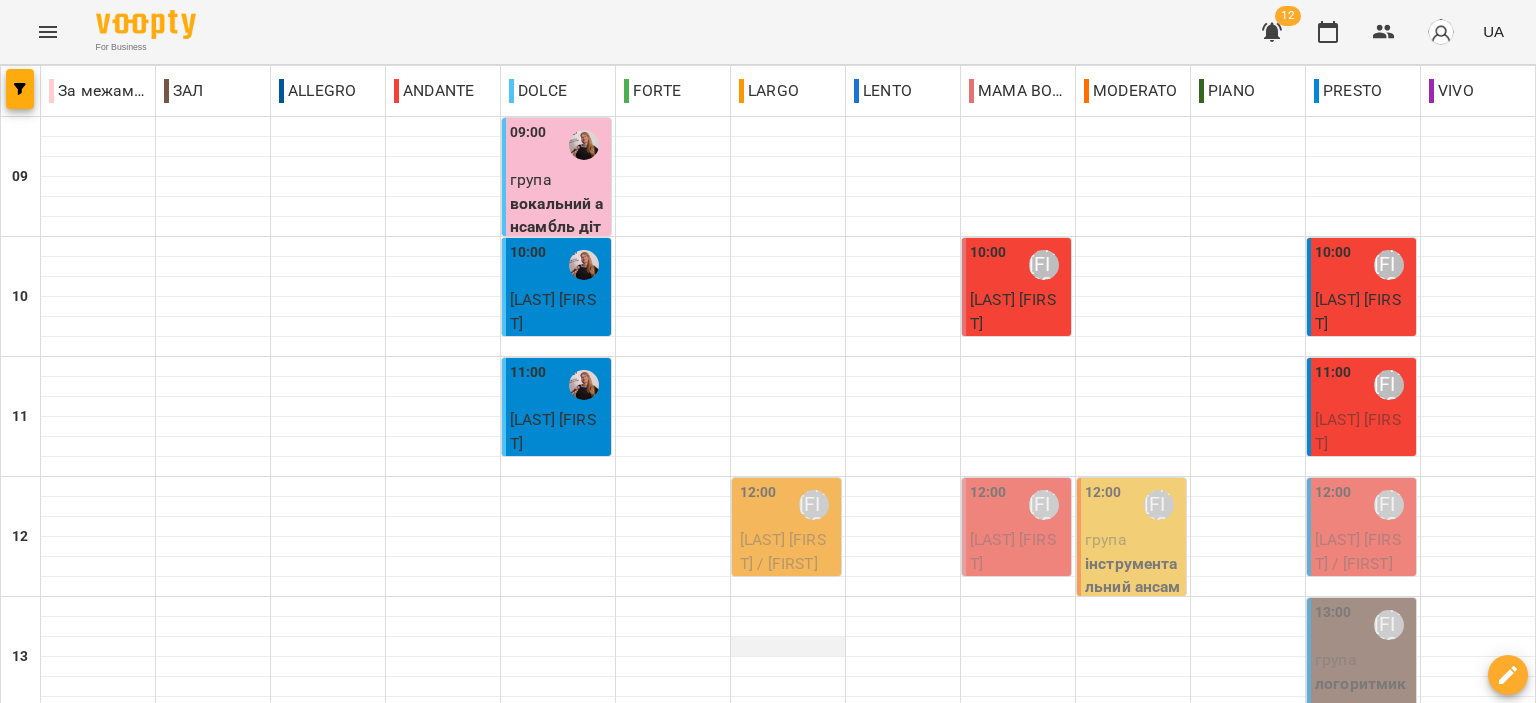 scroll, scrollTop: 0, scrollLeft: 0, axis: both 